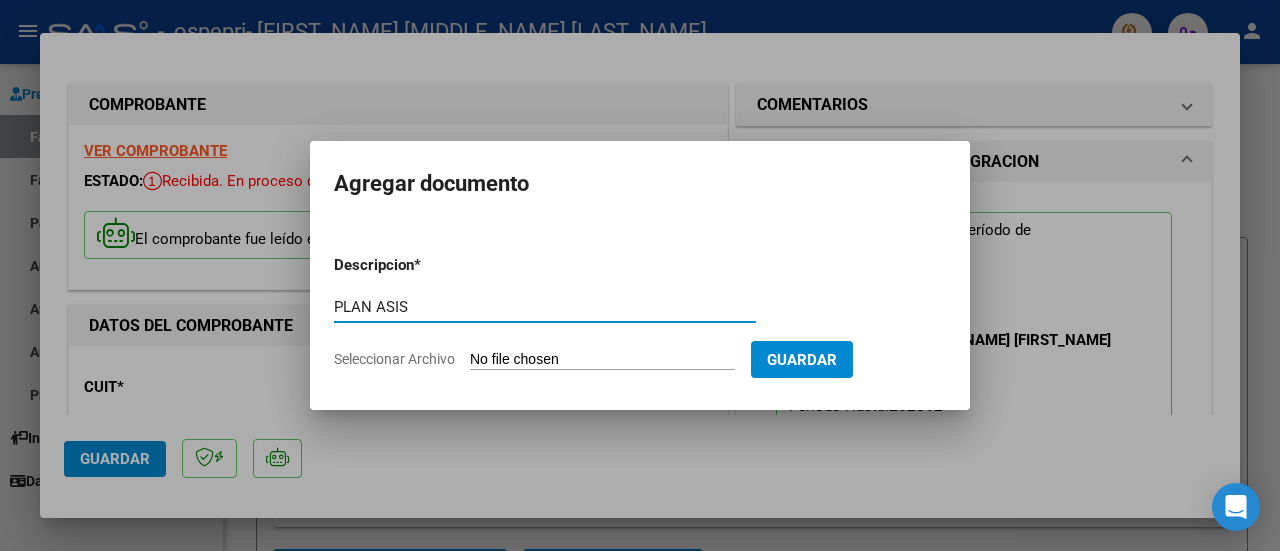 scroll, scrollTop: 0, scrollLeft: 0, axis: both 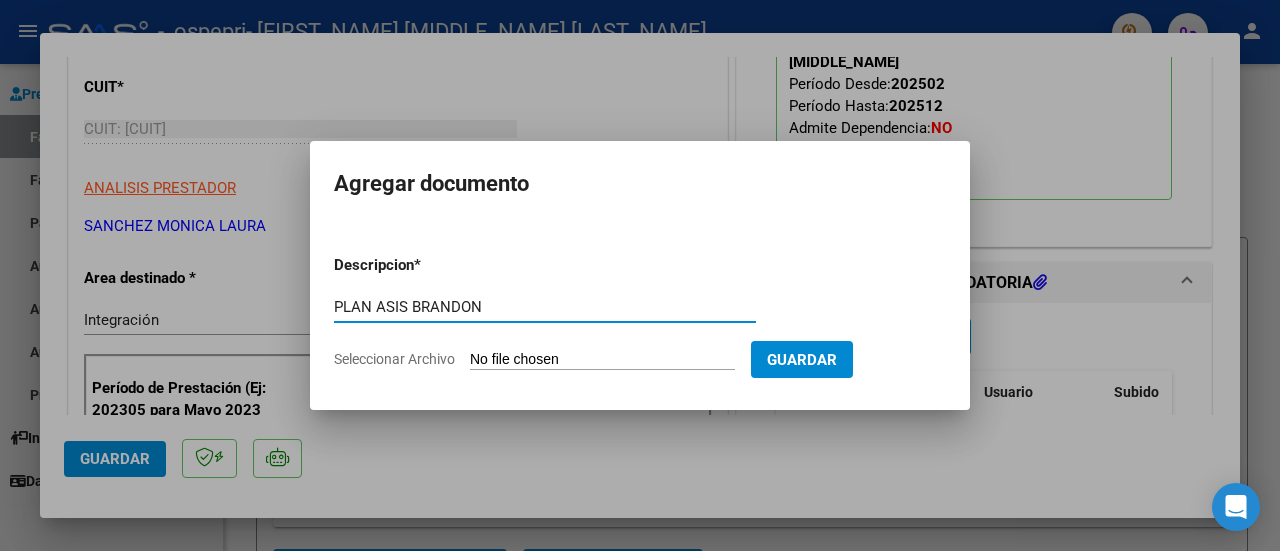 type on "PLAN ASIS BRANDON" 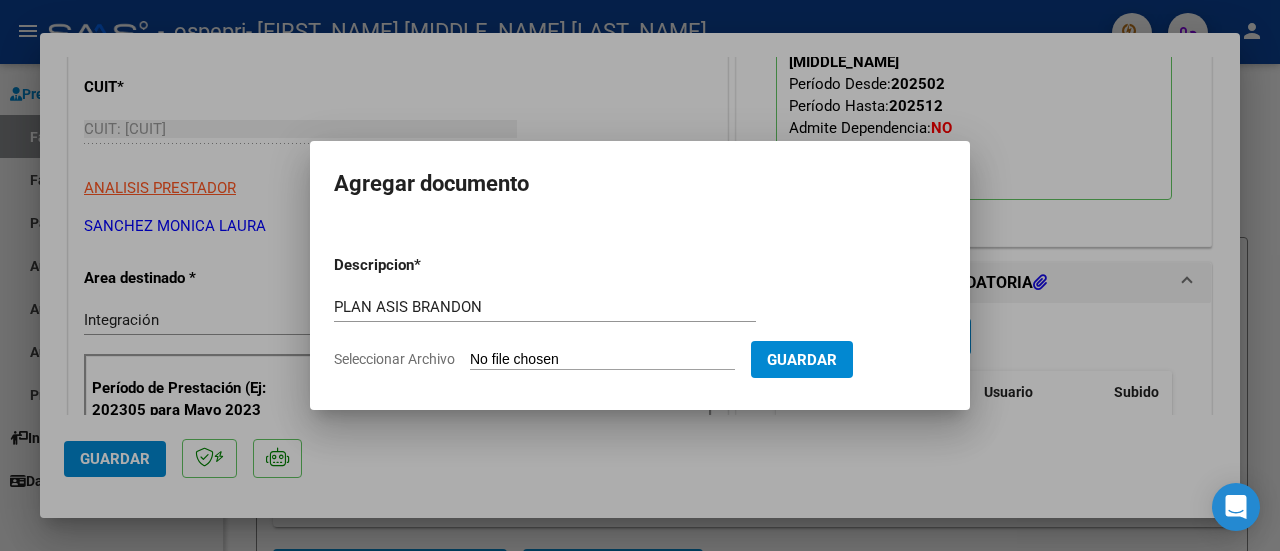 click on "Seleccionar Archivo" at bounding box center [602, 360] 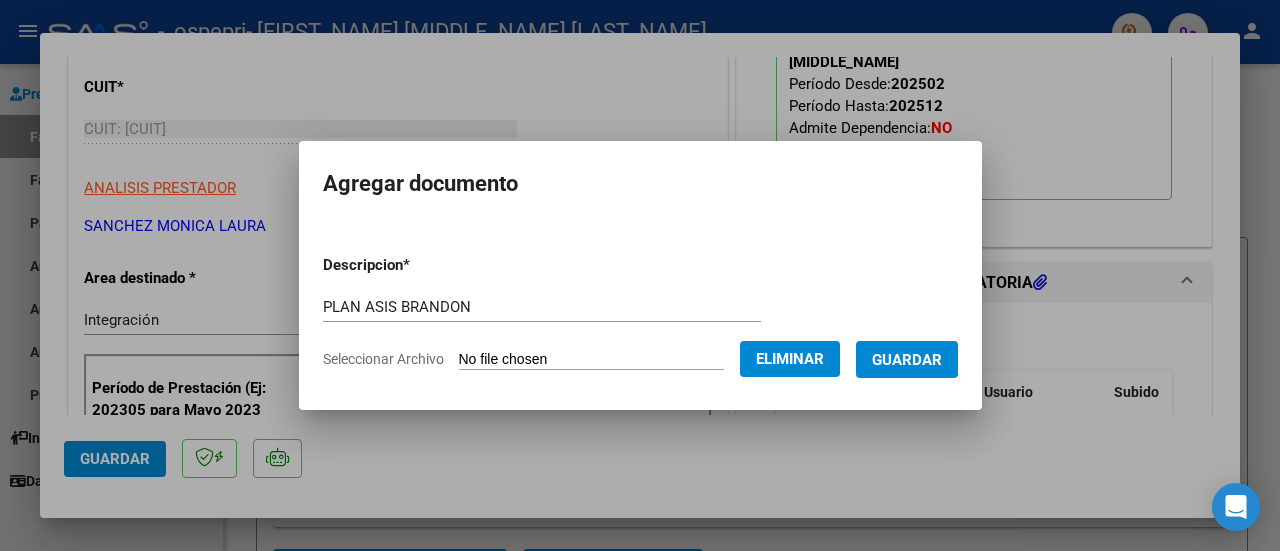 click on "Guardar" at bounding box center (907, 359) 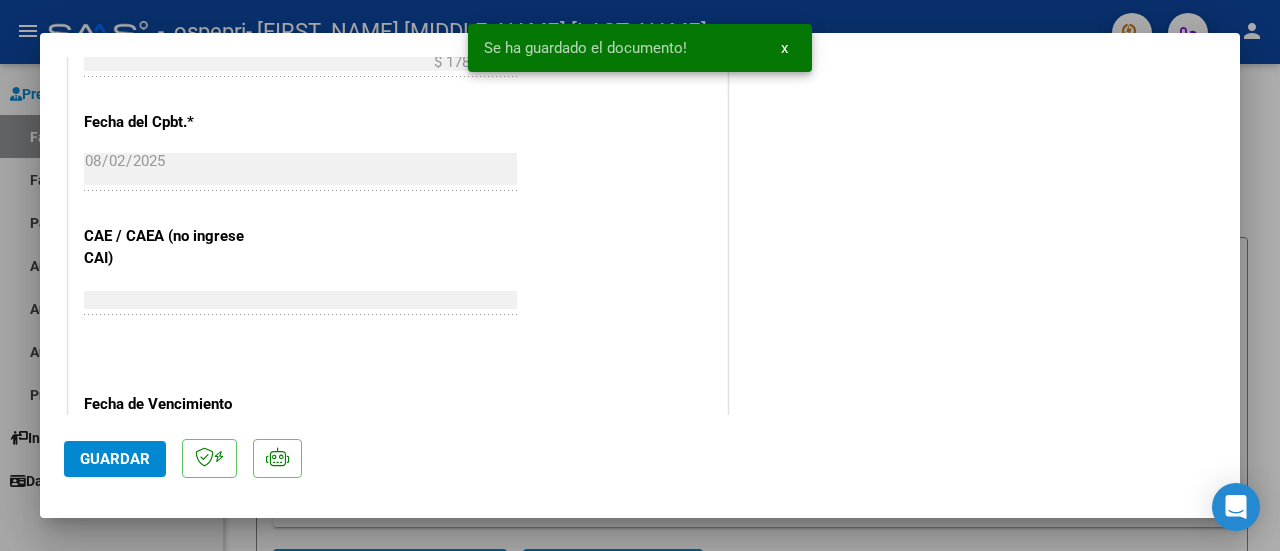 scroll, scrollTop: 1450, scrollLeft: 0, axis: vertical 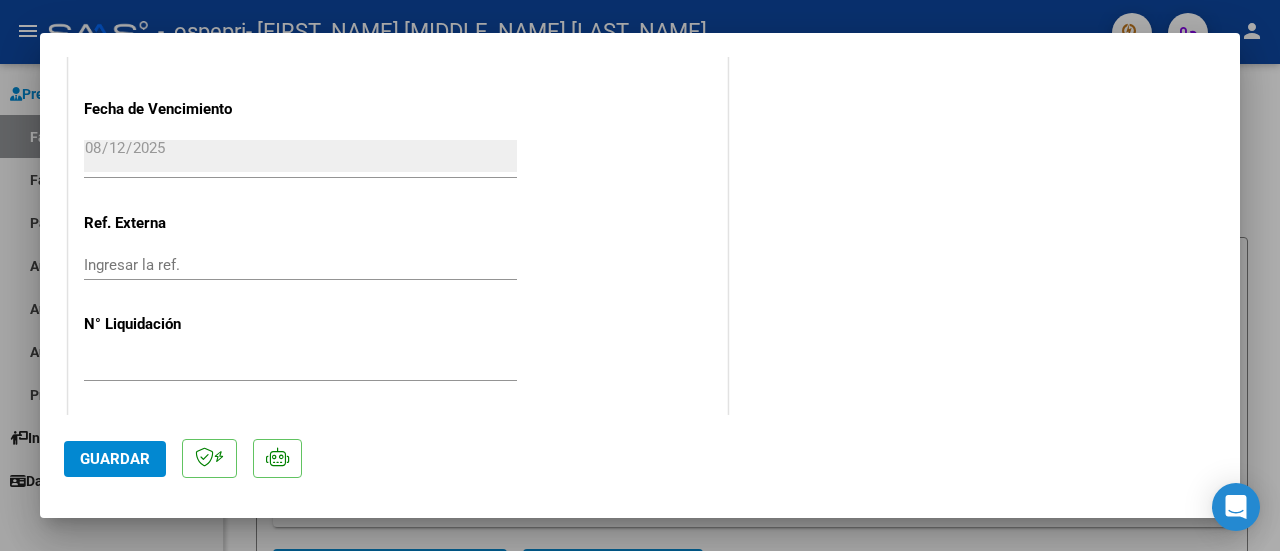 click at bounding box center (640, 275) 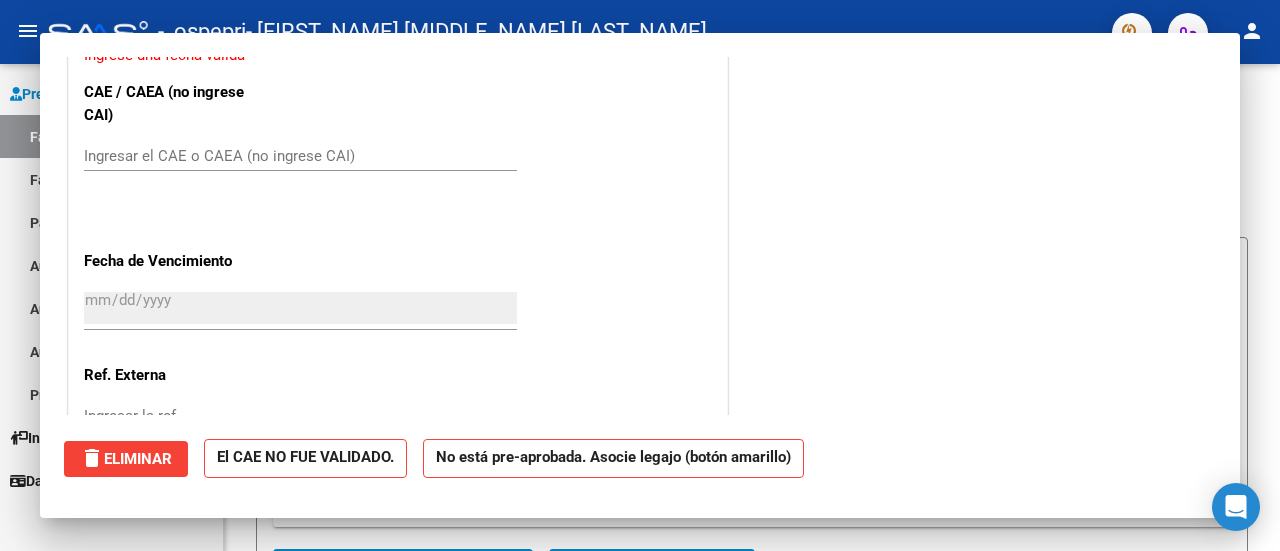 scroll, scrollTop: 0, scrollLeft: 0, axis: both 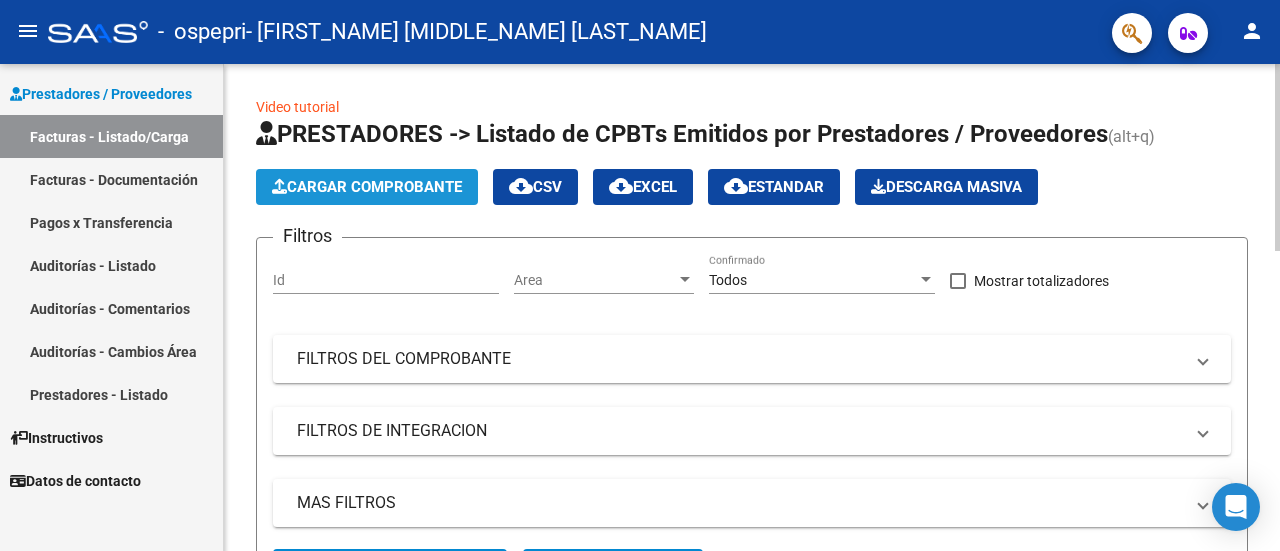 click on "Cargar Comprobante" 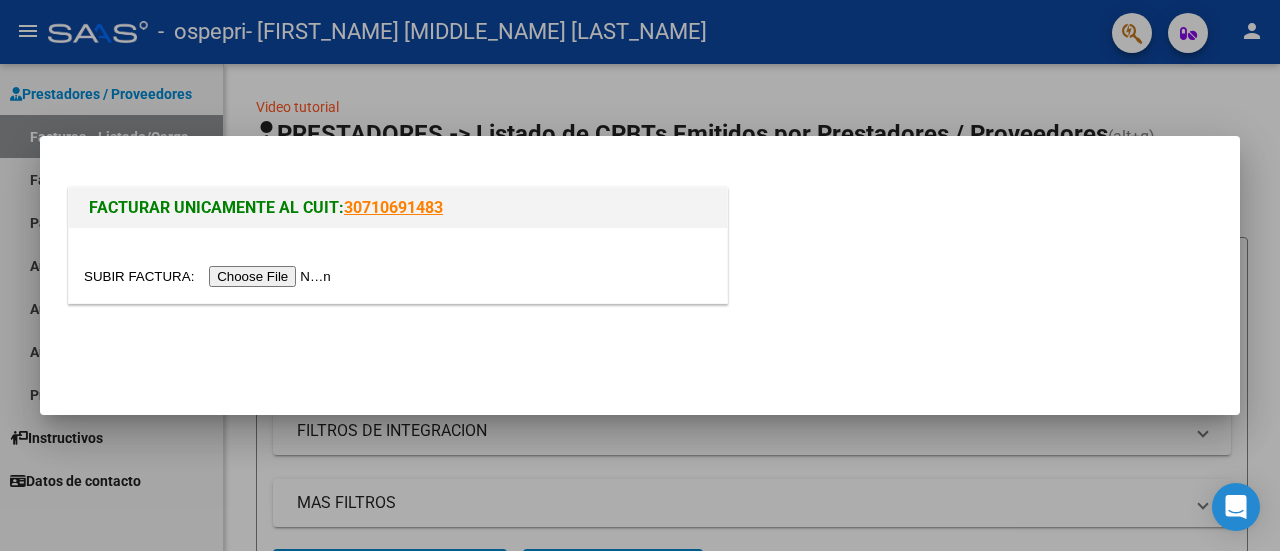 click at bounding box center [210, 276] 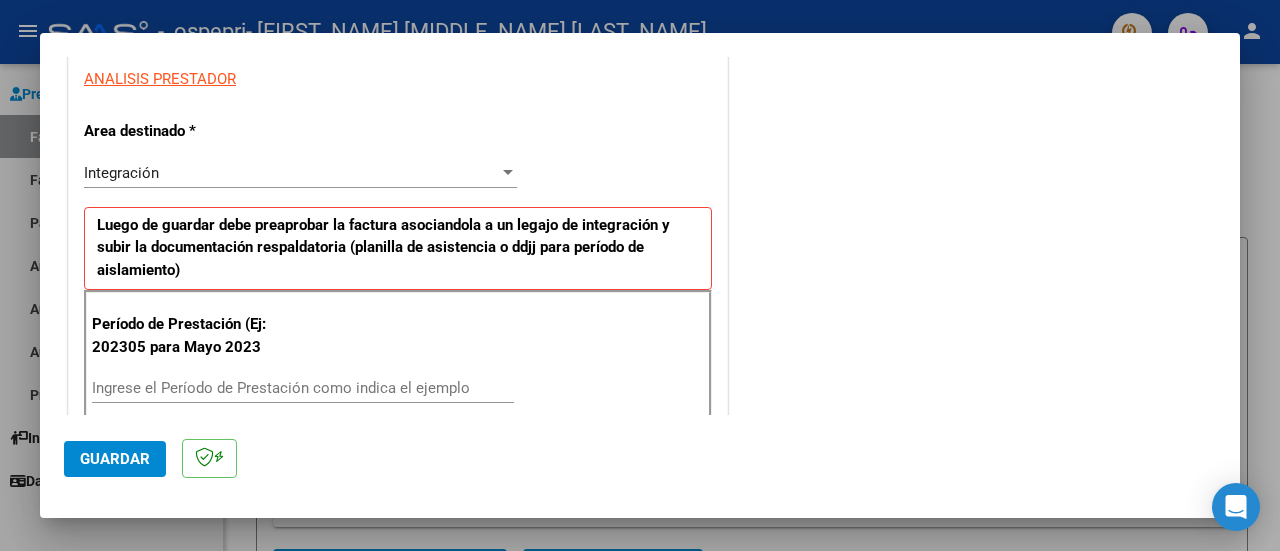scroll, scrollTop: 400, scrollLeft: 0, axis: vertical 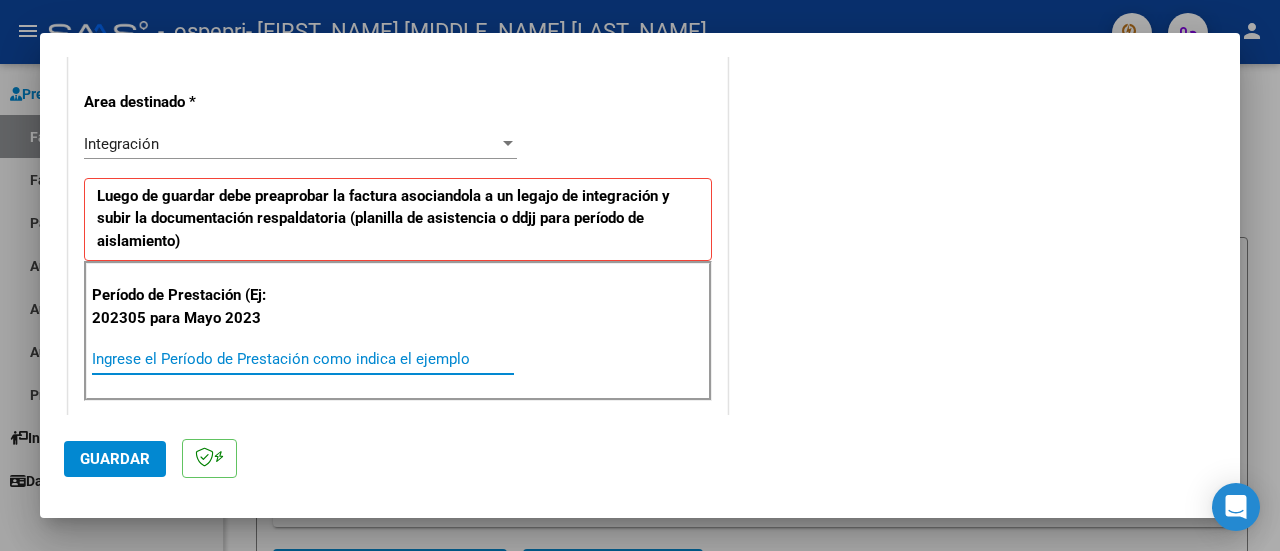 click on "Ingrese el Período de Prestación como indica el ejemplo" at bounding box center (303, 359) 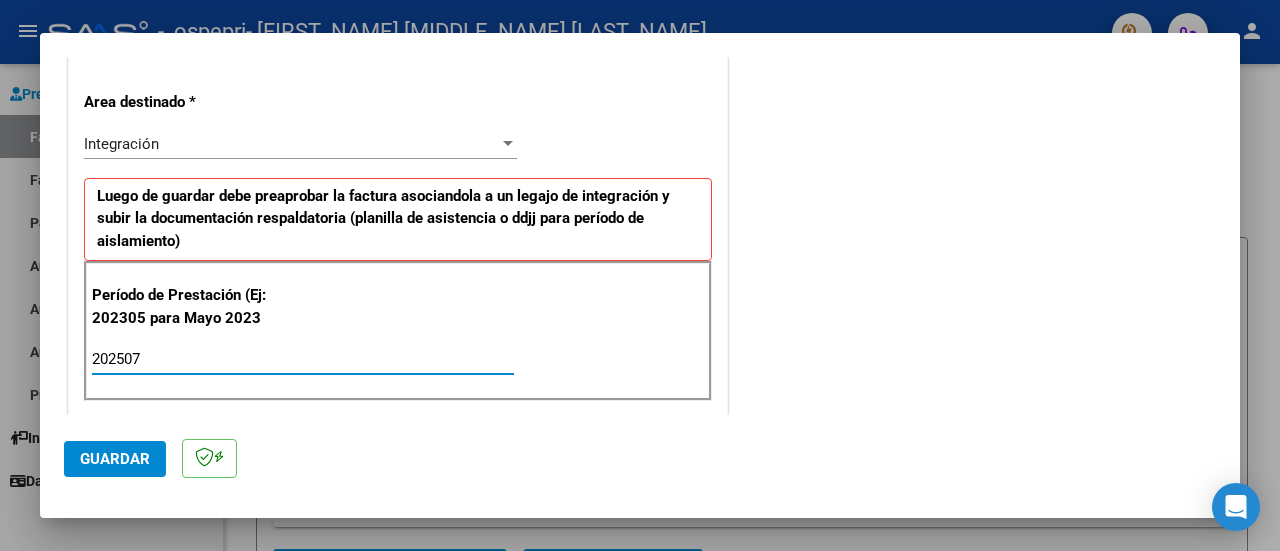 type on "202507" 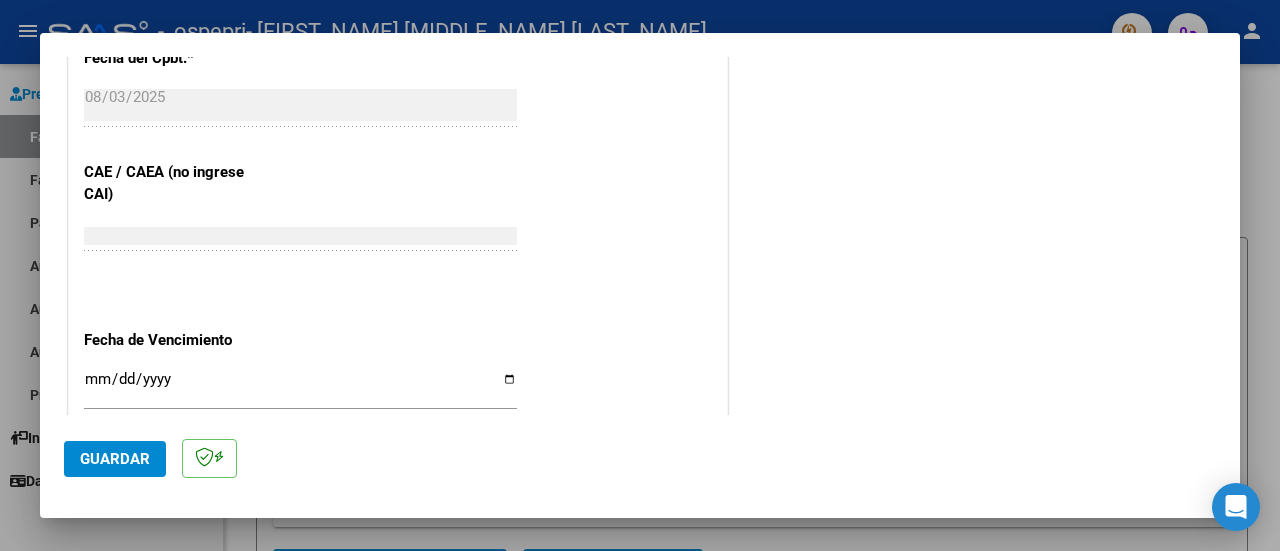 scroll, scrollTop: 1200, scrollLeft: 0, axis: vertical 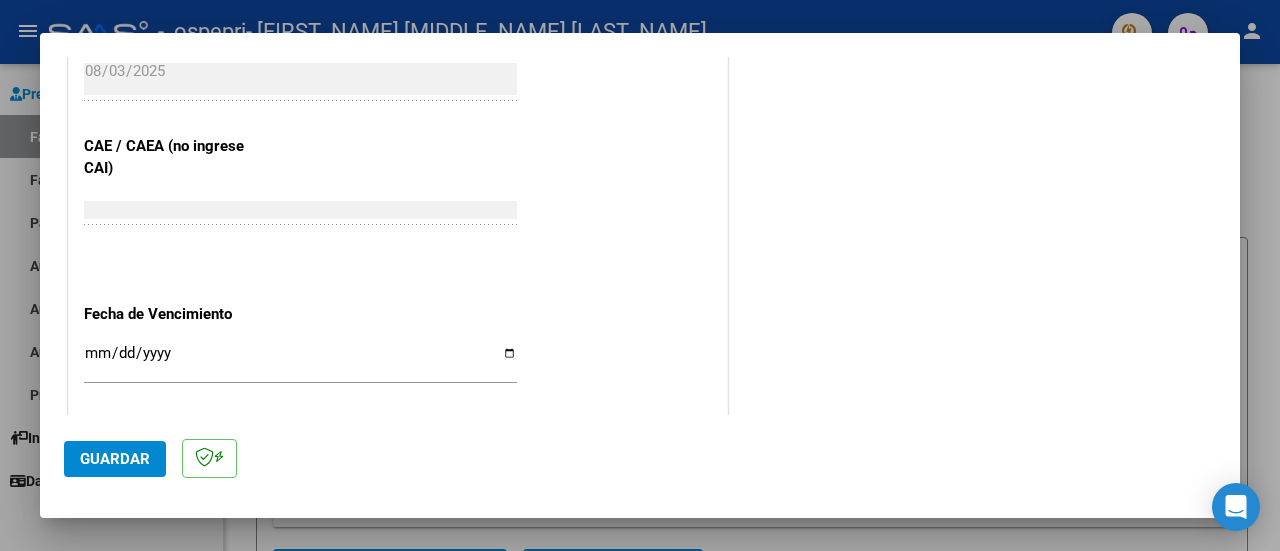 click on "Ingresar la fecha" at bounding box center [300, 361] 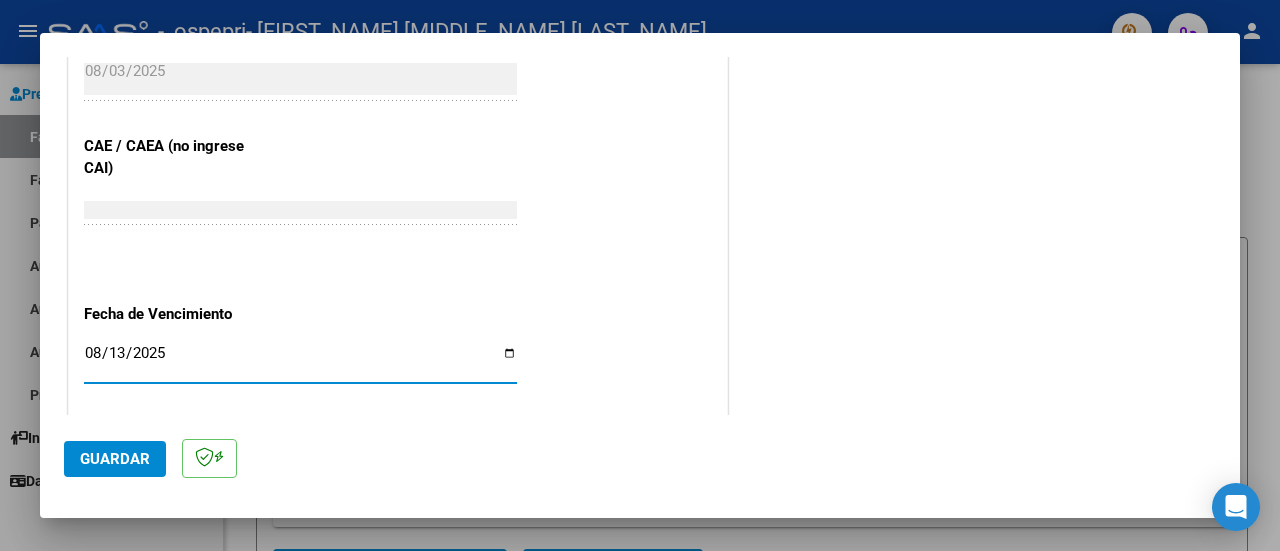 type on "2025-08-13" 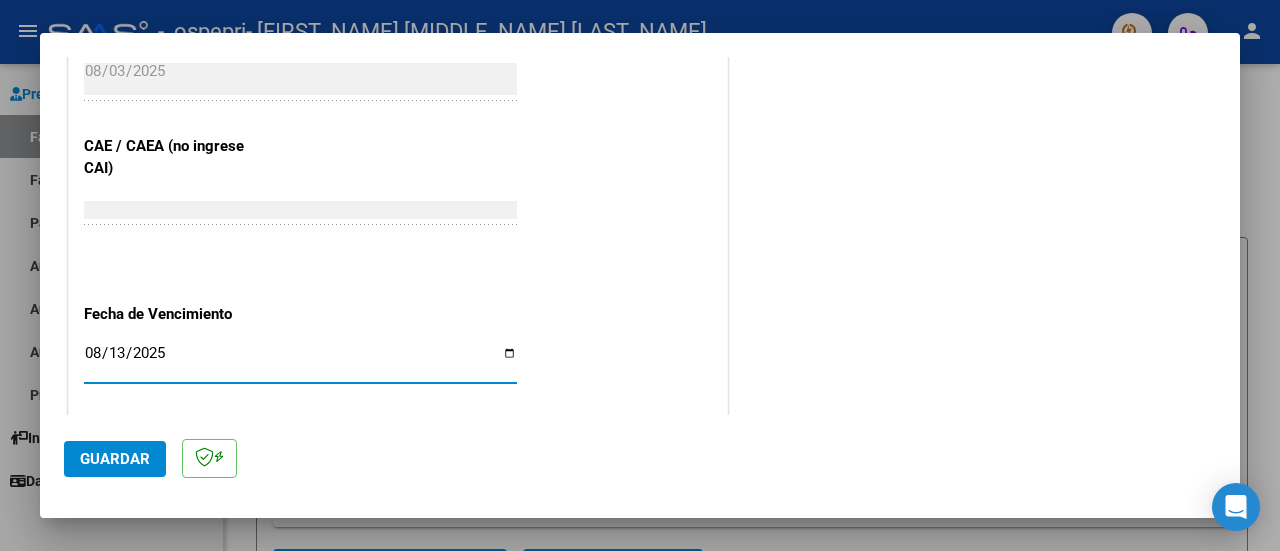 scroll, scrollTop: 1404, scrollLeft: 0, axis: vertical 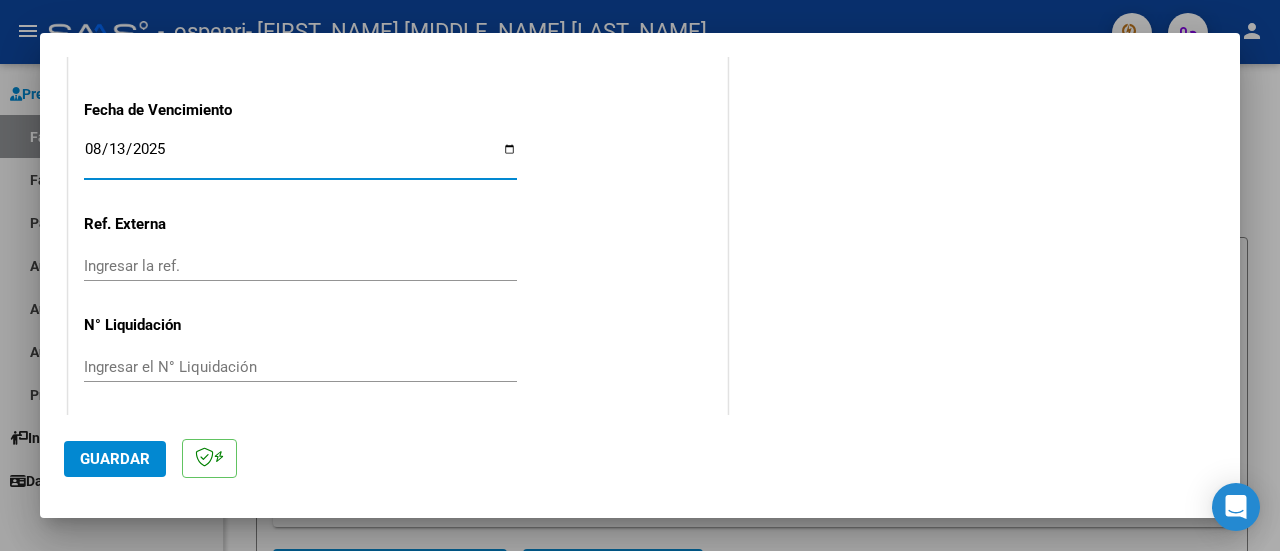 click on "Ingresar el N° Liquidación" at bounding box center (300, 367) 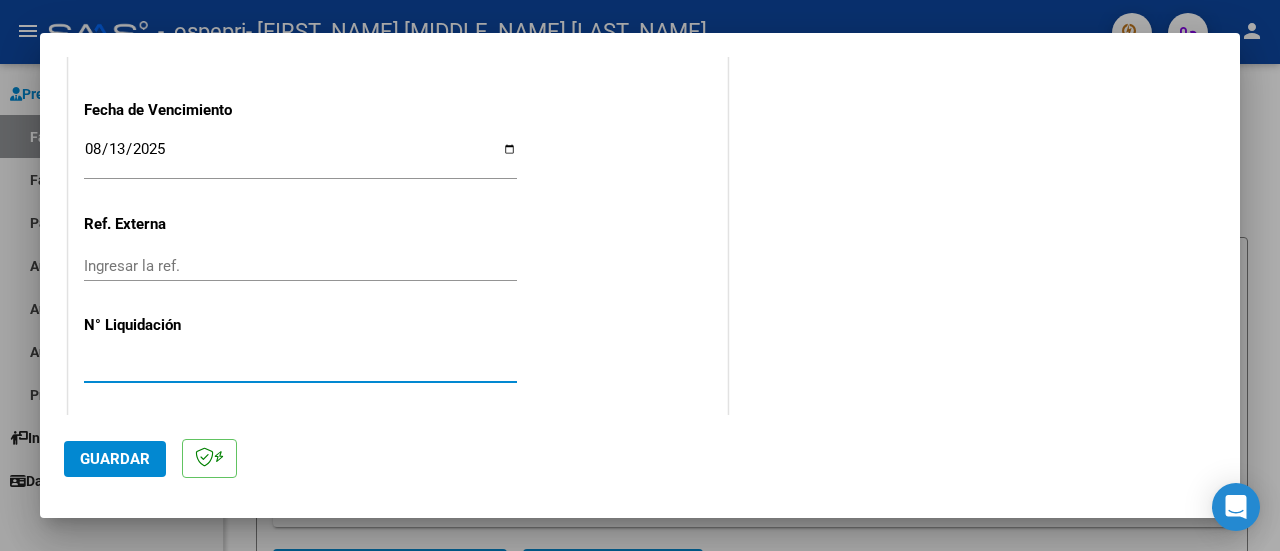 type on "[LIQUIDATION_NUMBER]" 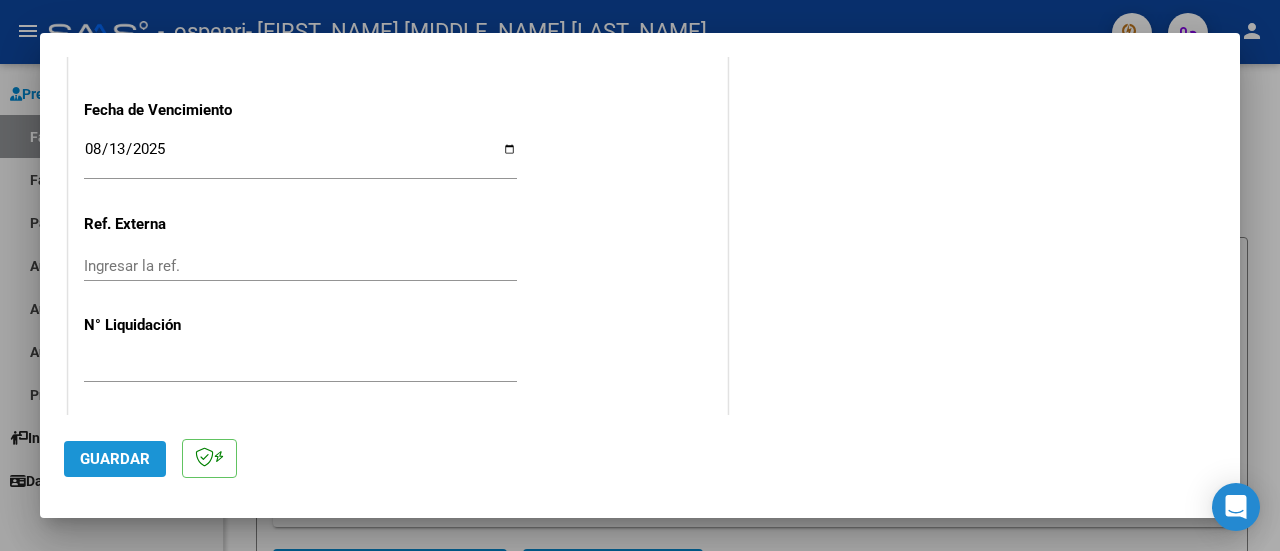 click on "Guardar" 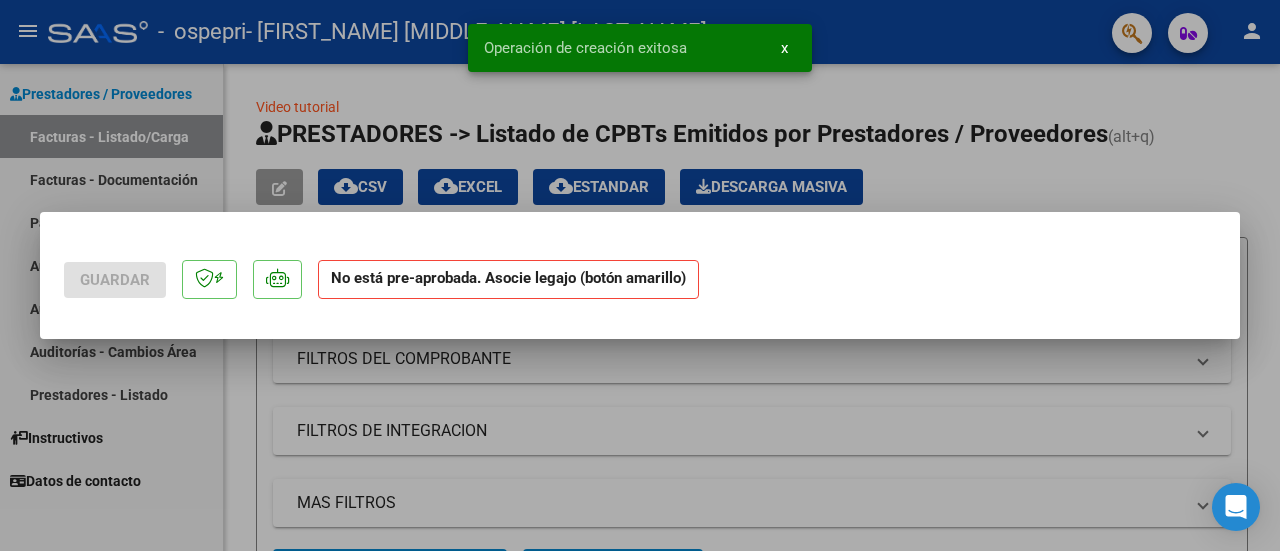 scroll, scrollTop: 0, scrollLeft: 0, axis: both 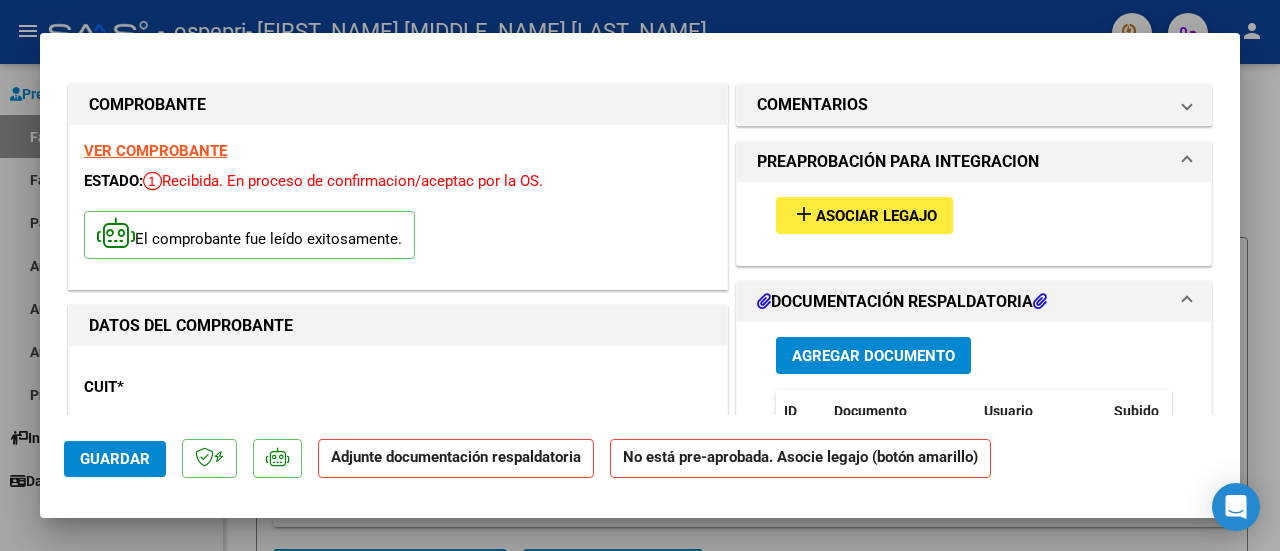click on "Asociar Legajo" at bounding box center [876, 216] 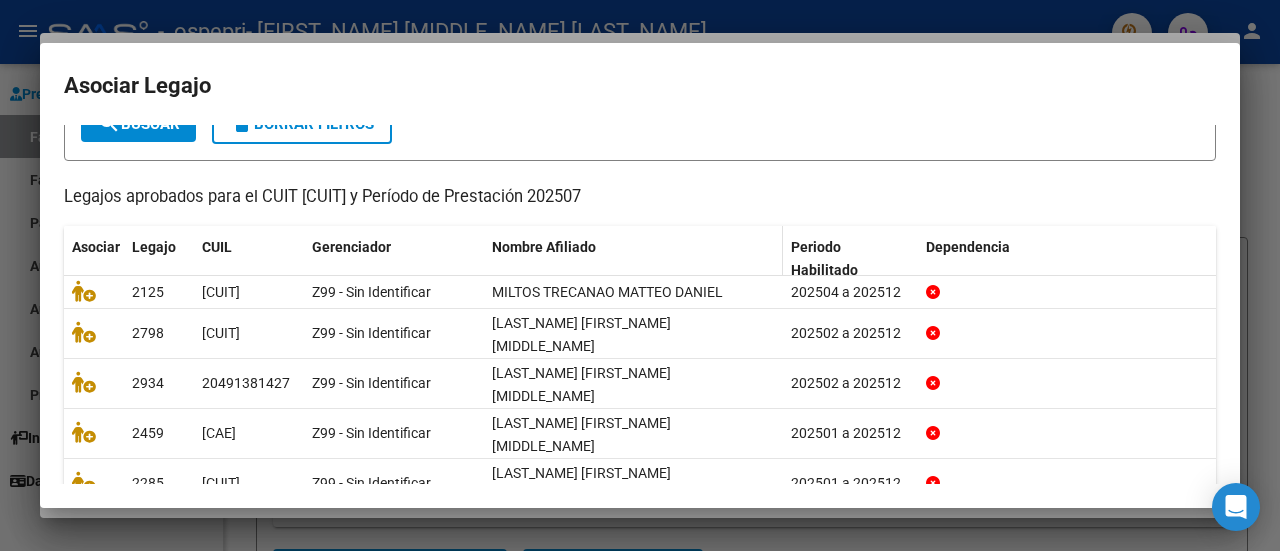 scroll, scrollTop: 158, scrollLeft: 0, axis: vertical 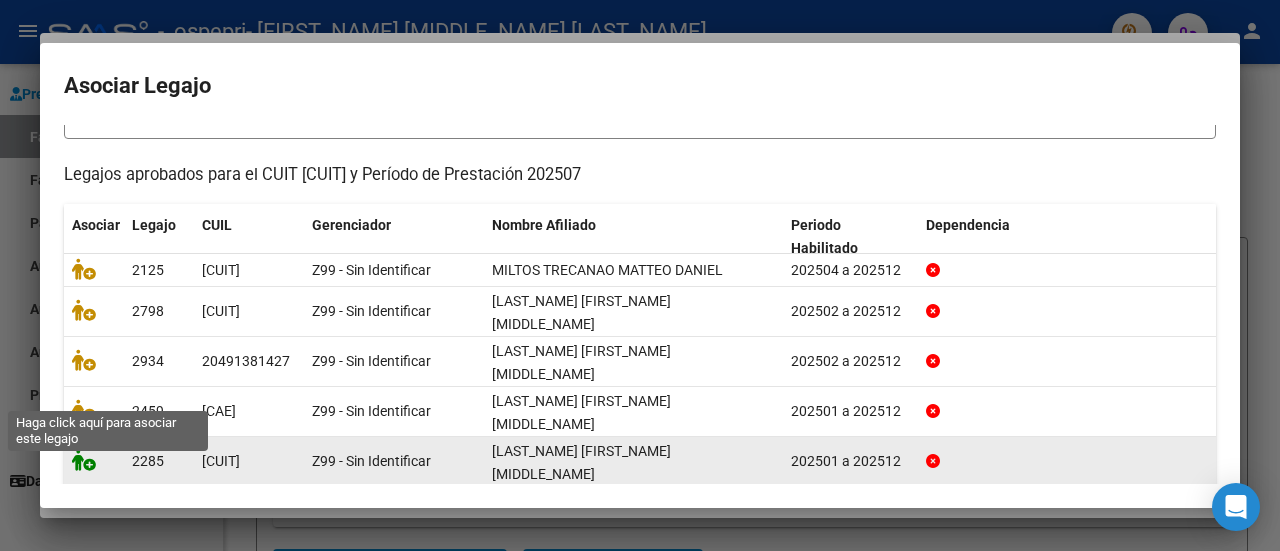 click 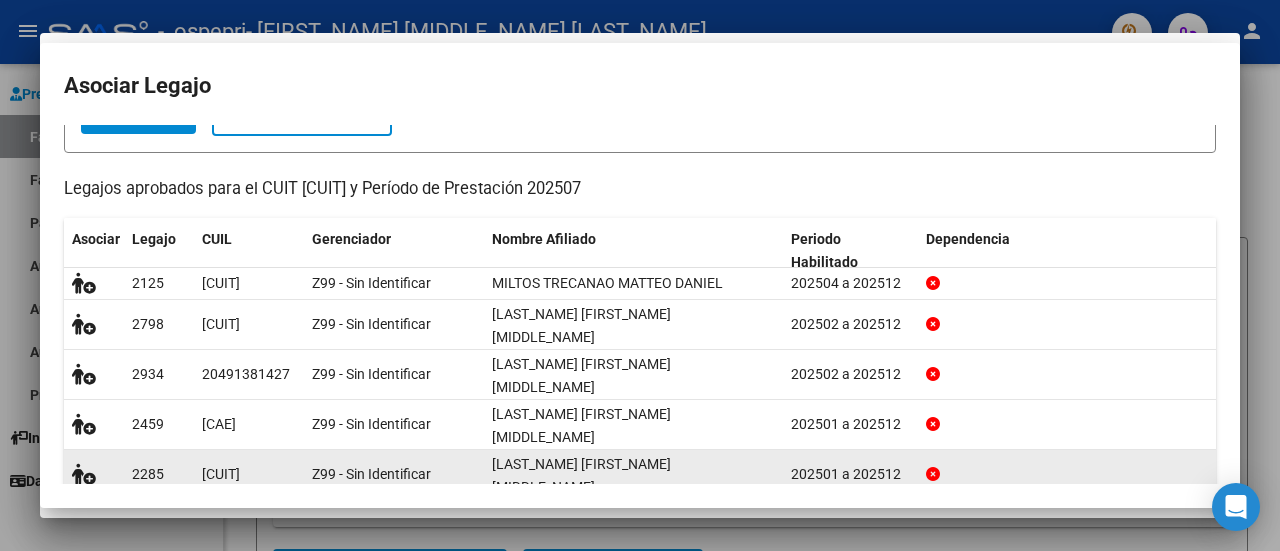 scroll, scrollTop: 171, scrollLeft: 0, axis: vertical 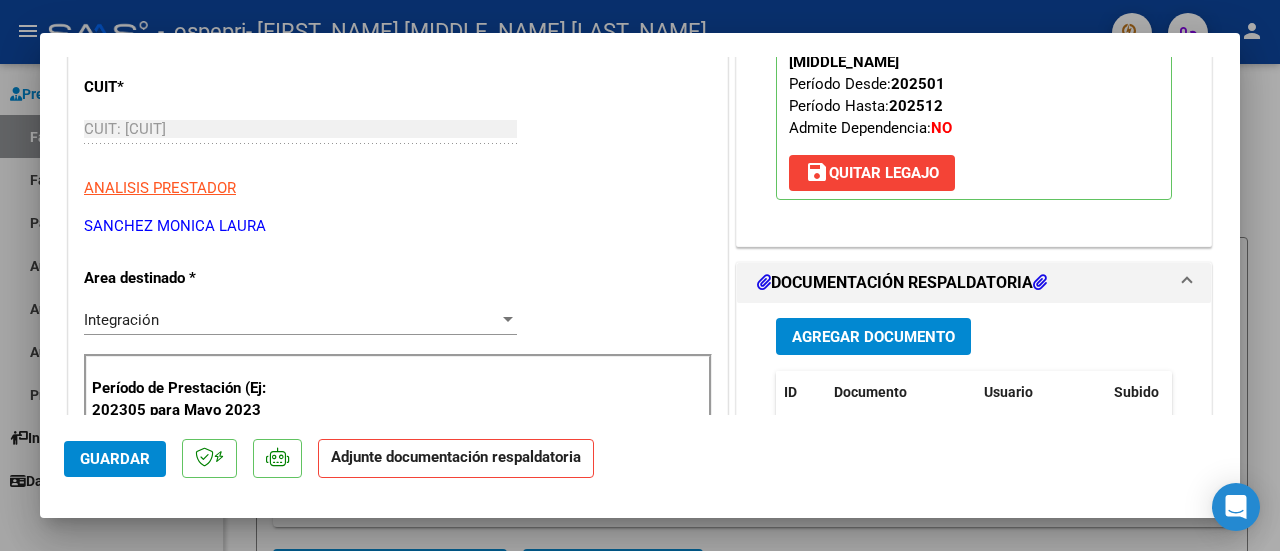 click on "Agregar Documento" at bounding box center [873, 337] 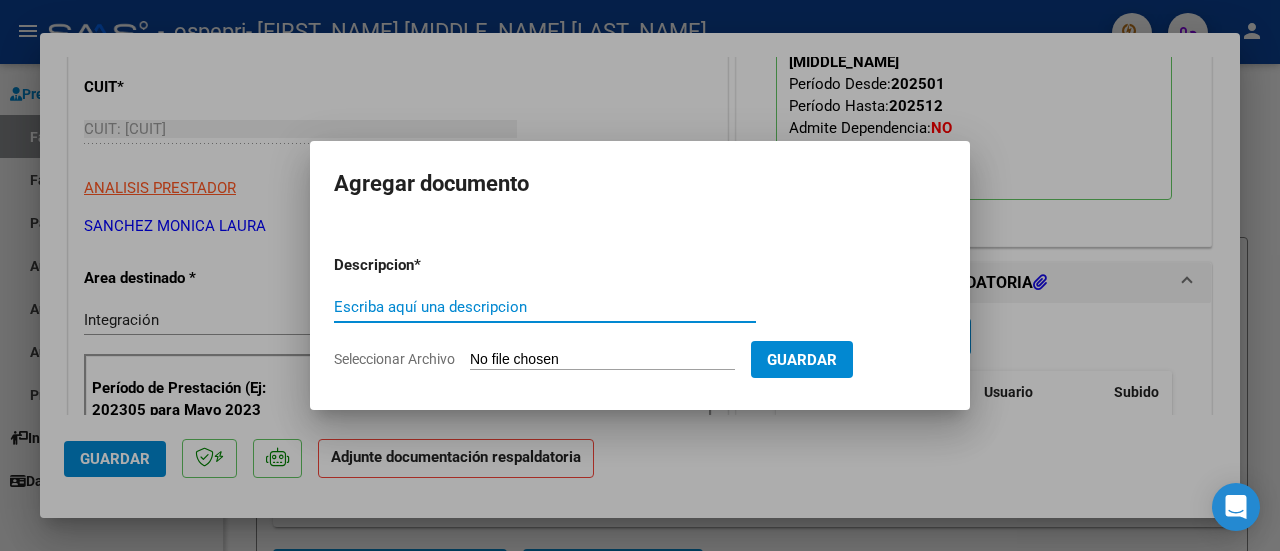 click on "Escriba aquí una descripcion" at bounding box center [545, 307] 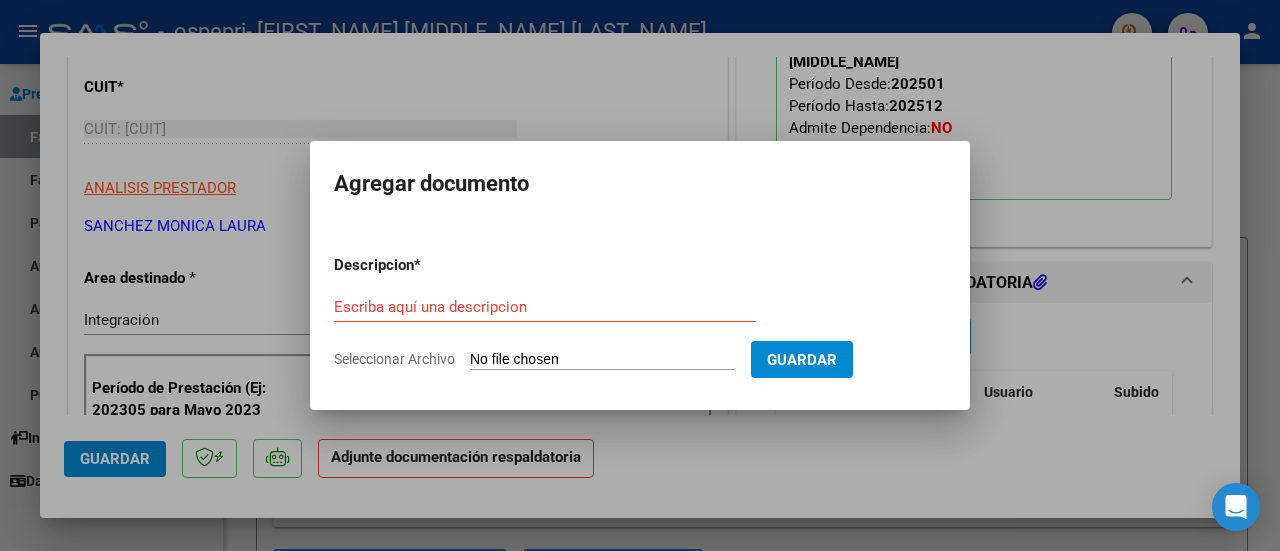 drag, startPoint x: 510, startPoint y: 285, endPoint x: 506, endPoint y: 299, distance: 14.56022 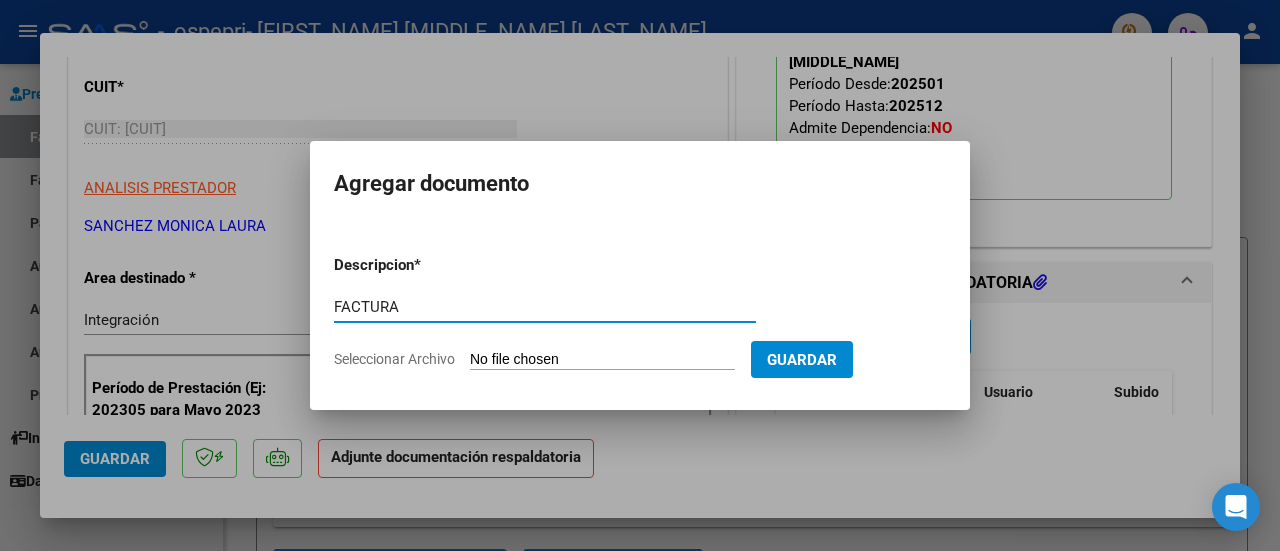 type on "FACTURA" 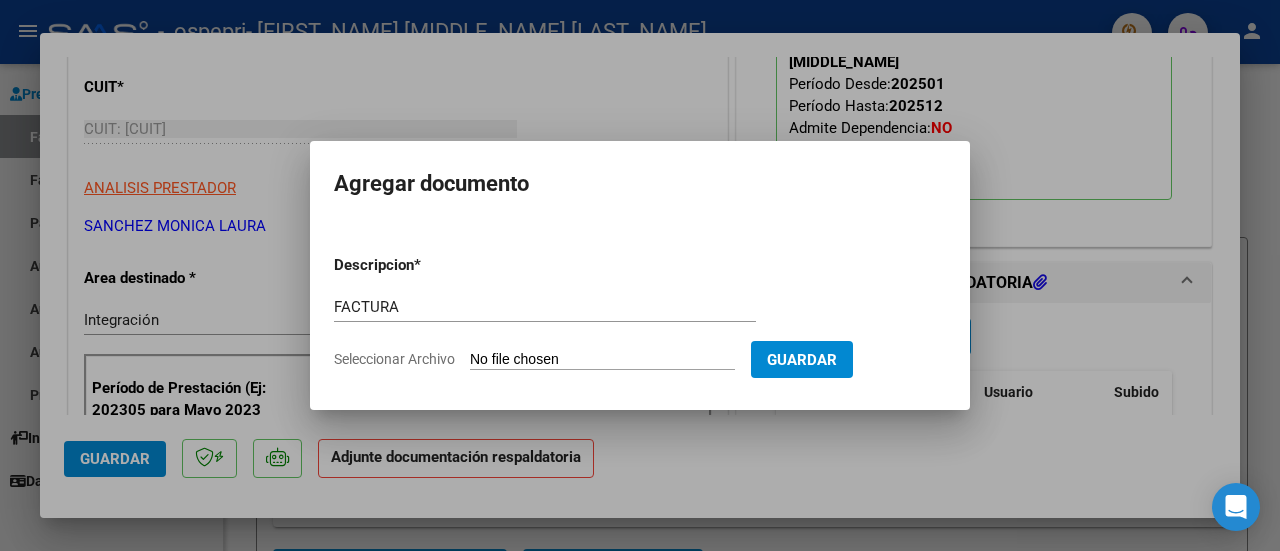 type on "C:\fakepath\27163753842_006_00005_00000289.pdf" 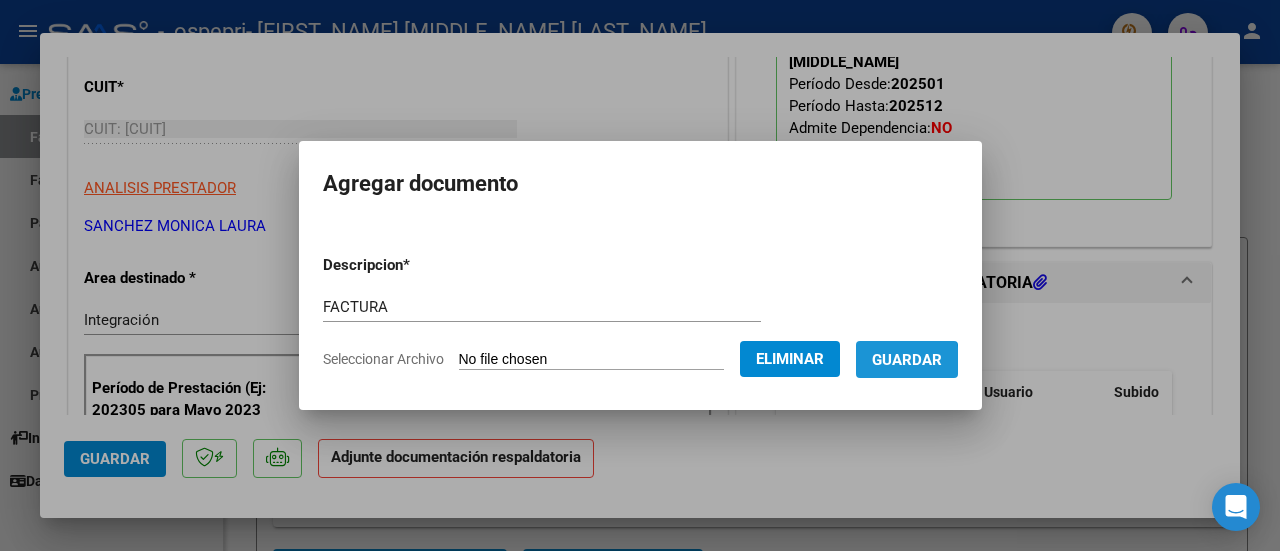 click on "Guardar" at bounding box center (907, 360) 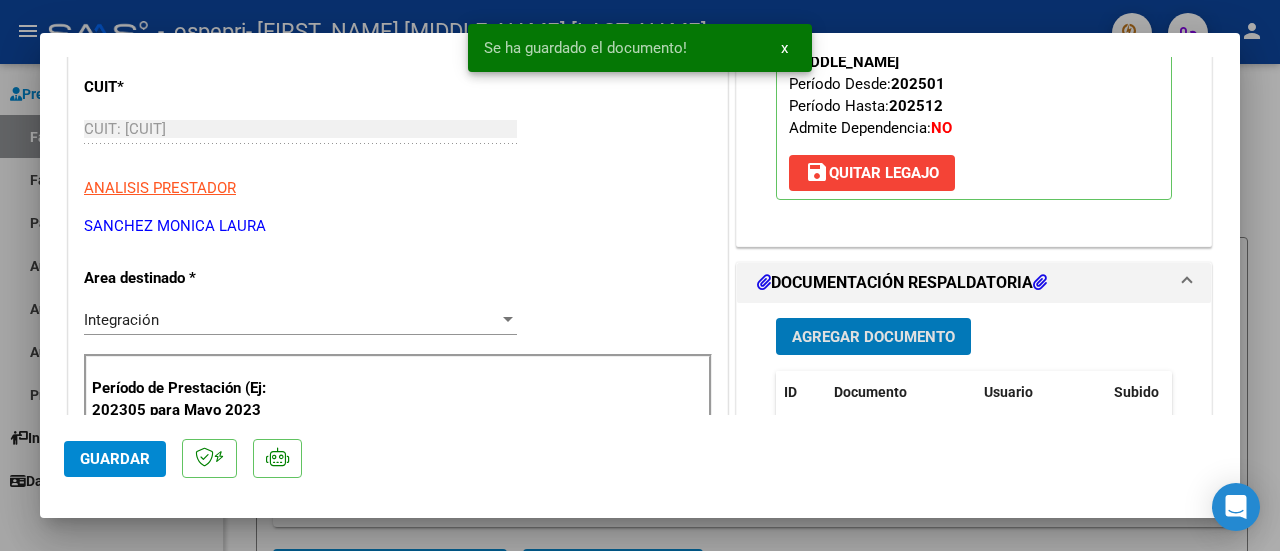 click on "Agregar Documento" at bounding box center (873, 337) 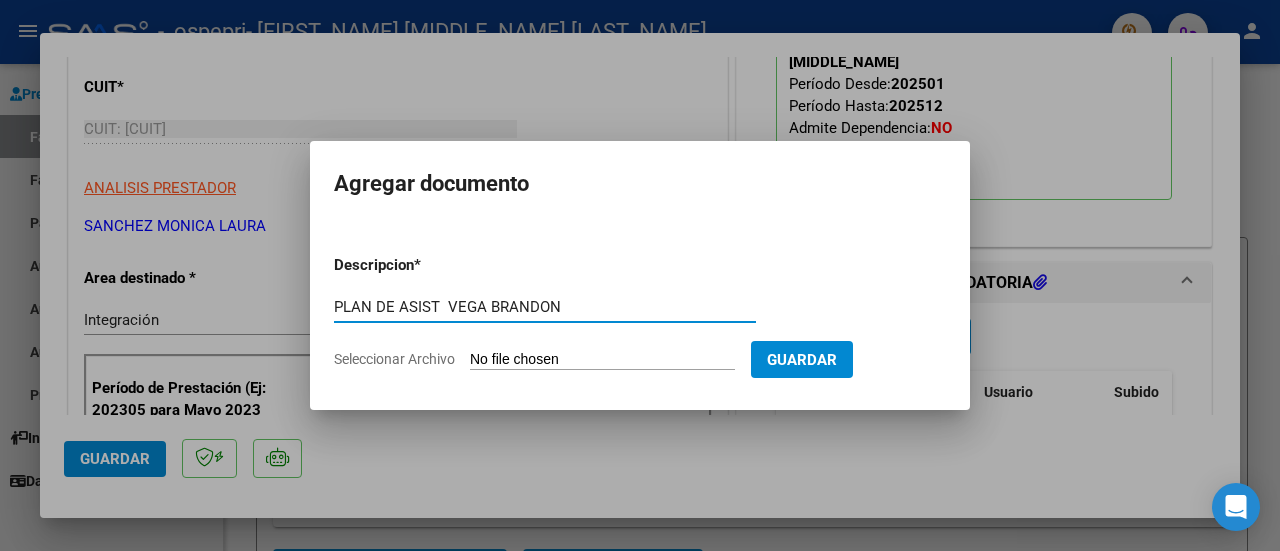 type on "PLAN DE ASIST  VEGA BRANDON" 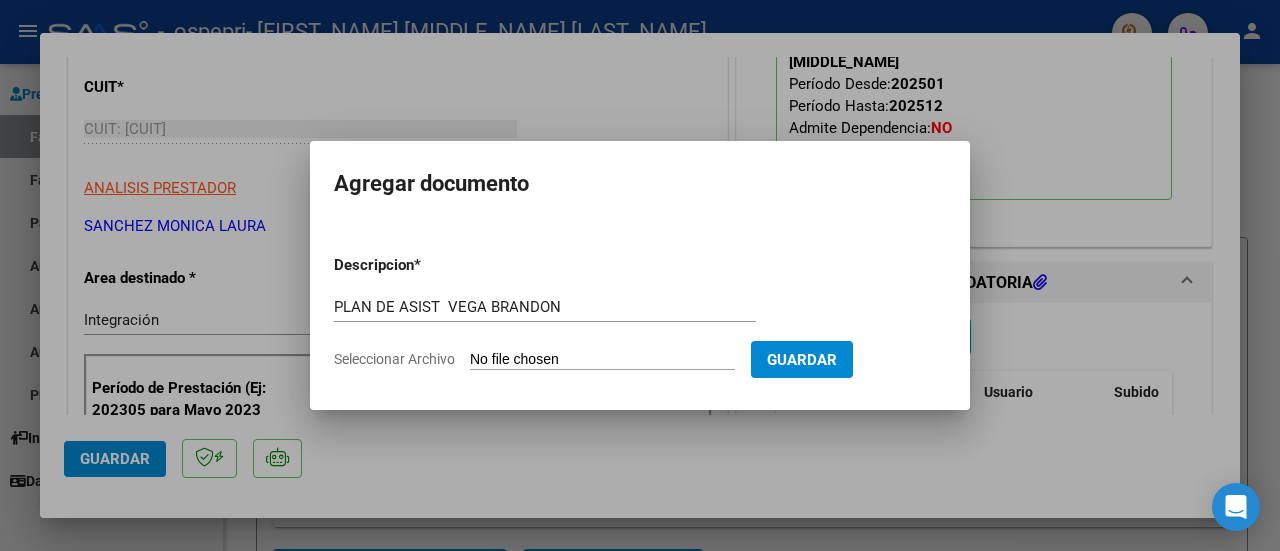 type on "C:\fakepath\PLAN DE ASIST BONO ISABELA.pdf" 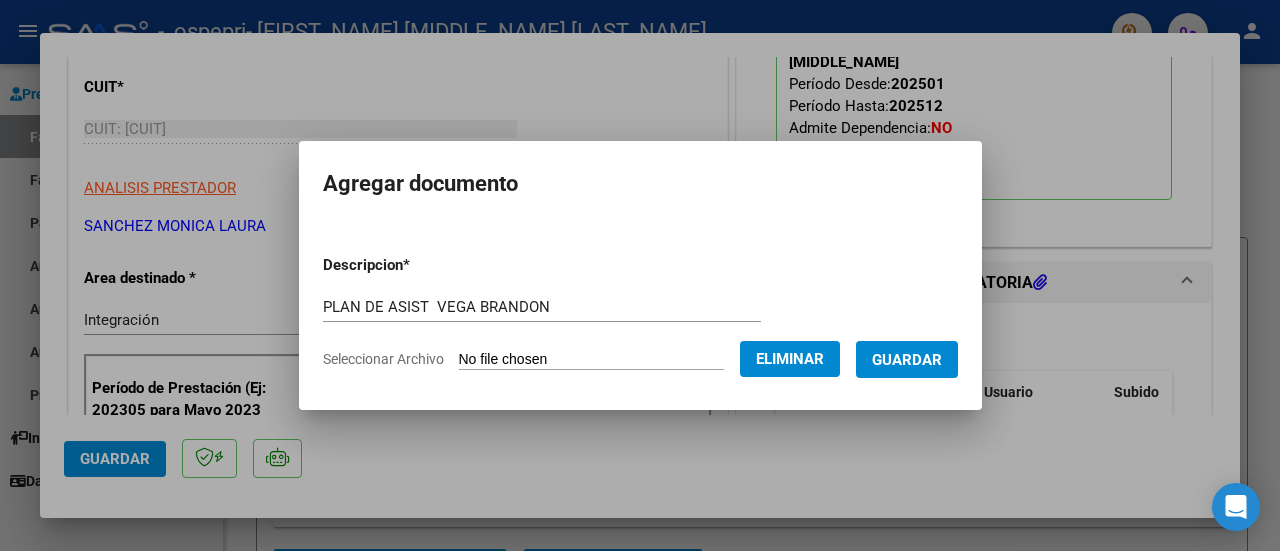 click on "Guardar" at bounding box center [907, 359] 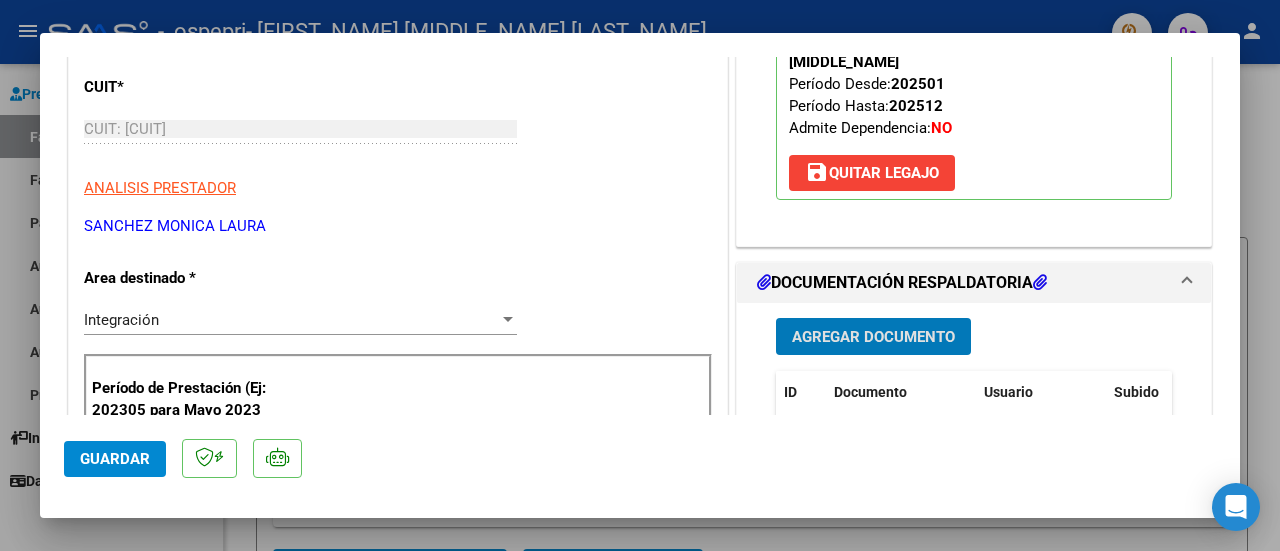 click on "Guardar" 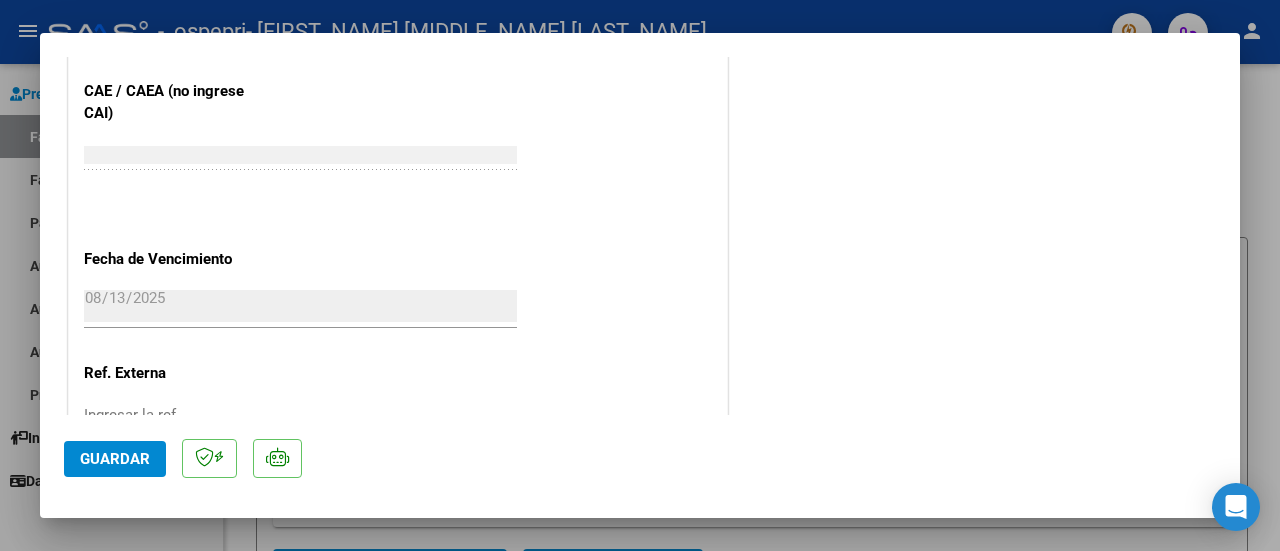 scroll, scrollTop: 1450, scrollLeft: 0, axis: vertical 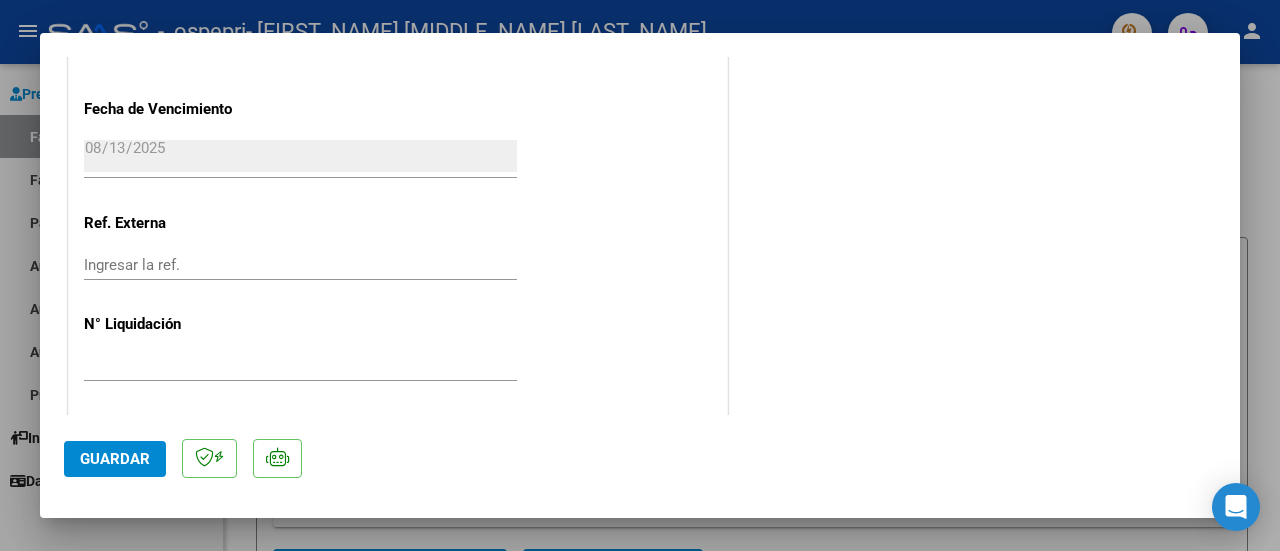 click at bounding box center (640, 275) 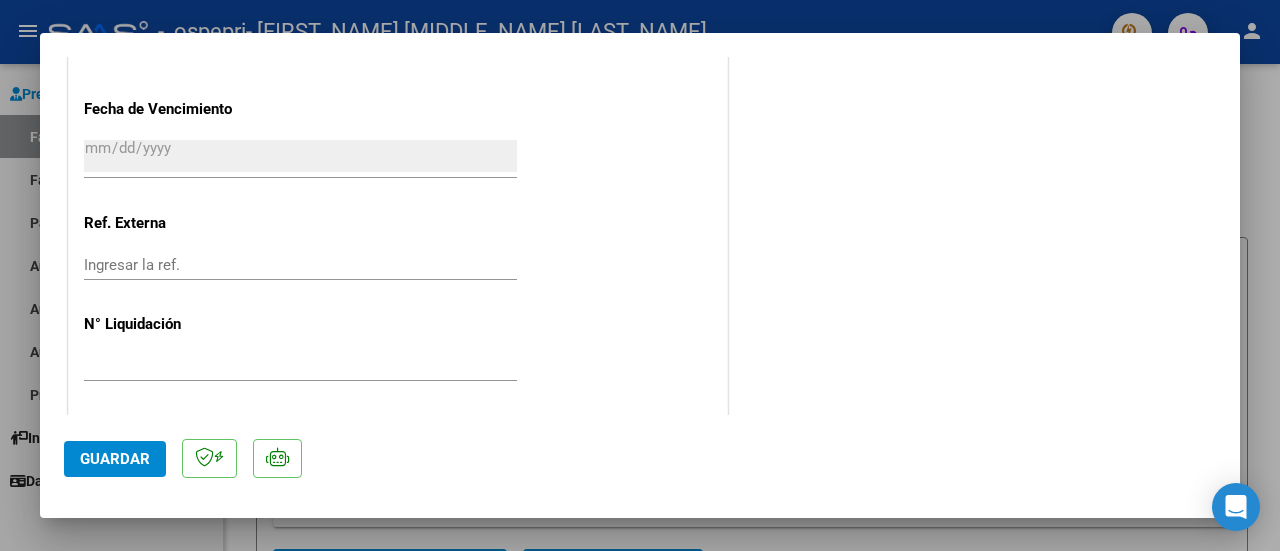 scroll, scrollTop: 0, scrollLeft: 0, axis: both 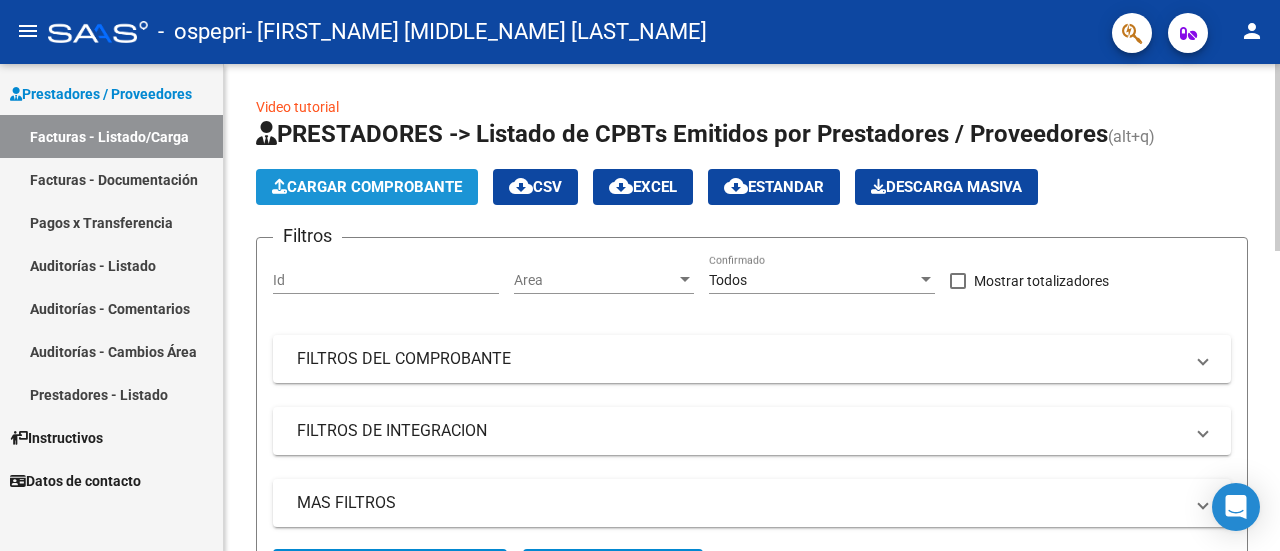 click on "Cargar Comprobante" 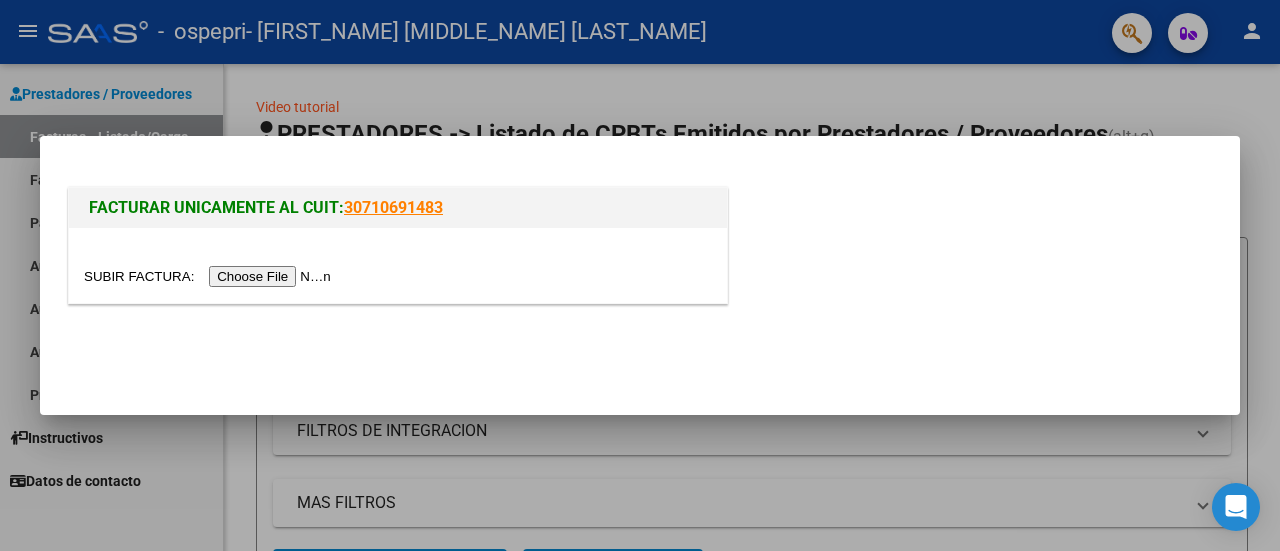 click at bounding box center [210, 276] 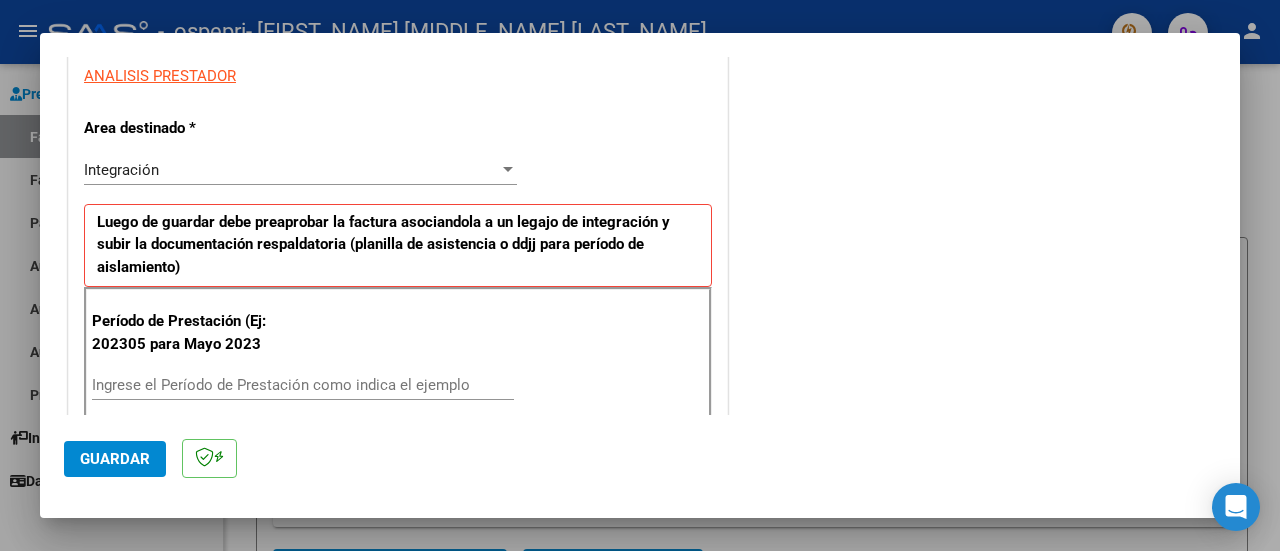 scroll, scrollTop: 400, scrollLeft: 0, axis: vertical 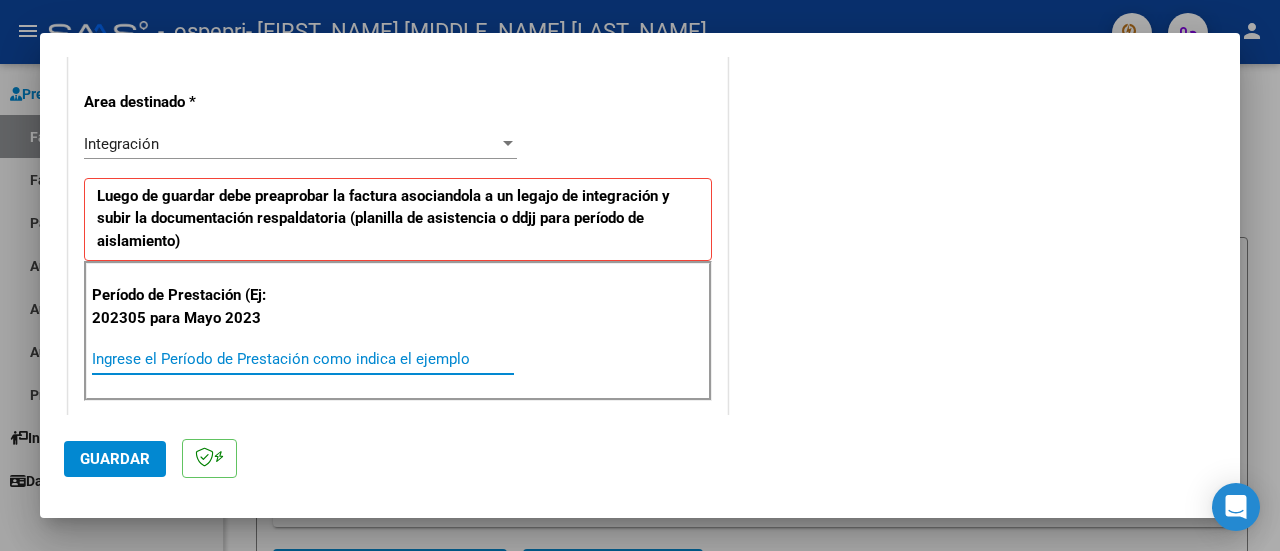 click on "Ingrese el Período de Prestación como indica el ejemplo" at bounding box center [303, 359] 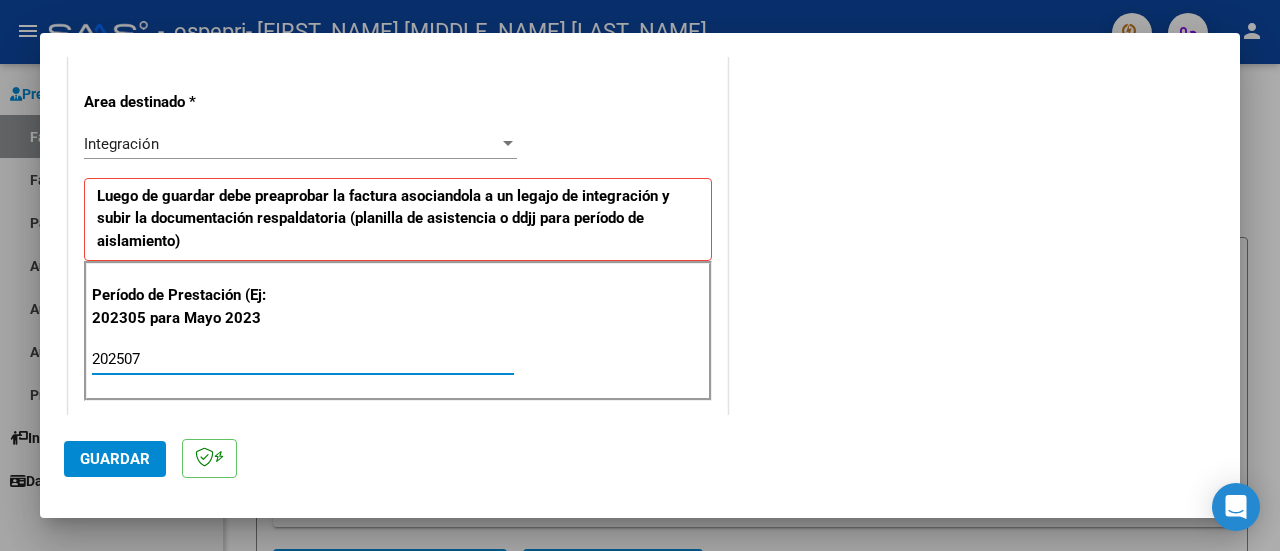 type on "202507" 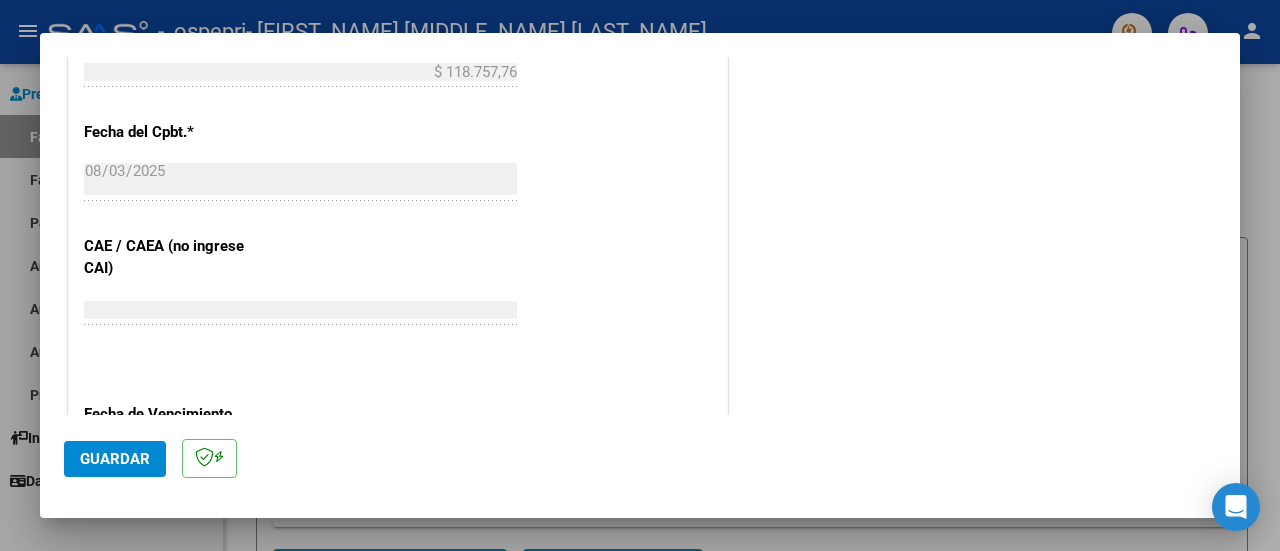 scroll, scrollTop: 1200, scrollLeft: 0, axis: vertical 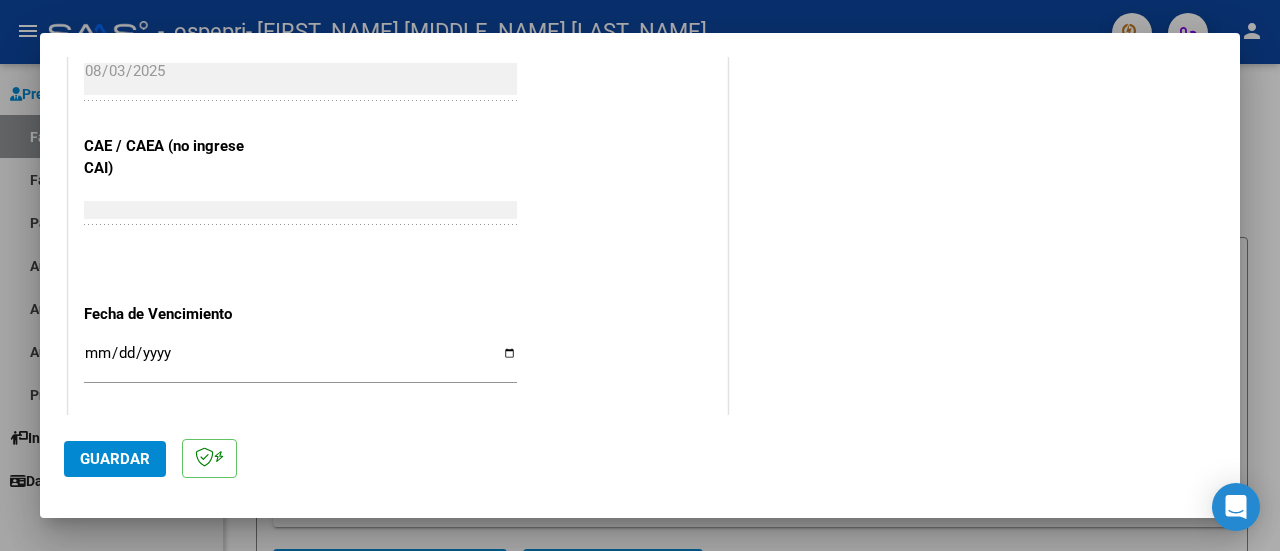 click on "Ingresar la fecha" at bounding box center (300, 361) 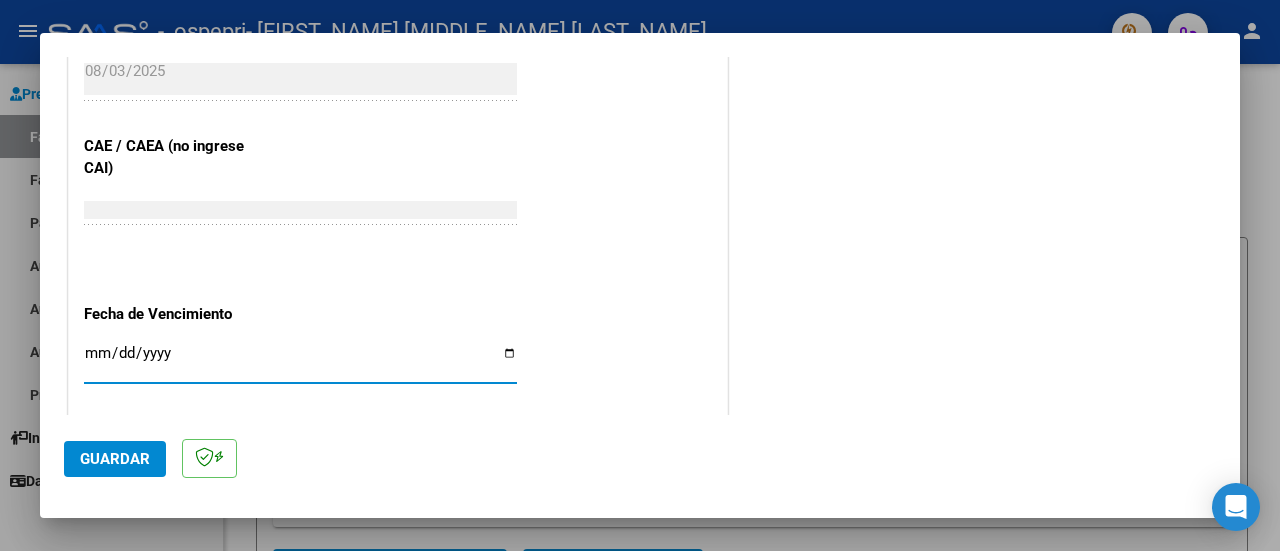 click on "Ingresar la fecha" at bounding box center (300, 361) 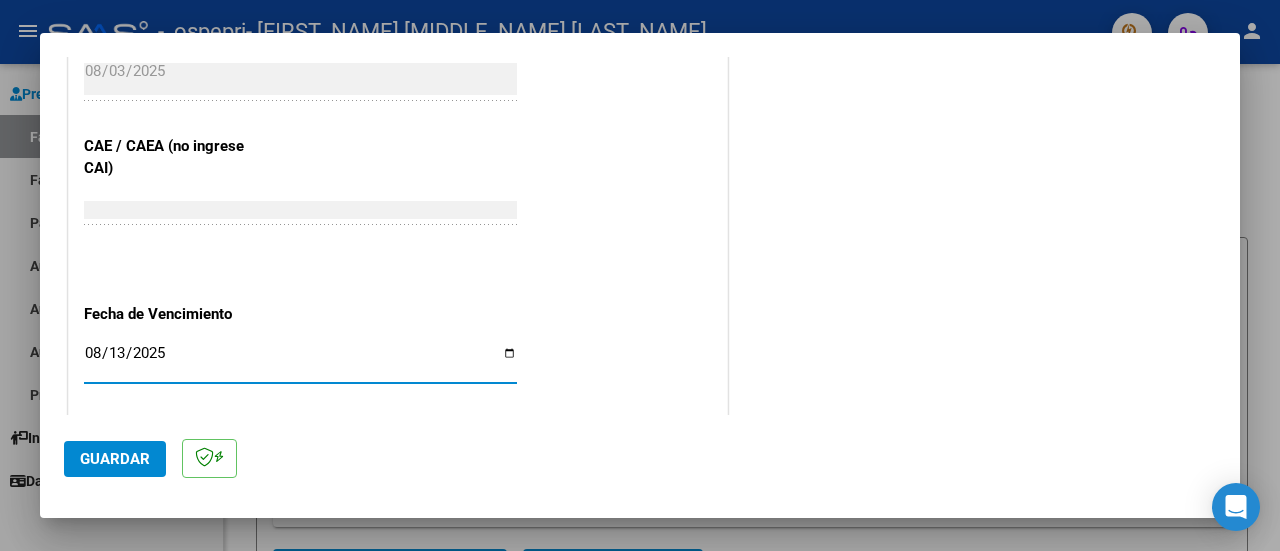 type on "2025-08-13" 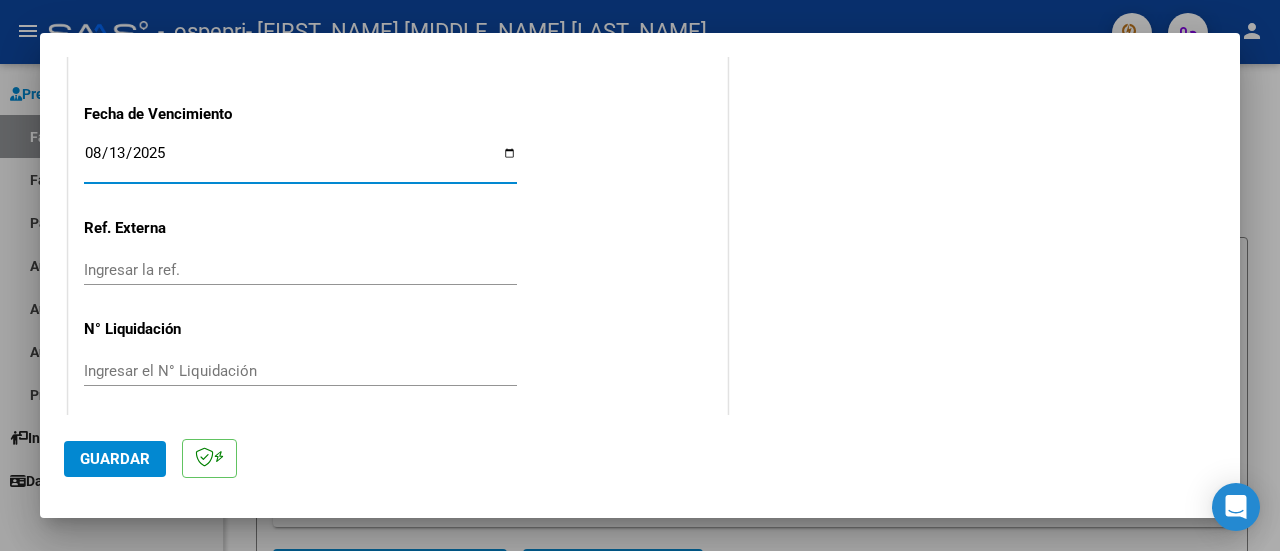 scroll, scrollTop: 1404, scrollLeft: 0, axis: vertical 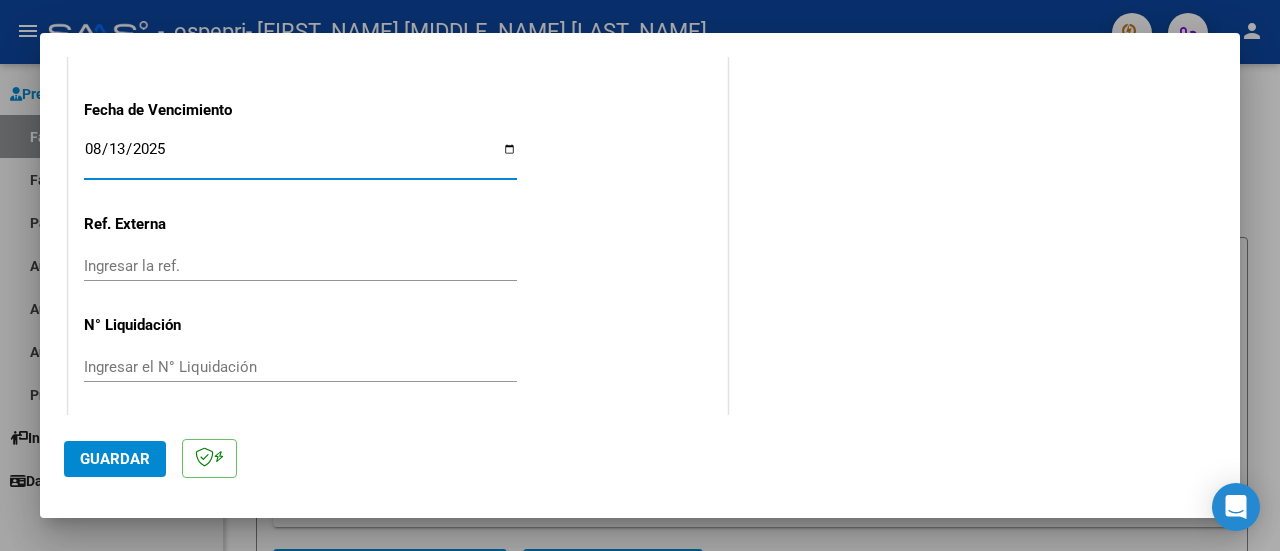 click on "Ingresar el N° Liquidación" at bounding box center (300, 367) 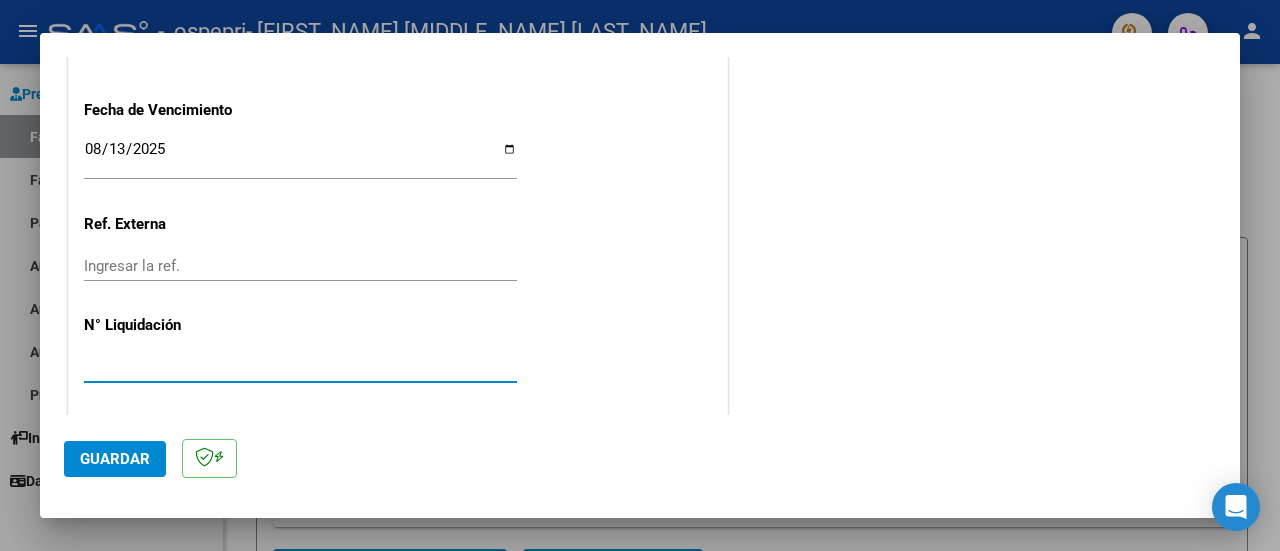 type on "[LIQUIDATION_NUMBER]" 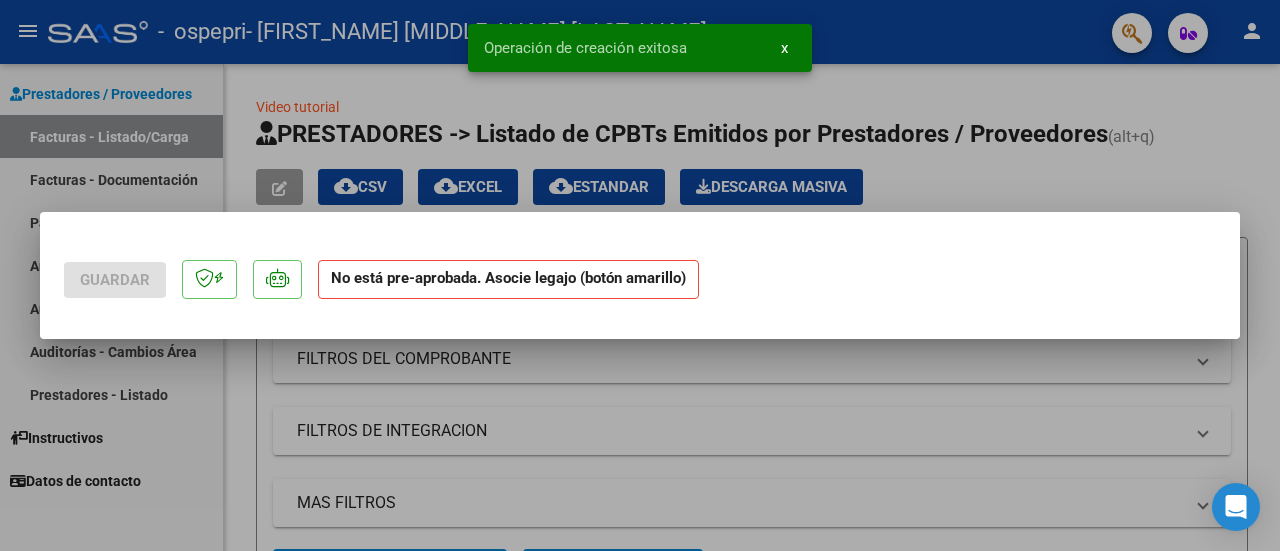 scroll, scrollTop: 0, scrollLeft: 0, axis: both 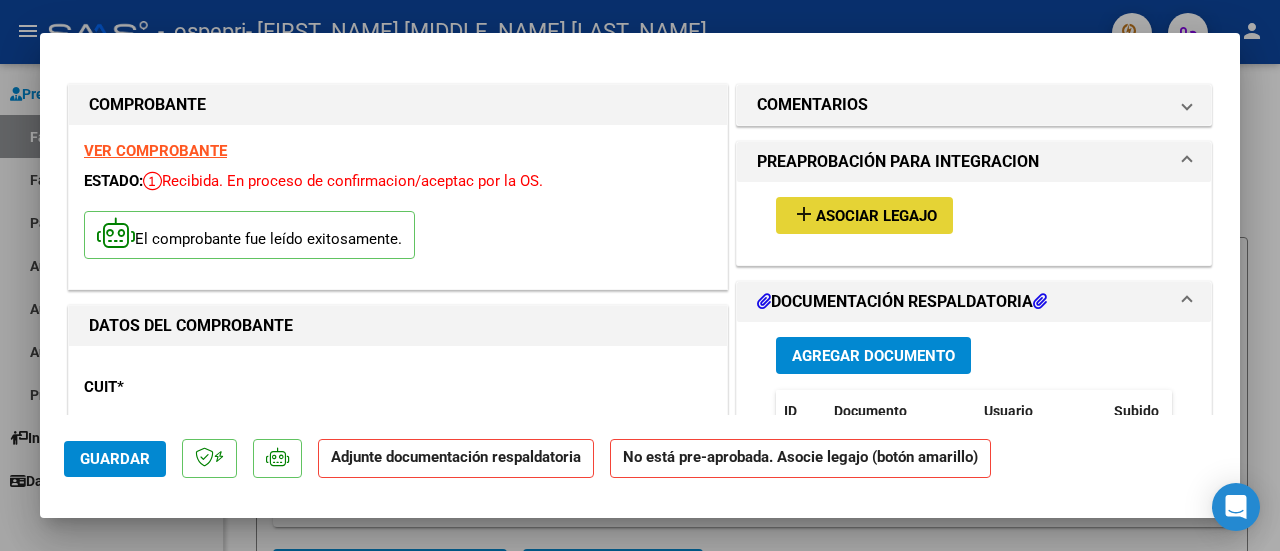 click on "Asociar Legajo" at bounding box center (876, 216) 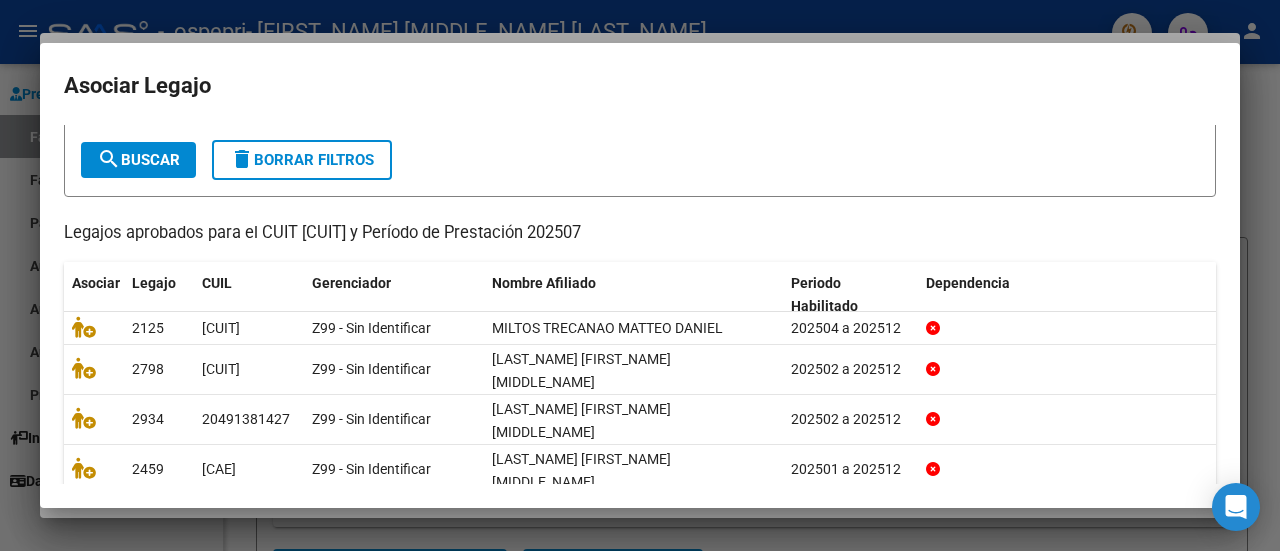 scroll, scrollTop: 158, scrollLeft: 0, axis: vertical 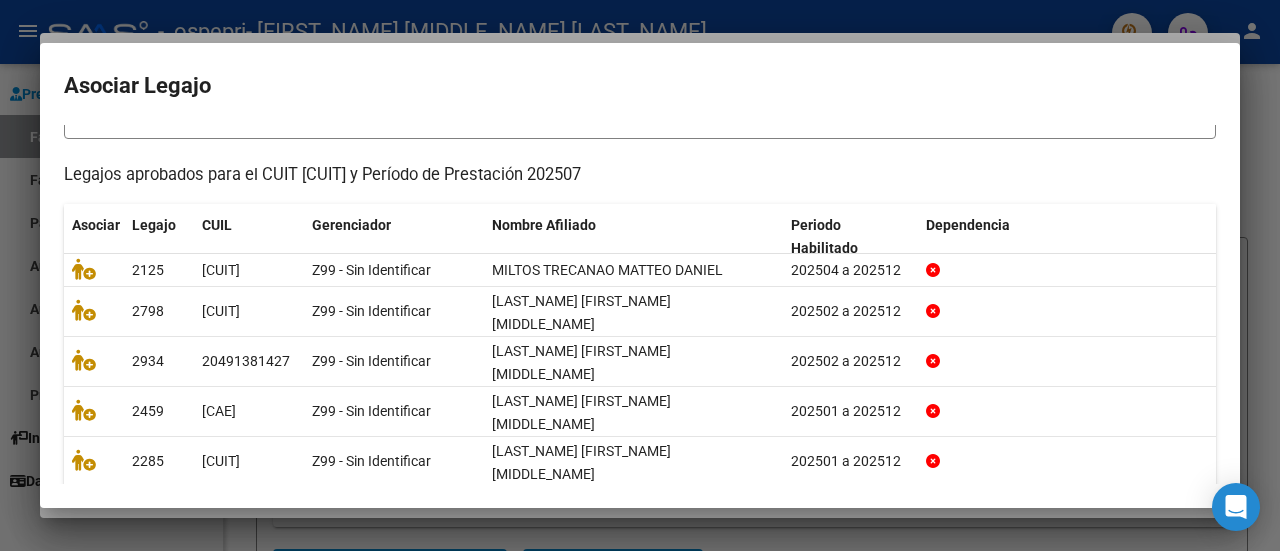 click on "2" 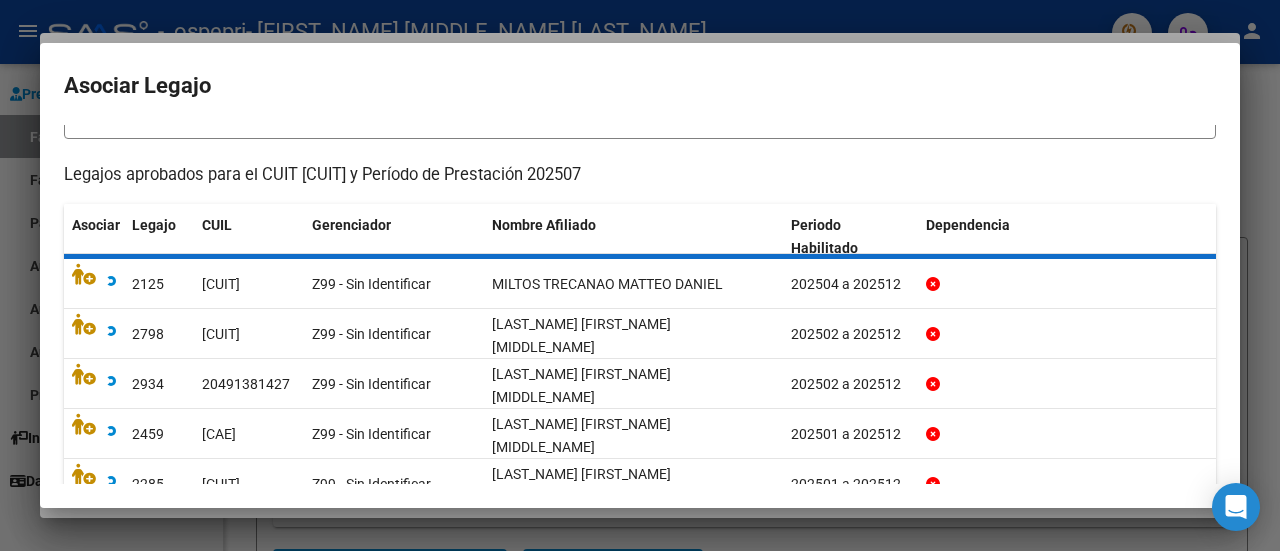 scroll, scrollTop: 32, scrollLeft: 0, axis: vertical 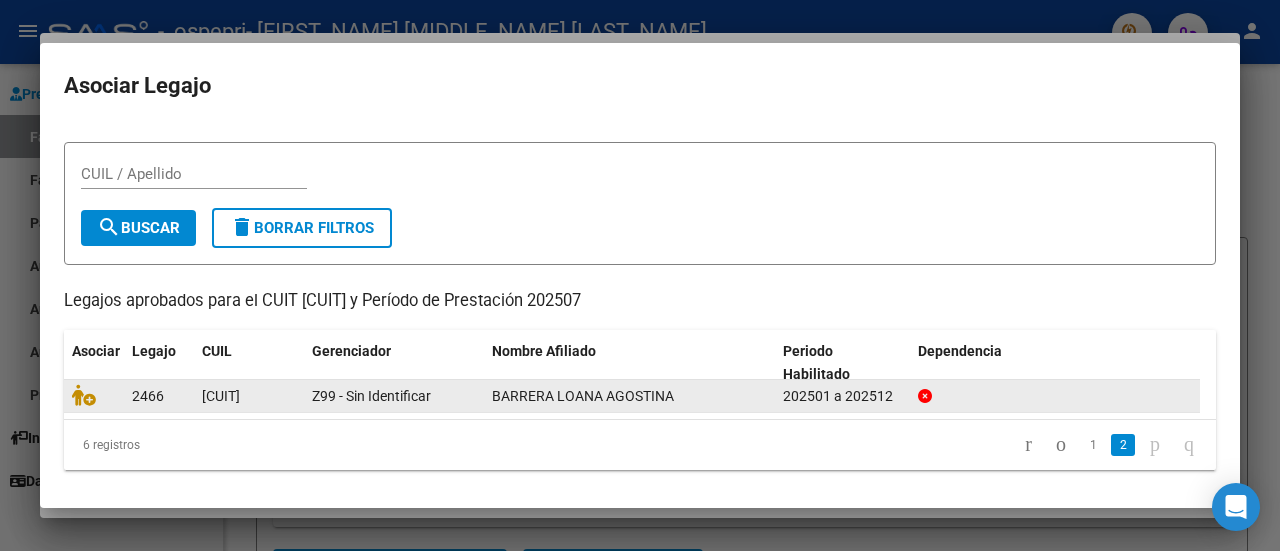 click on "BARRERA LOANA AGOSTINA" 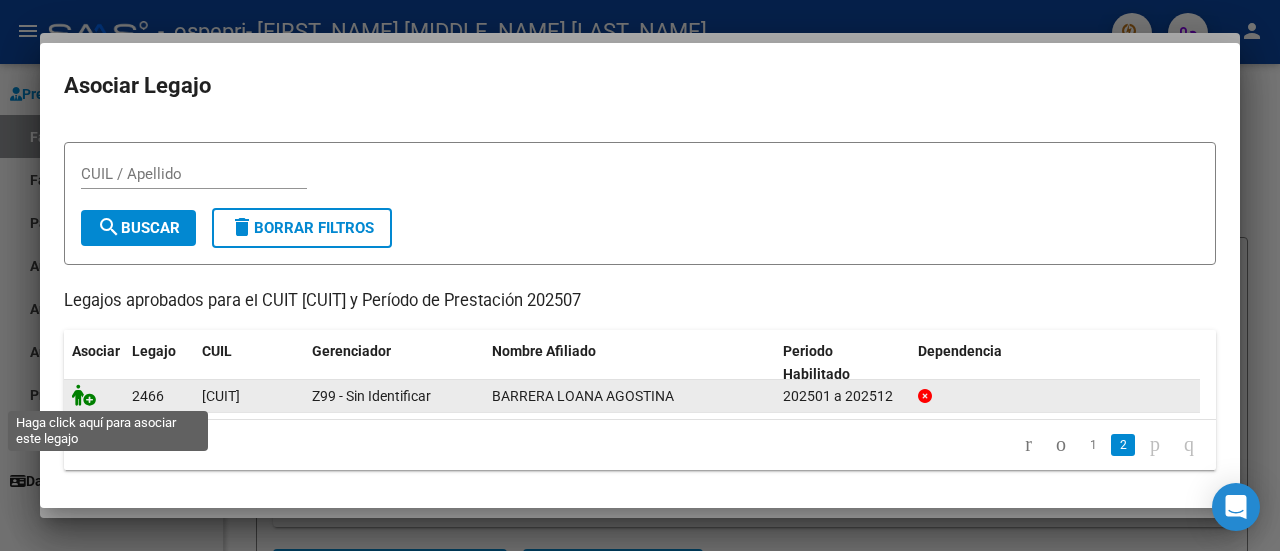 click 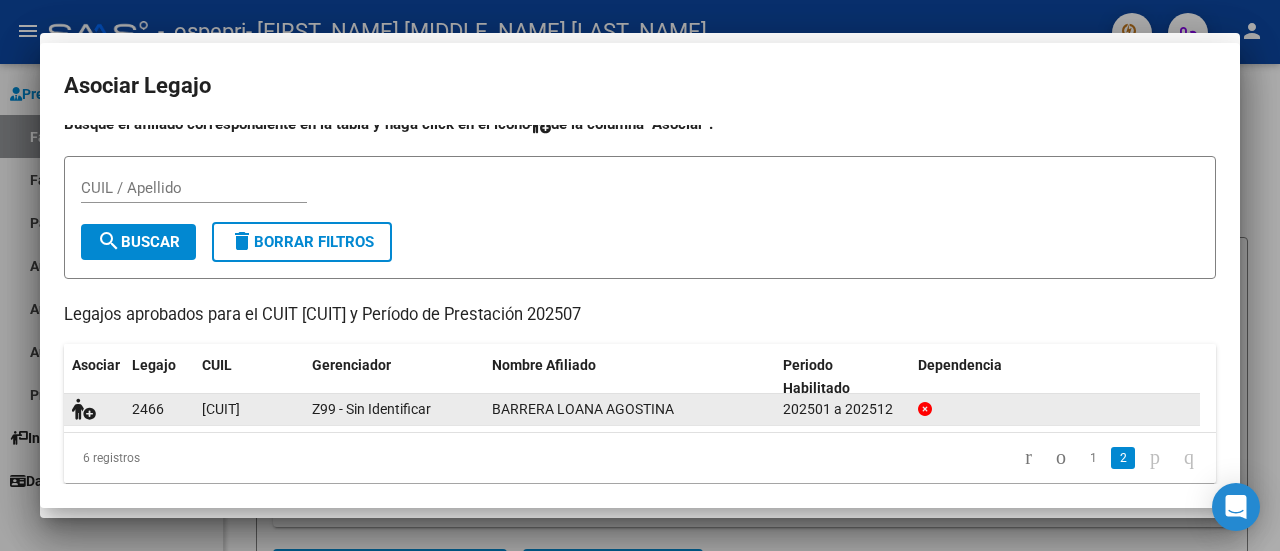 scroll, scrollTop: 46, scrollLeft: 0, axis: vertical 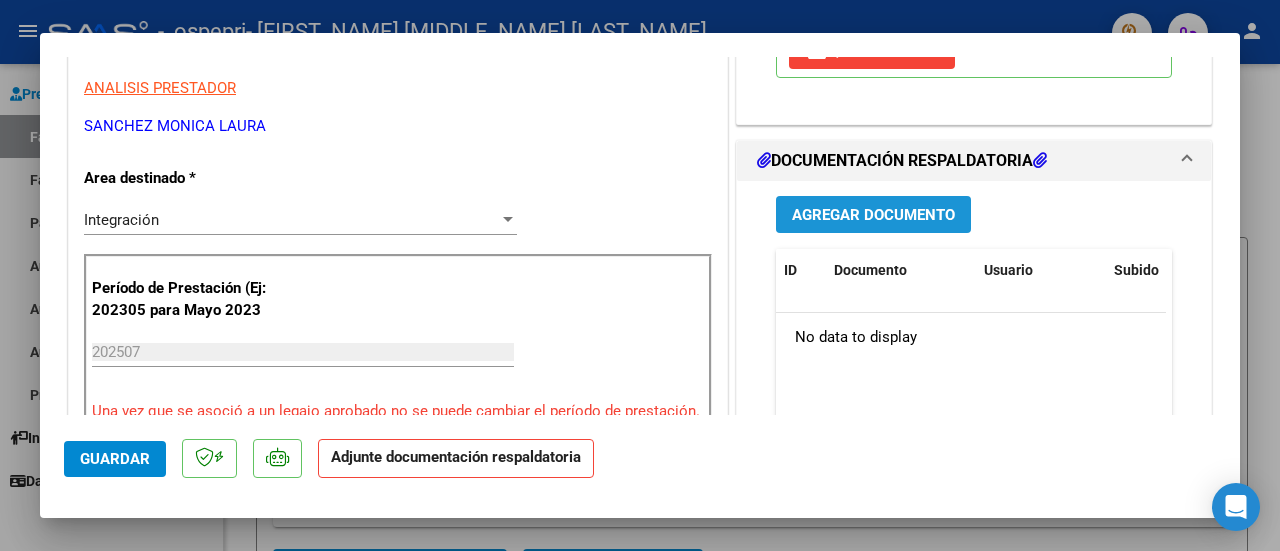 click on "Agregar Documento" at bounding box center (873, 215) 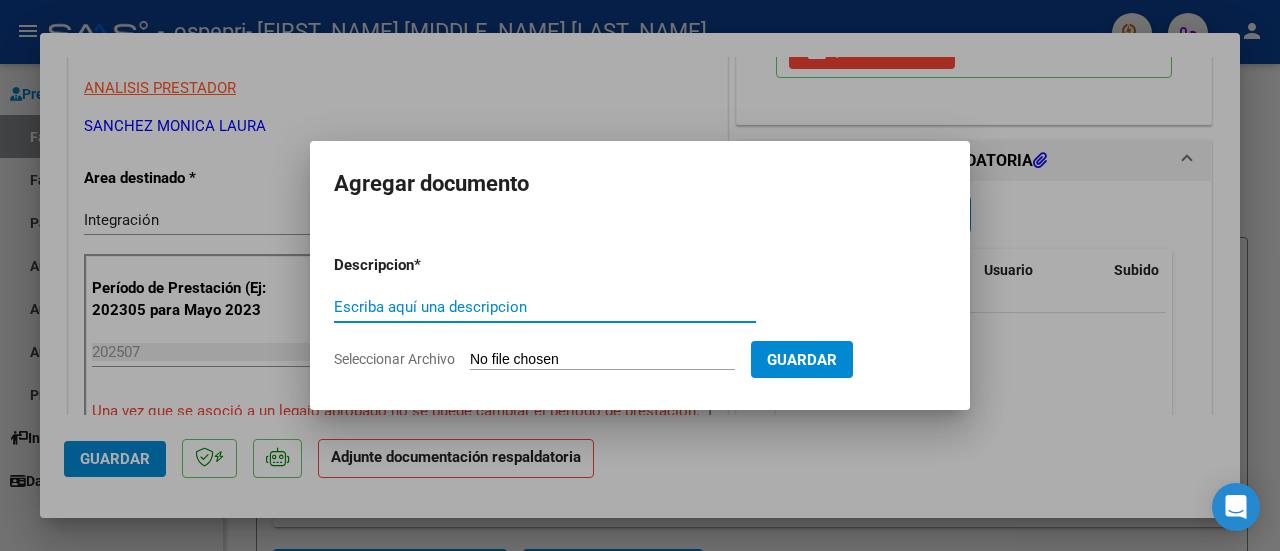 click on "Escriba aquí una descripcion" at bounding box center (545, 307) 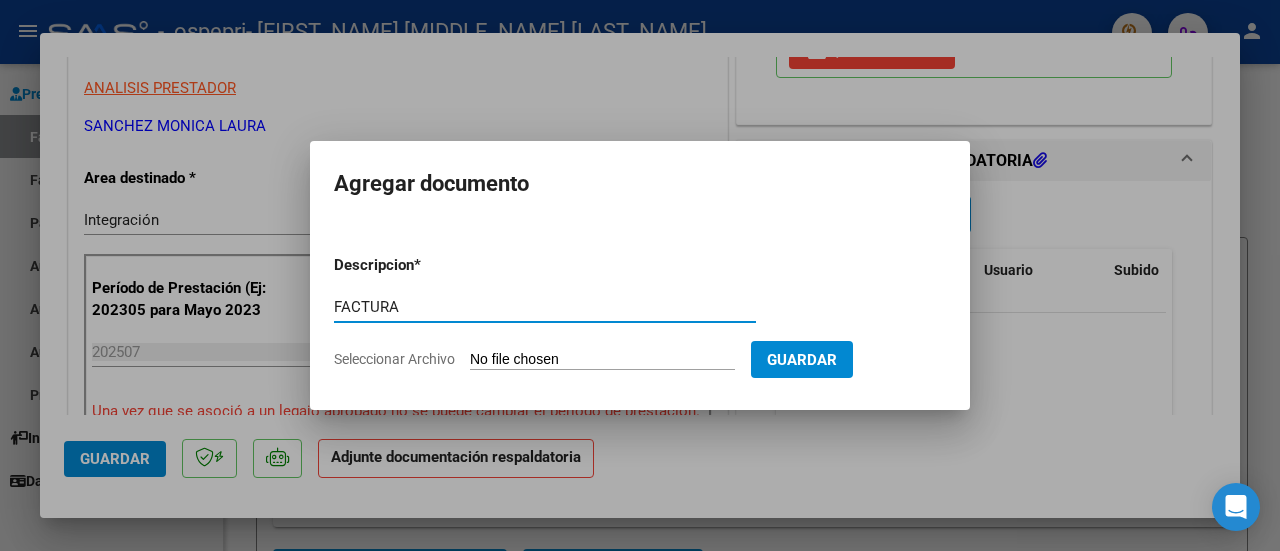 type on "FACTURA" 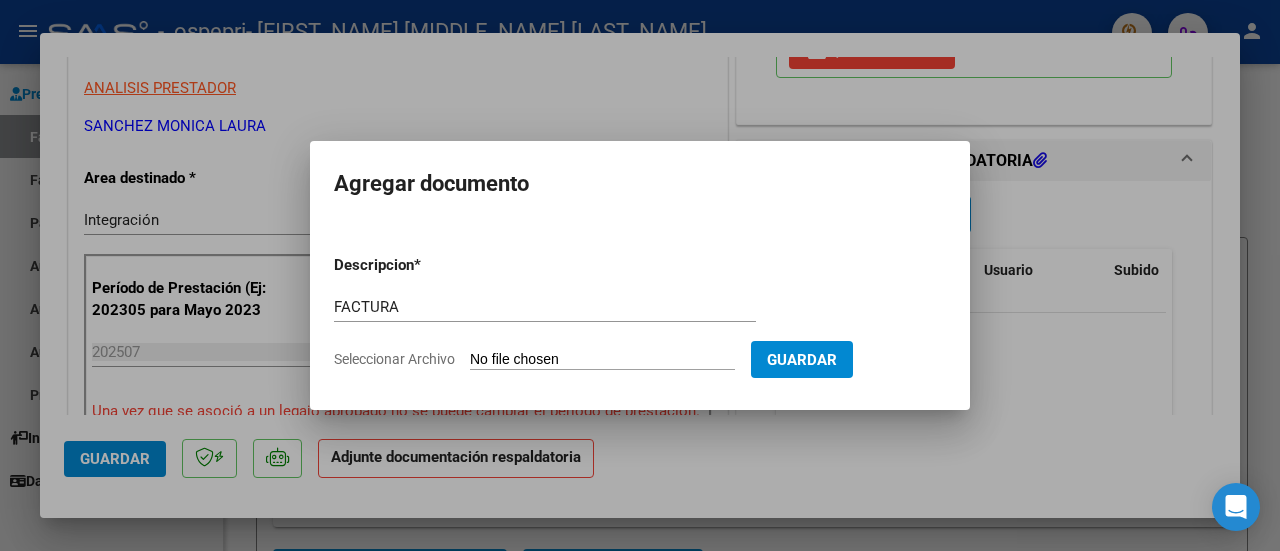 click on "Seleccionar Archivo" at bounding box center (602, 360) 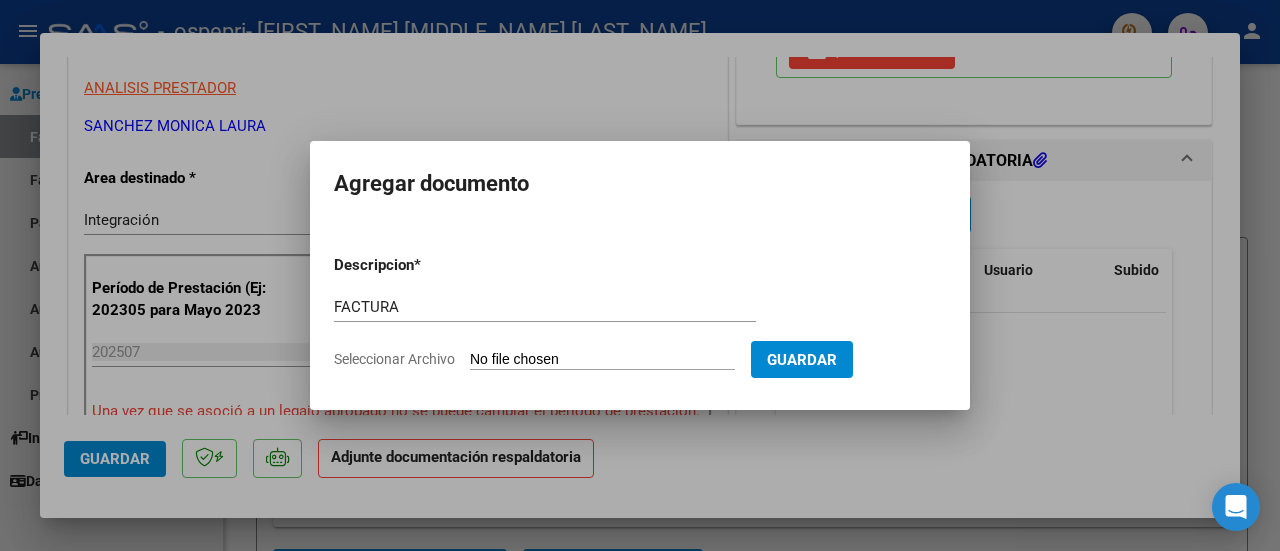 type on "C:\fakepath\27163753842_006_00005_00000290.pdf" 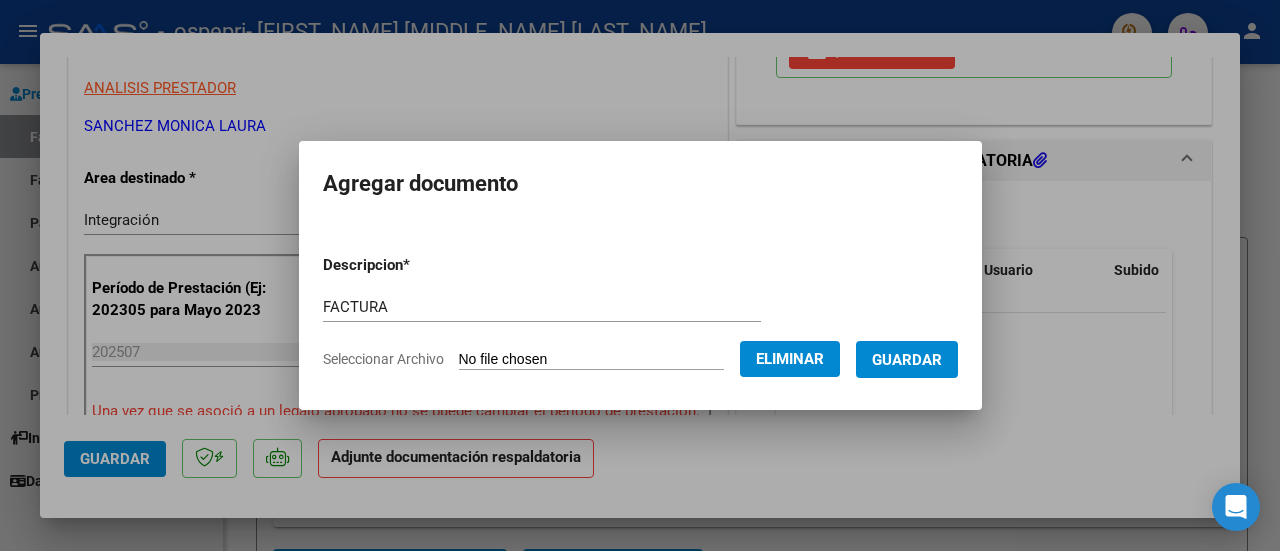 click on "Guardar" at bounding box center [907, 359] 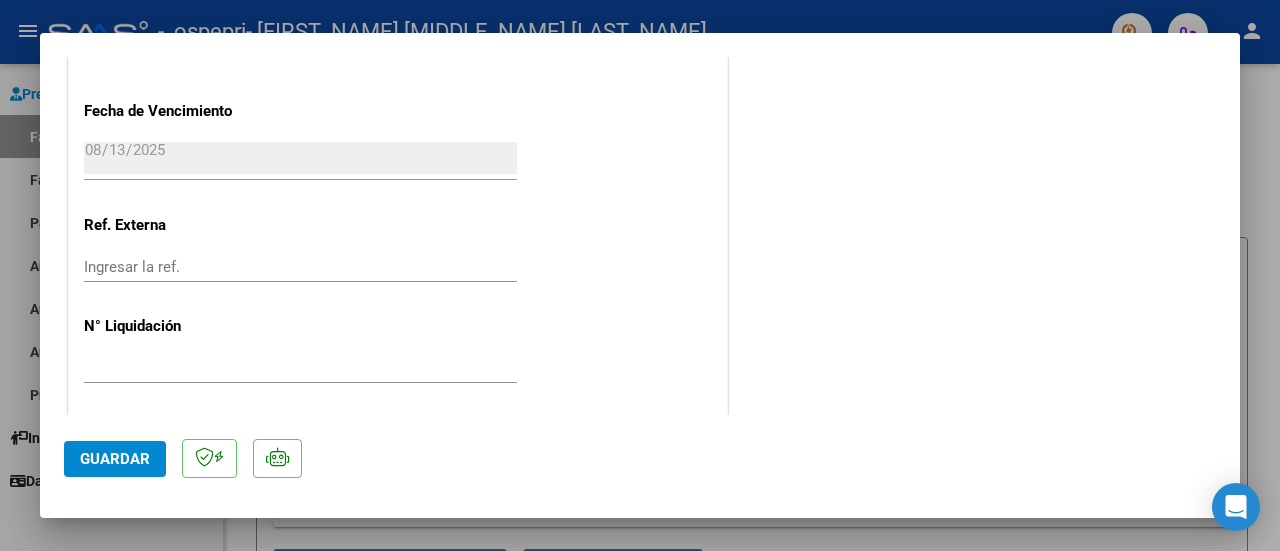 scroll, scrollTop: 1450, scrollLeft: 0, axis: vertical 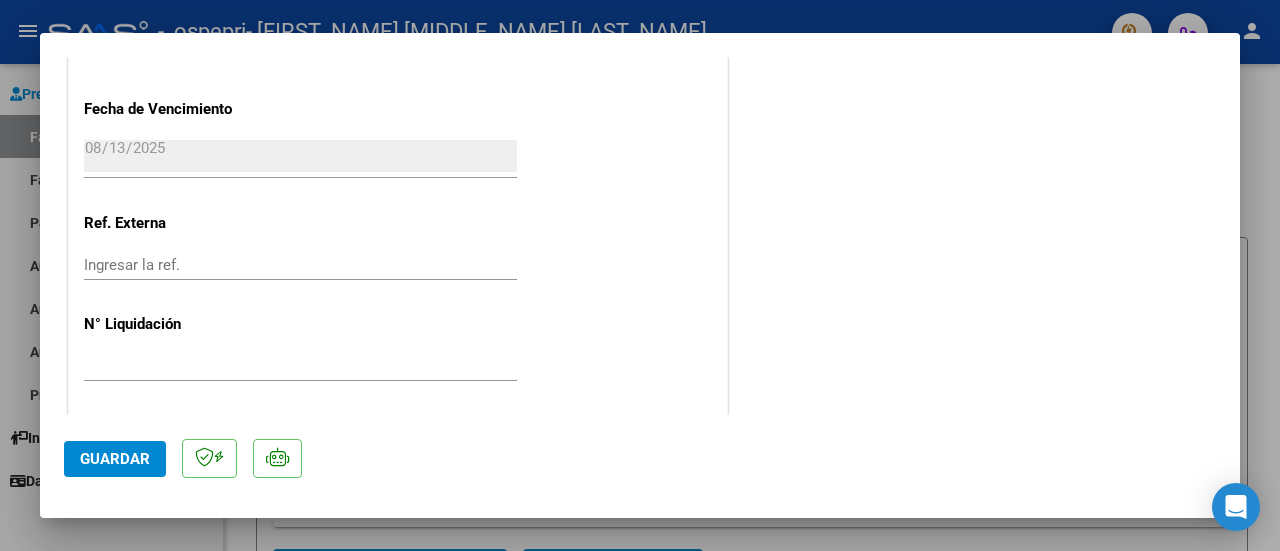 click on "Guardar" 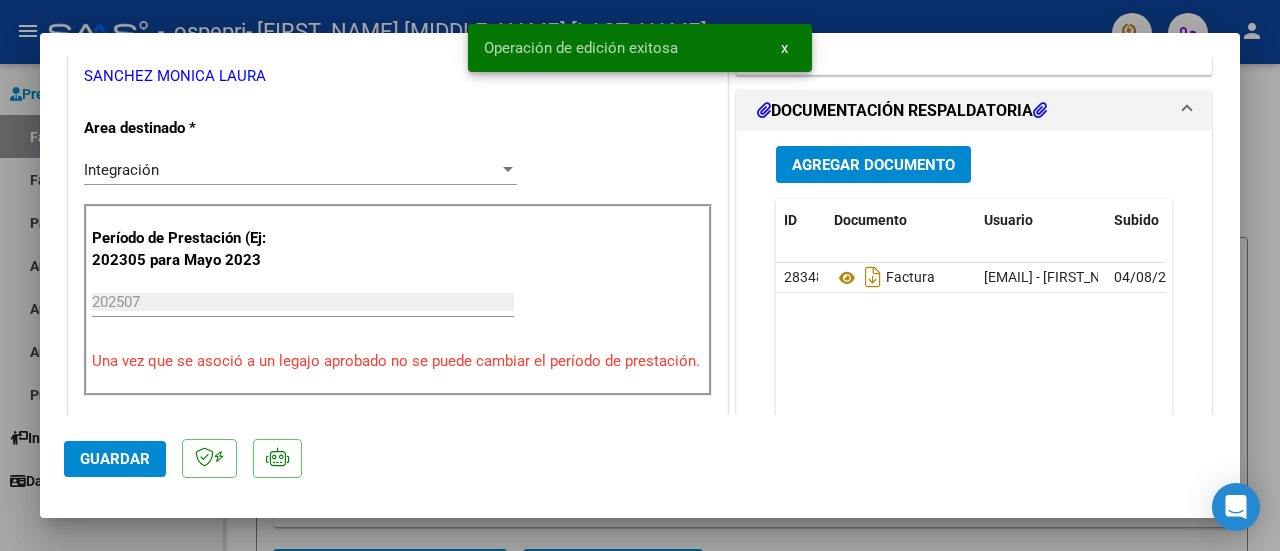 scroll, scrollTop: 450, scrollLeft: 0, axis: vertical 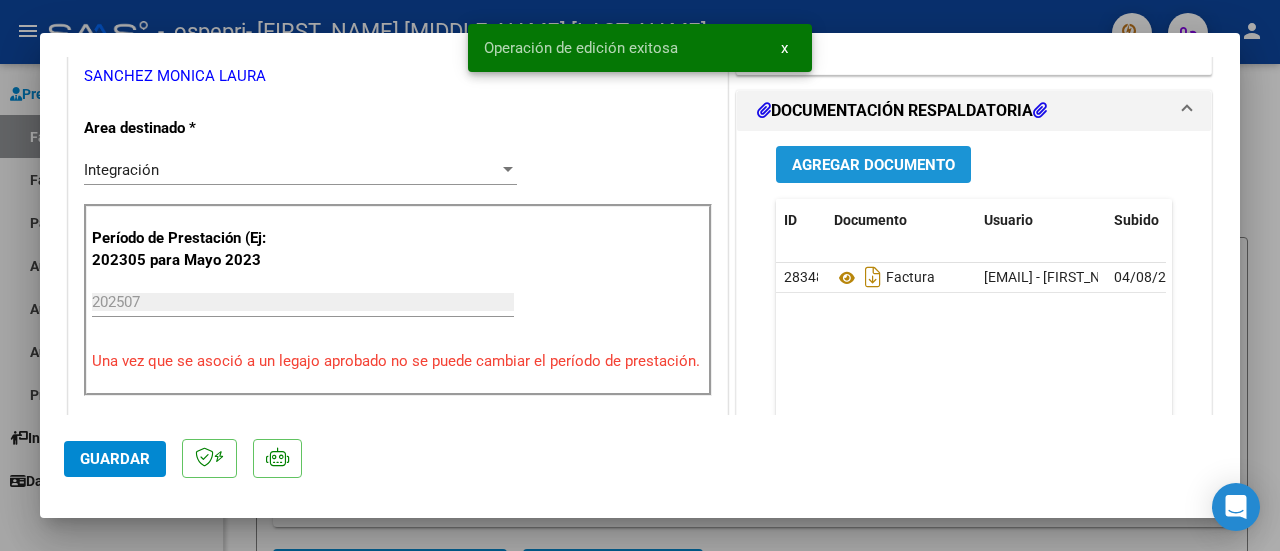 click on "Agregar Documento" at bounding box center [873, 164] 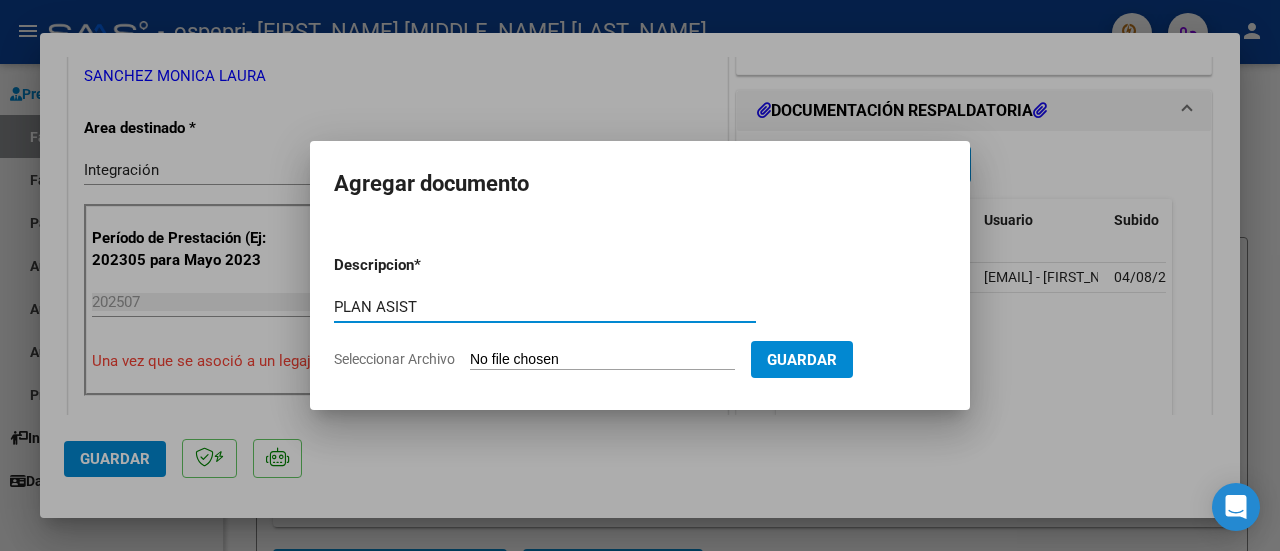 type on "PLAN ASIST" 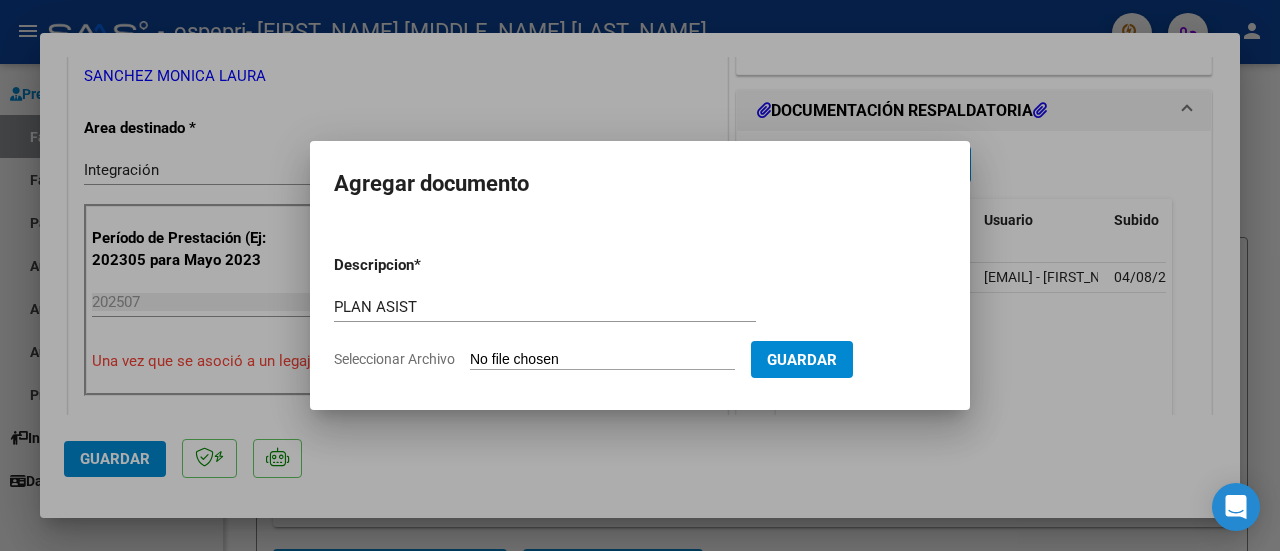 click on "Seleccionar Archivo" at bounding box center (602, 360) 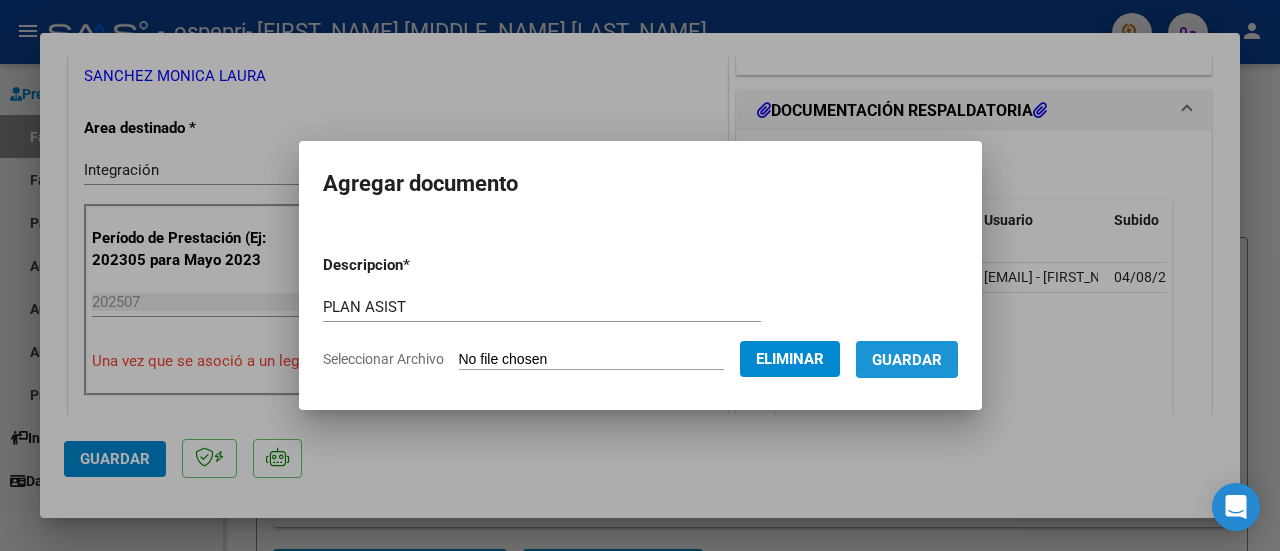 click on "Guardar" at bounding box center [907, 360] 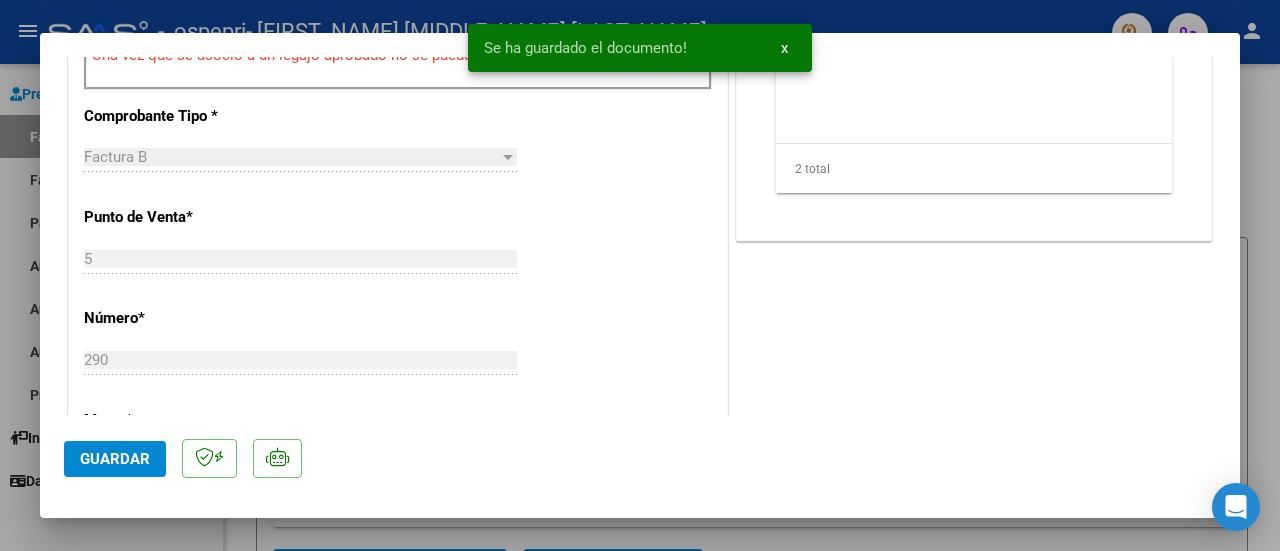 scroll, scrollTop: 850, scrollLeft: 0, axis: vertical 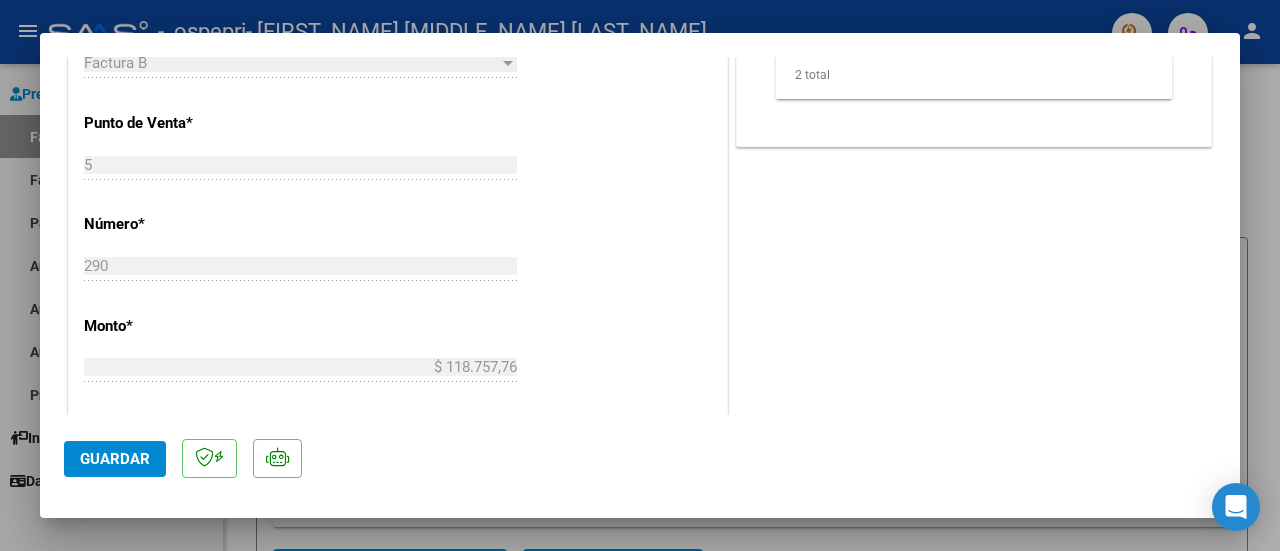 click on "Guardar" 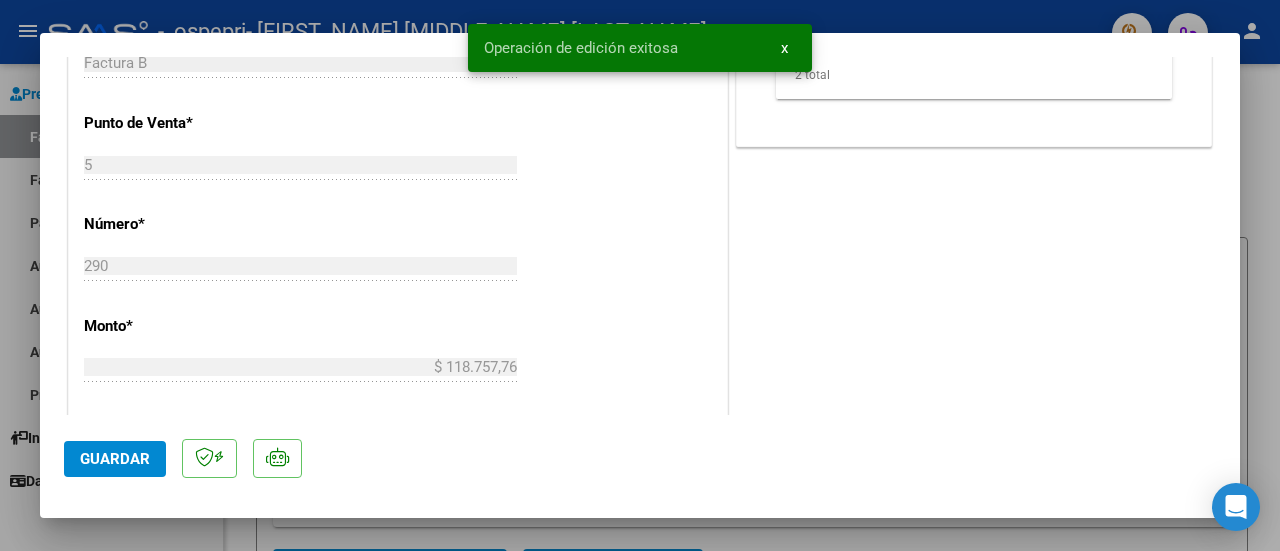 scroll, scrollTop: 450, scrollLeft: 0, axis: vertical 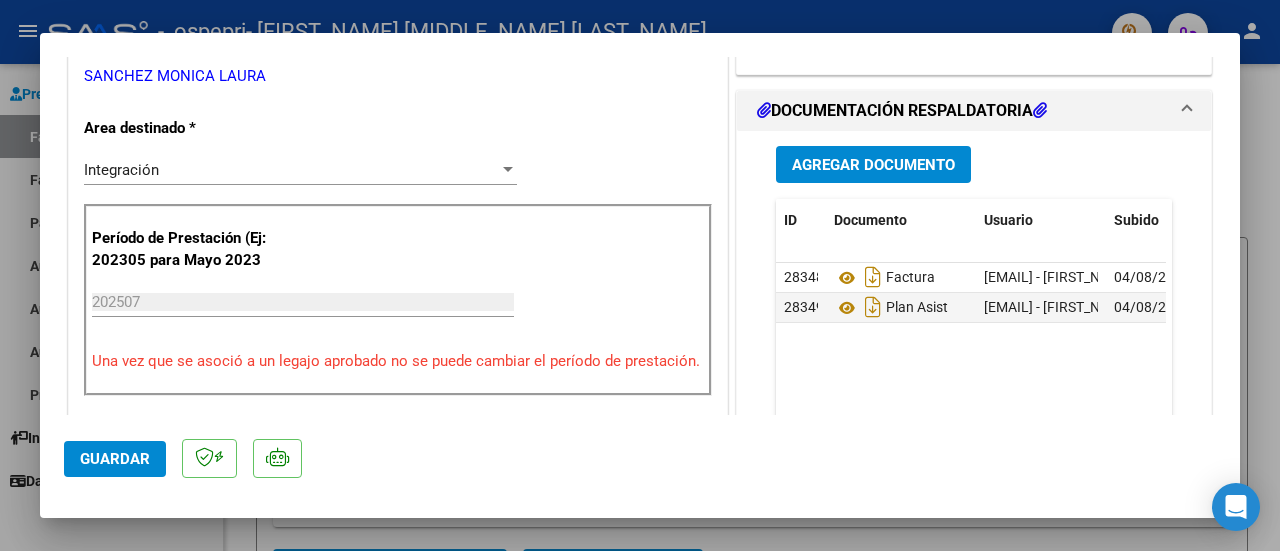 click on "Guardar" 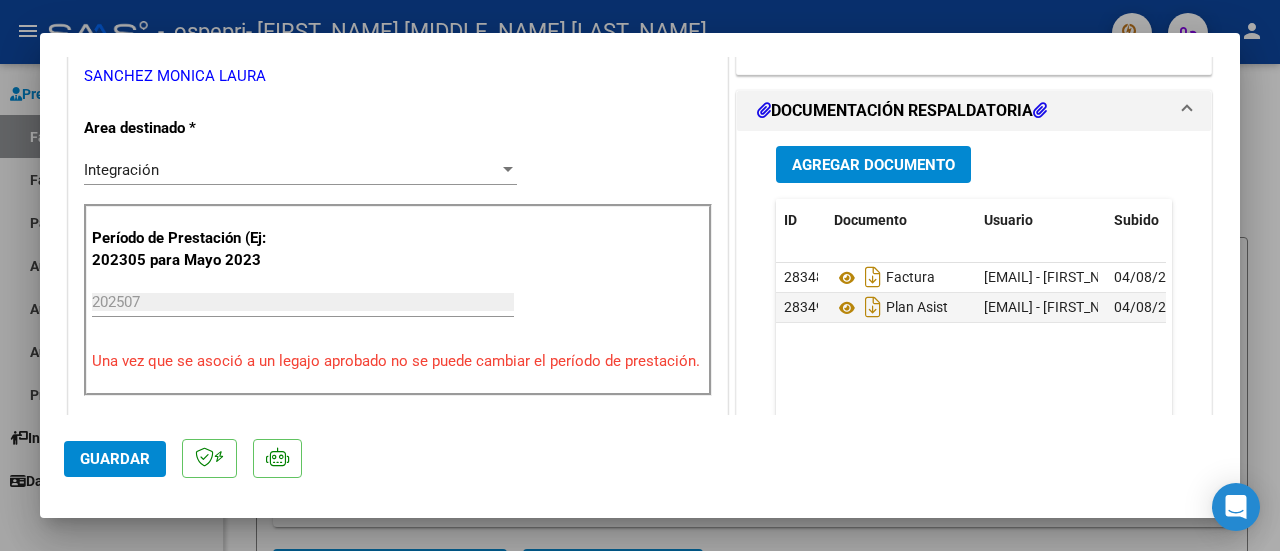 click at bounding box center (640, 275) 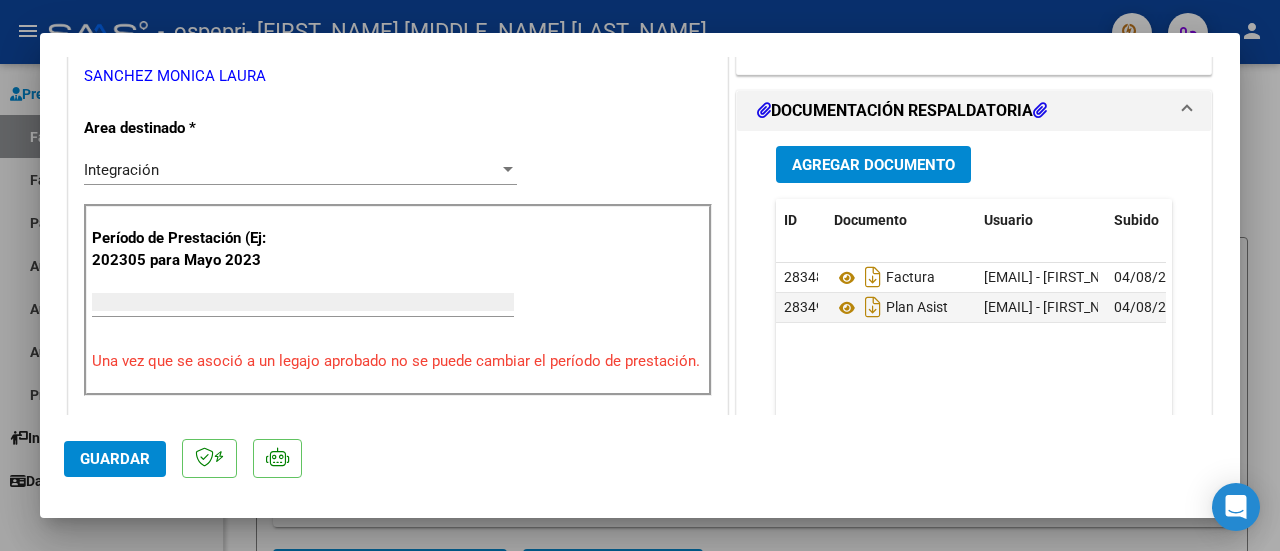 scroll, scrollTop: 364, scrollLeft: 0, axis: vertical 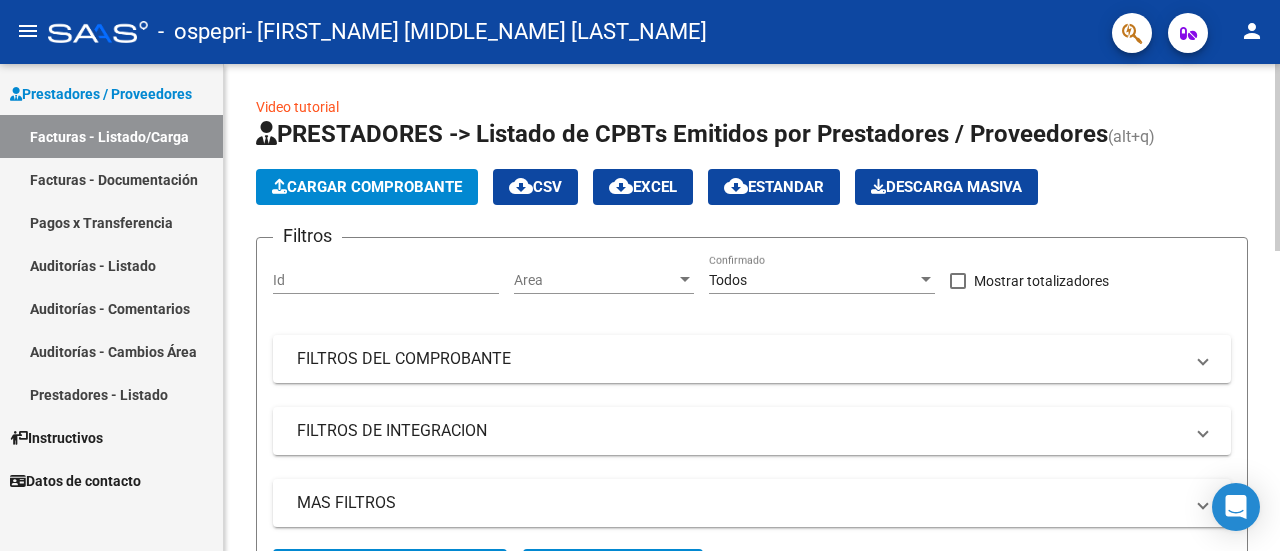 click on "Cargar Comprobante" 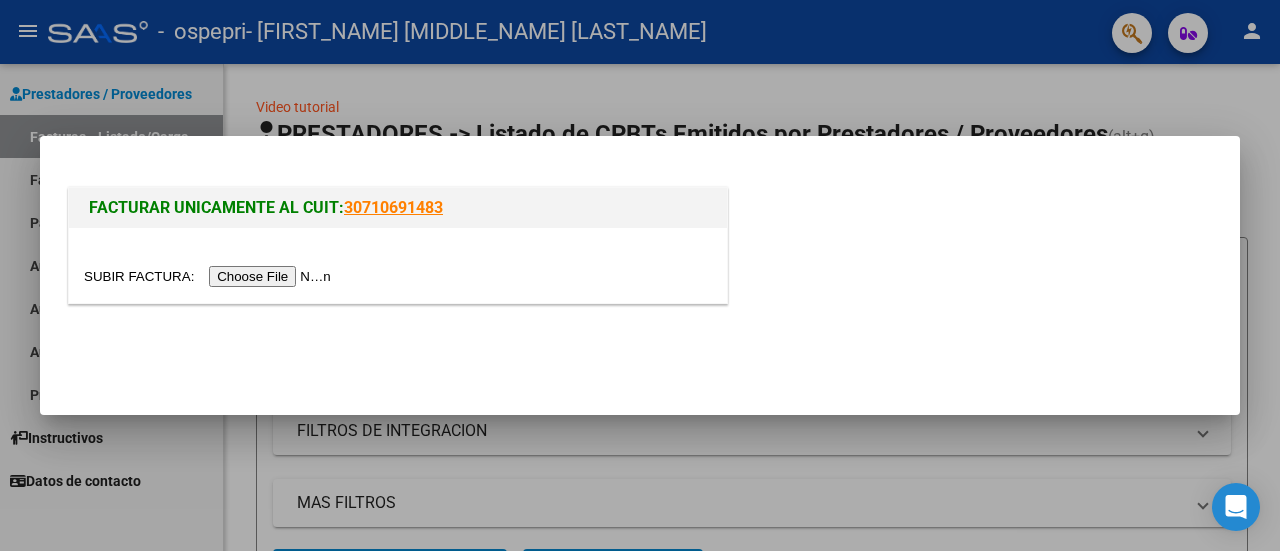 click at bounding box center (210, 276) 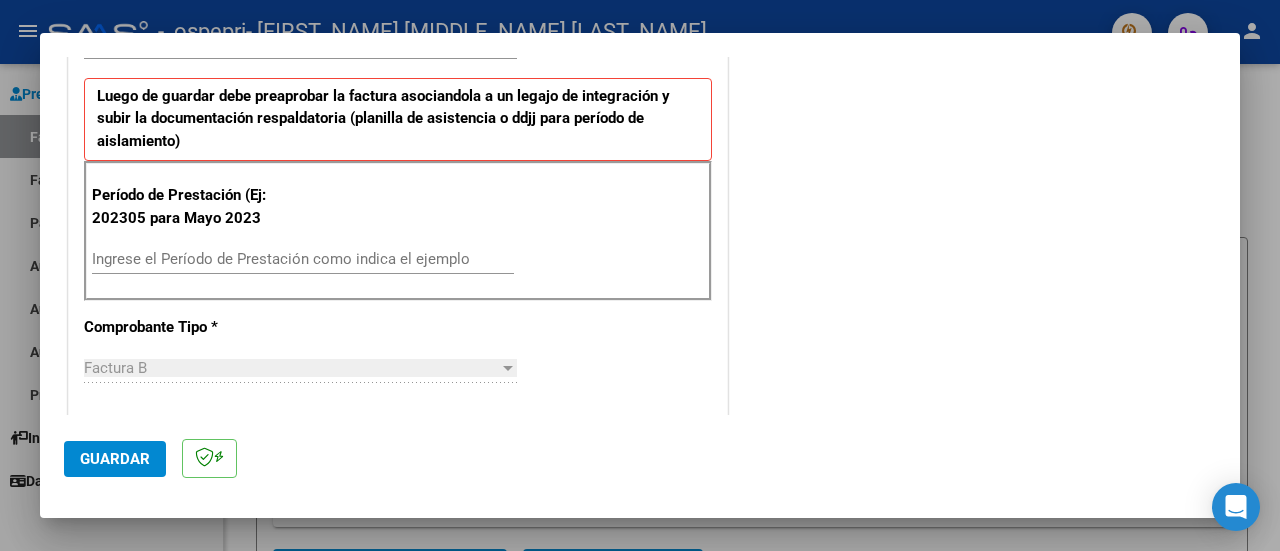 scroll, scrollTop: 600, scrollLeft: 0, axis: vertical 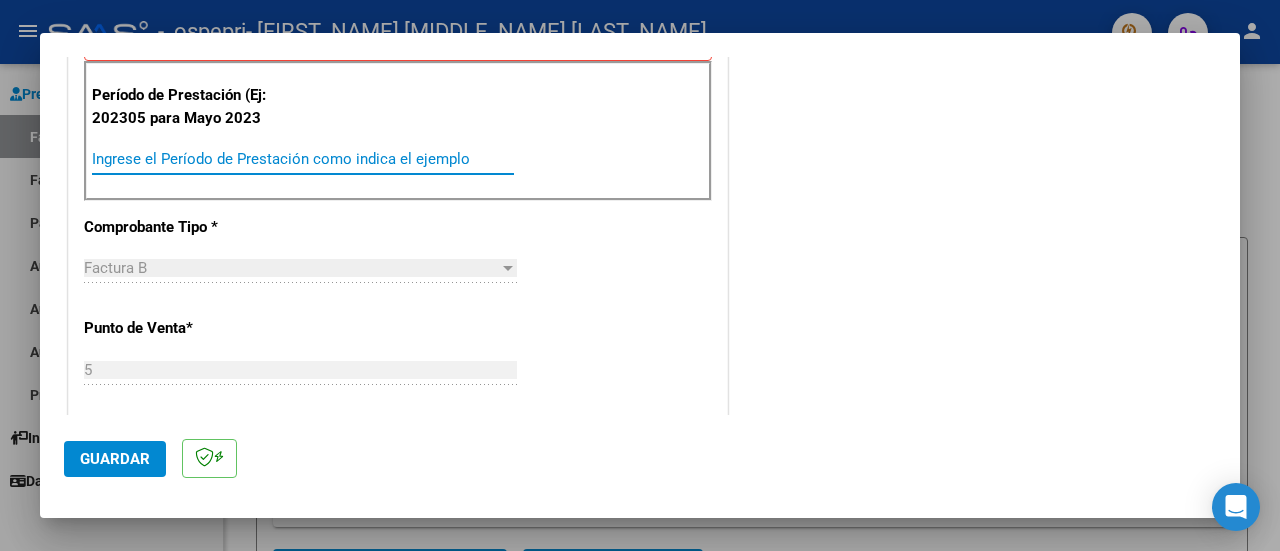 click on "Ingrese el Período de Prestación como indica el ejemplo" at bounding box center (303, 159) 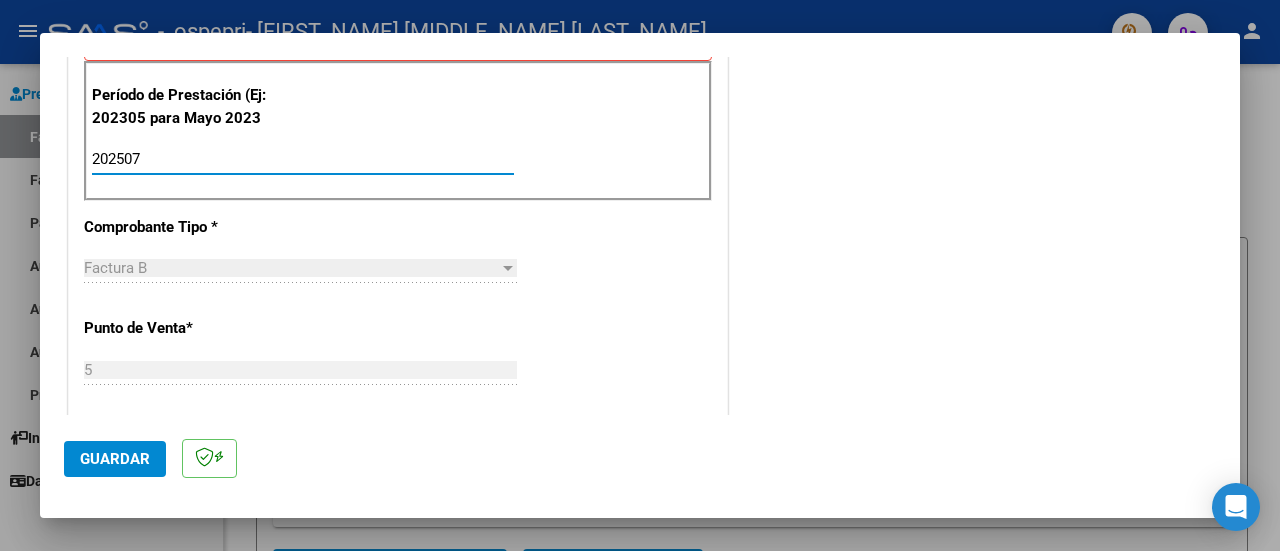 type on "202507" 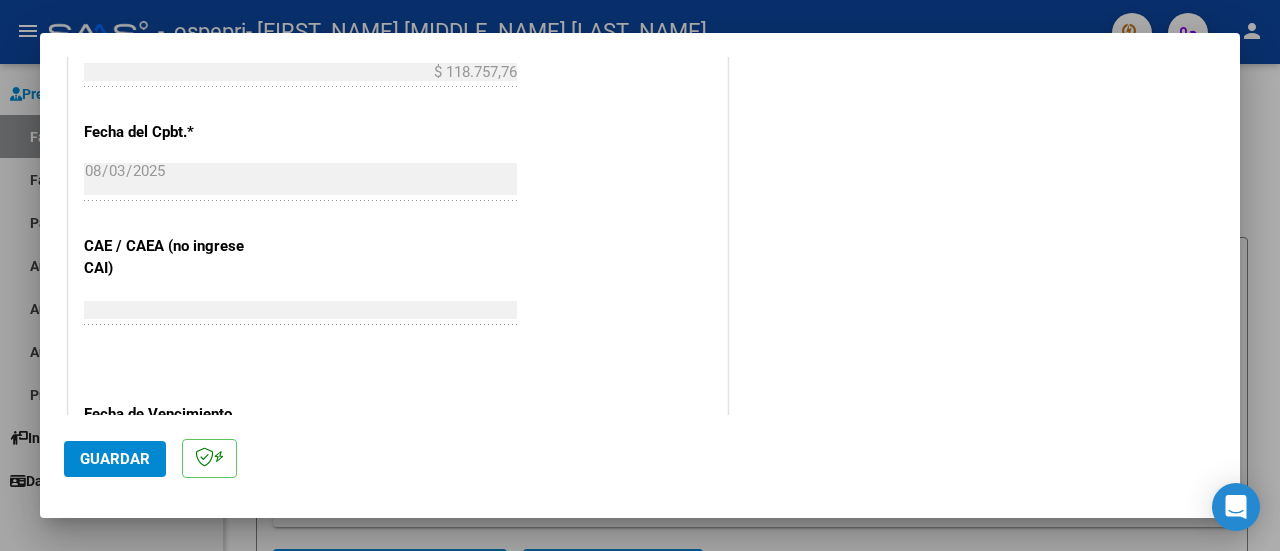 scroll, scrollTop: 1300, scrollLeft: 0, axis: vertical 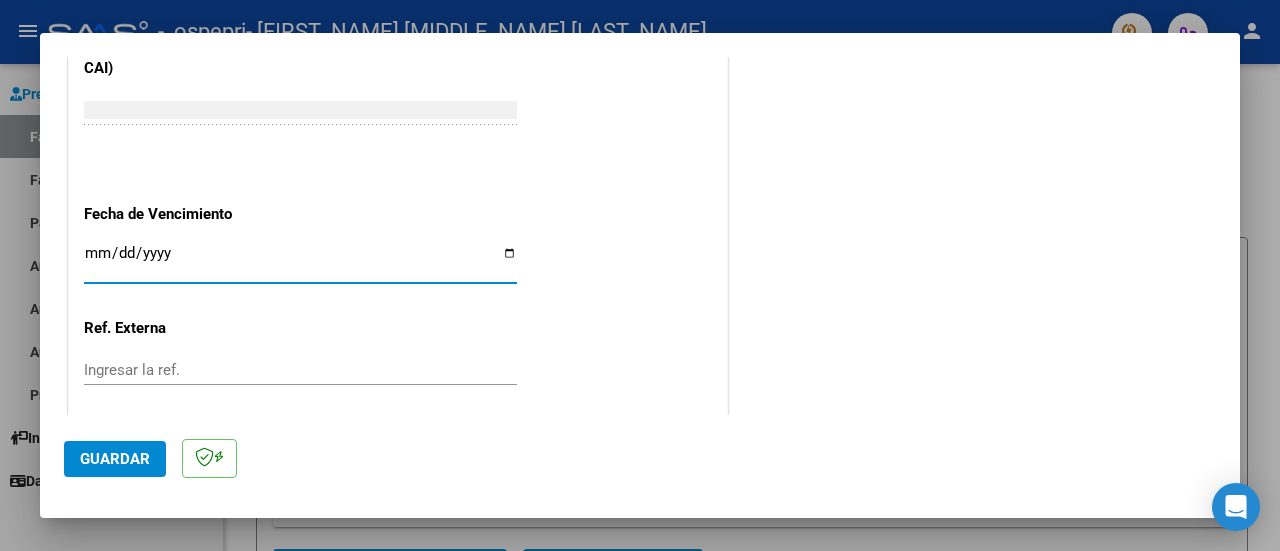 click on "Ingresar la fecha" at bounding box center (300, 261) 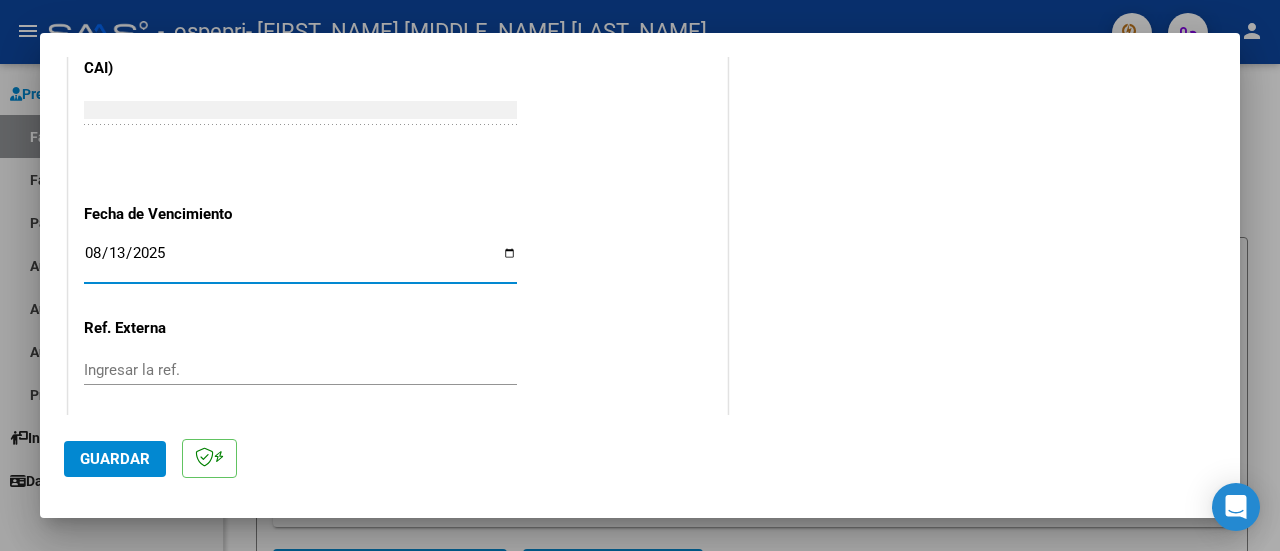 type on "2025-08-13" 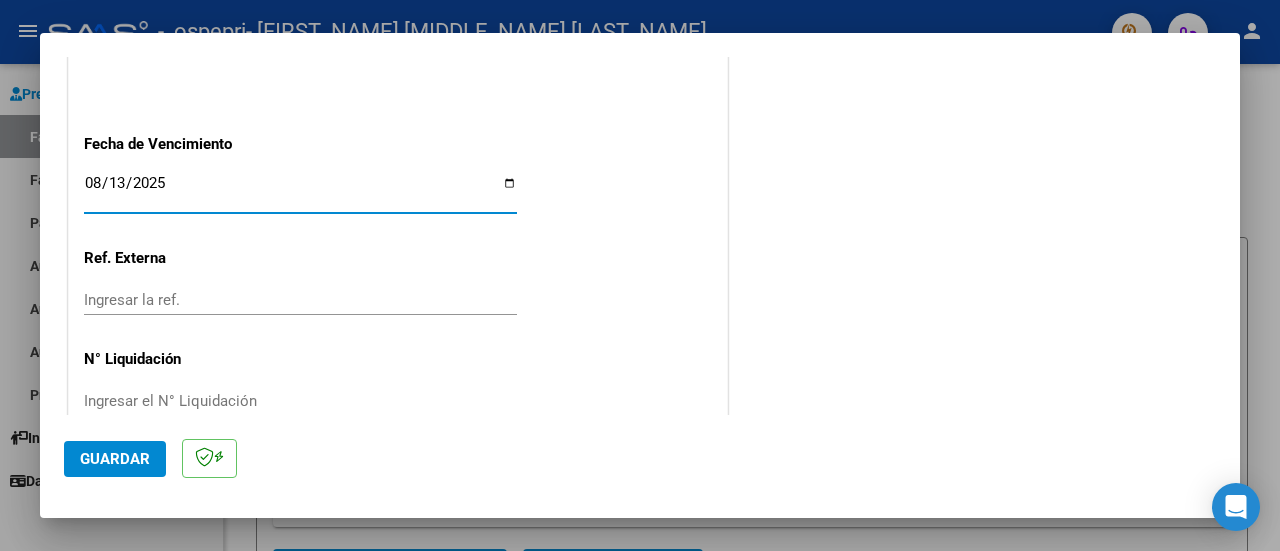scroll, scrollTop: 1404, scrollLeft: 0, axis: vertical 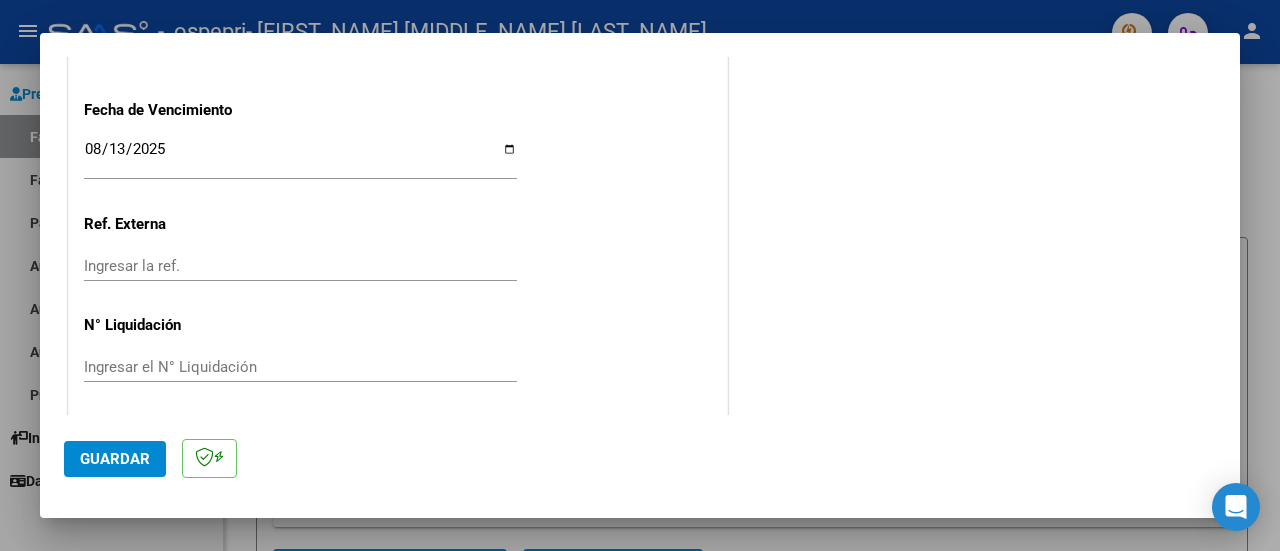 click on "CUIT  *   [CUIT] Ingresar CUIT  ANALISIS PRESTADOR  Area destinado * Integración Seleccionar Area Luego de guardar debe preaprobar la factura asociandola a un legajo de integración y subir la documentación respaldatoria (planilla de asistencia o ddjj para período de aislamiento)  Período de Prestación (Ej: 202305 para Mayo 2023    202507 Ingrese el Período de Prestación como indica el ejemplo   Comprobante Tipo * Factura B Seleccionar Tipo Punto de Venta  *   5 Ingresar el Nro.  Número  *   293 Ingresar el Nro.  Monto  *   $ 118.757,76 Ingresar el monto  Fecha del Cpbt.  *   2025-08-03 Ingresar la fecha  CAE / CAEA (no ingrese CAI)    [CAE] Ingresar el CAE o CAEA (no ingrese CAI)  Fecha de Vencimiento    2025-08-13 Ingresar la fecha  Ref. Externa    Ingresar la ref.  N° Liquidación    Ingresar el N° Liquidación" at bounding box center [398, -340] 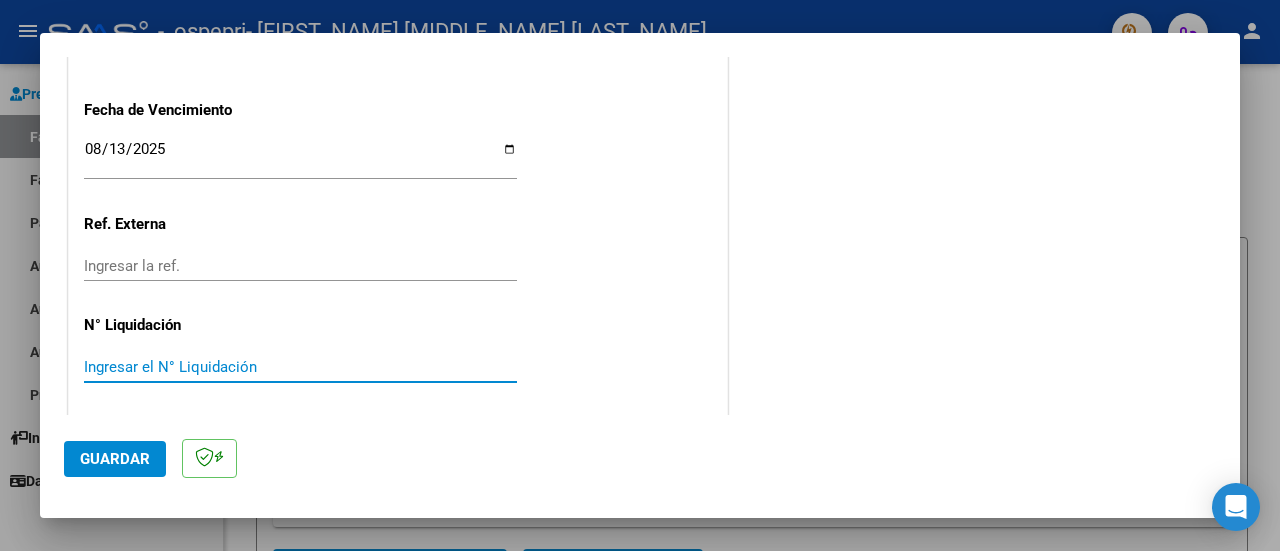 click on "Ingresar el N° Liquidación" at bounding box center [300, 367] 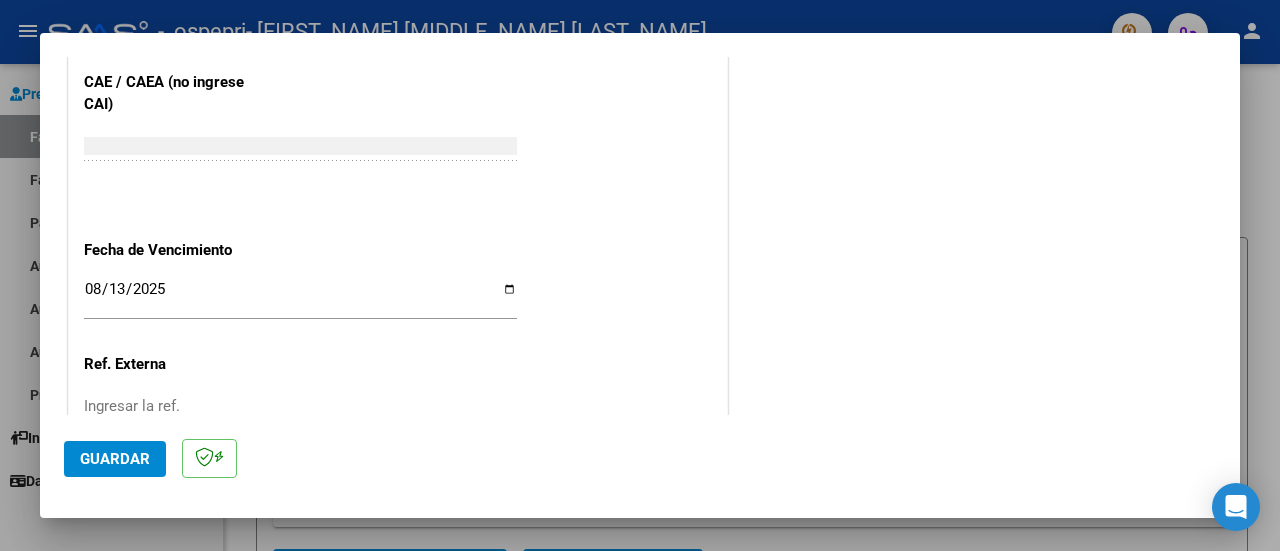 scroll, scrollTop: 1404, scrollLeft: 0, axis: vertical 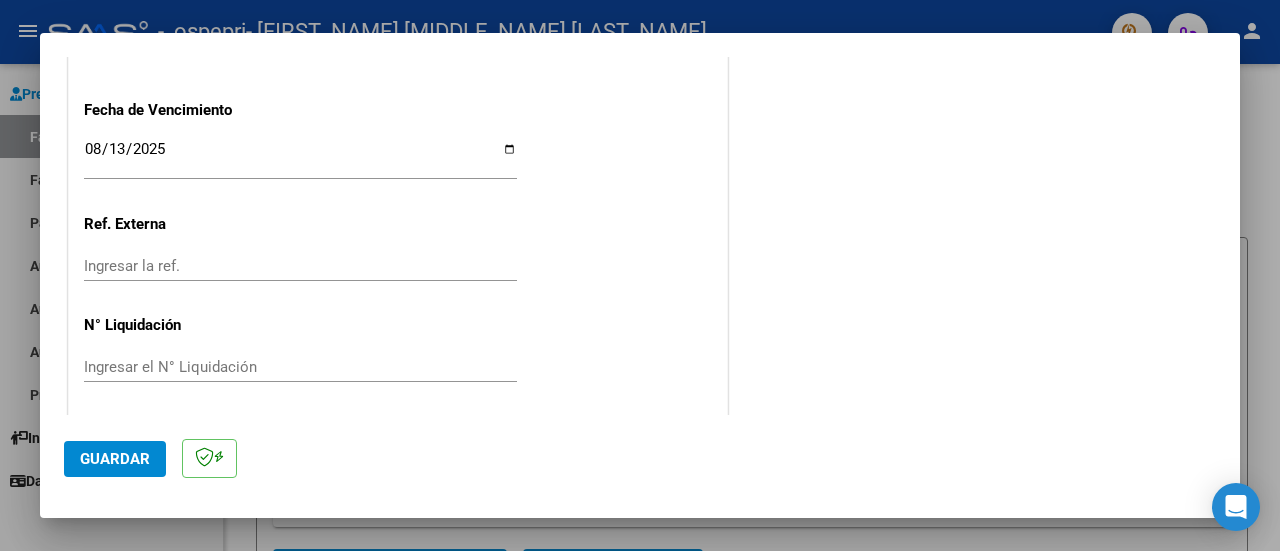 click on "Ingresar el N° Liquidación" at bounding box center (300, 367) 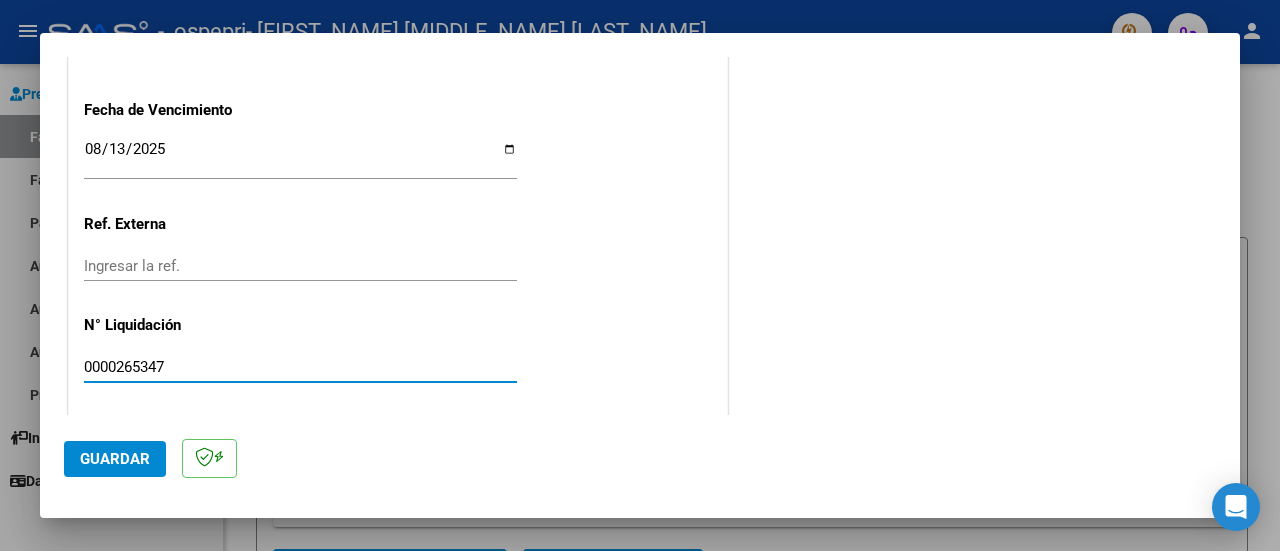 type on "0000265347" 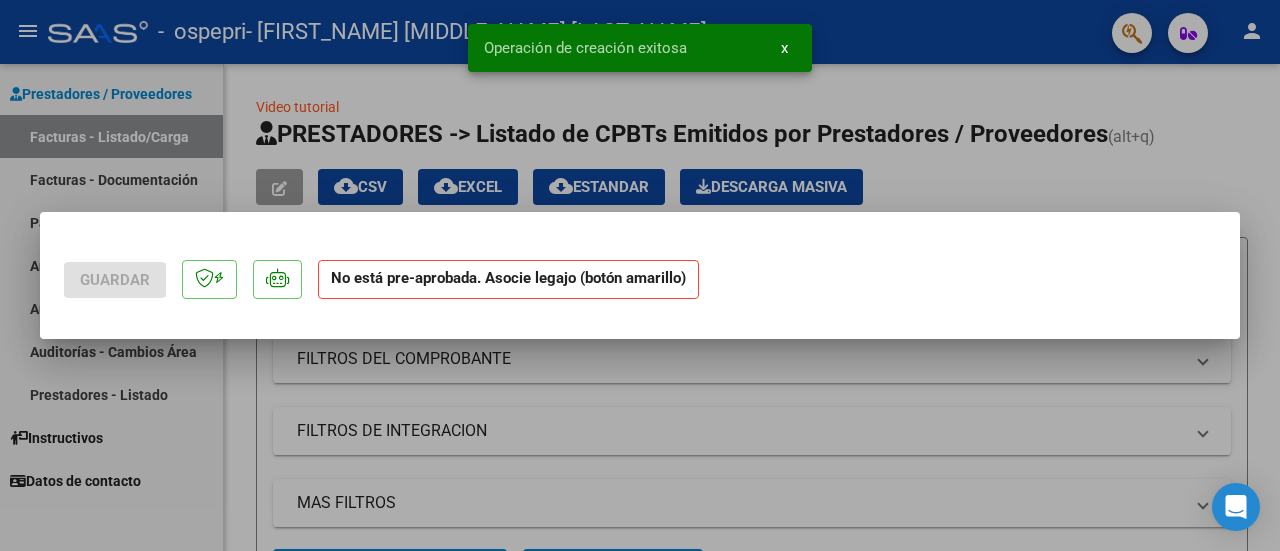 scroll, scrollTop: 0, scrollLeft: 0, axis: both 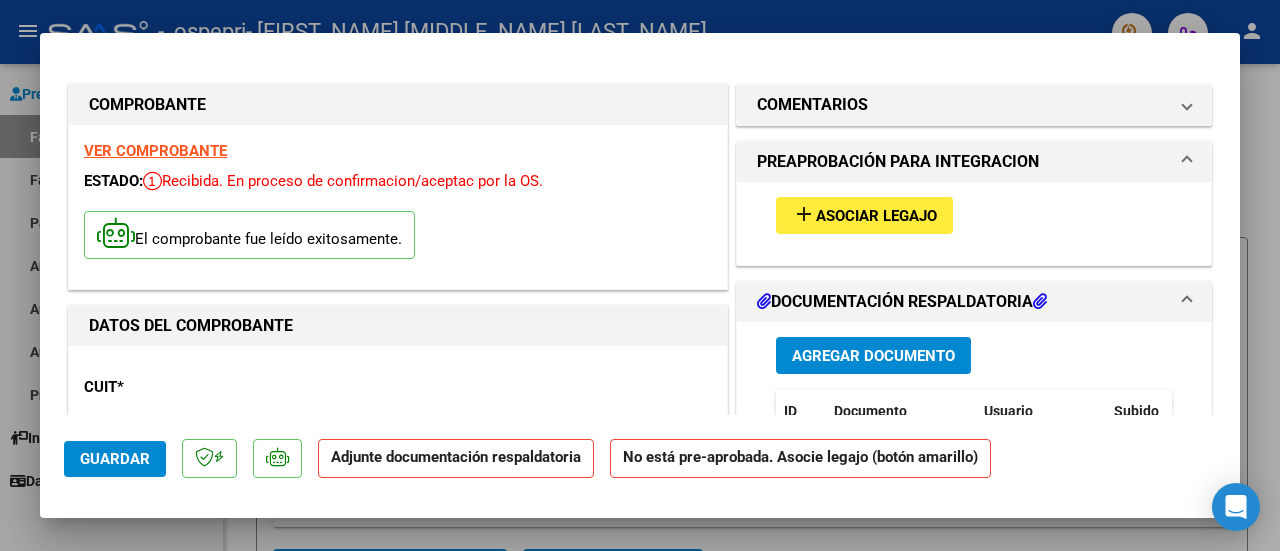 click on "Asociar Legajo" at bounding box center [876, 216] 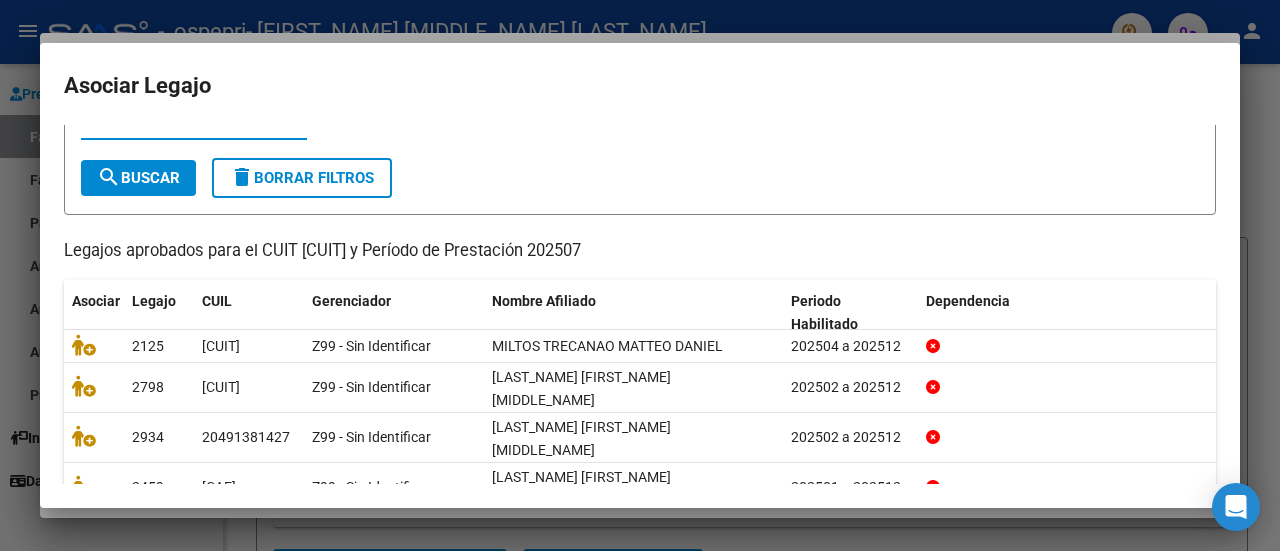 scroll, scrollTop: 158, scrollLeft: 0, axis: vertical 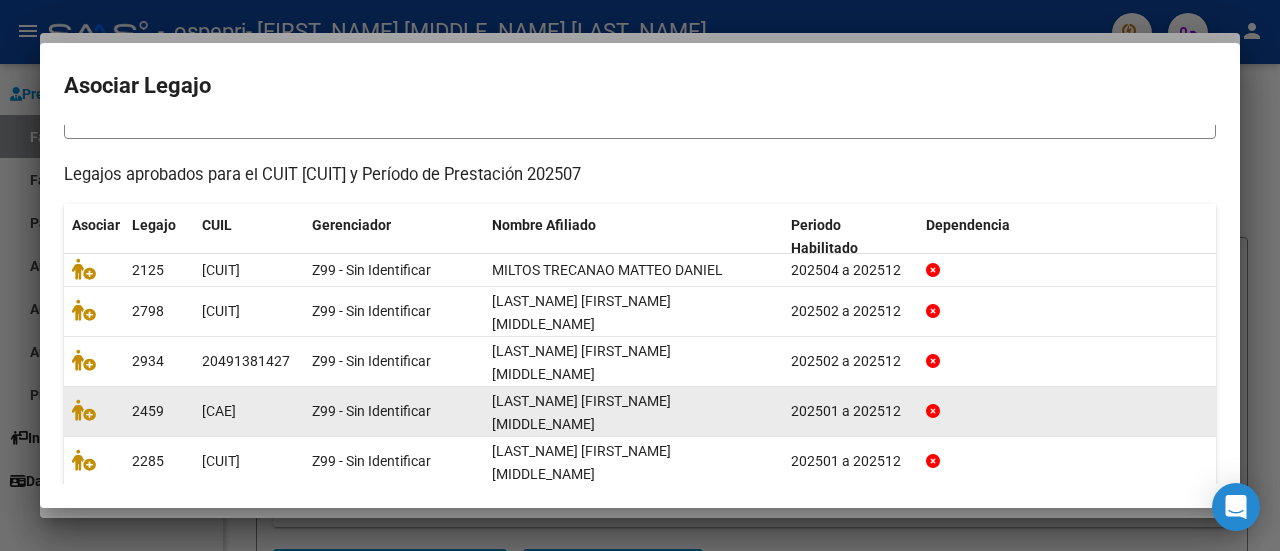 click on "[LAST_NAME] [FIRST_NAME] [MIDDLE_NAME]" 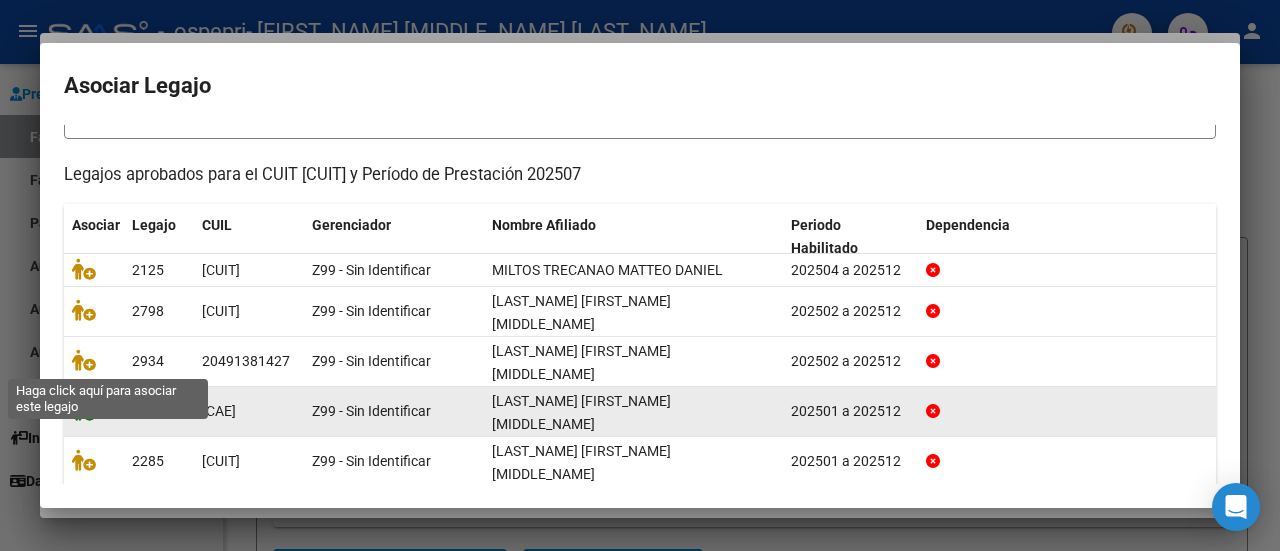 click 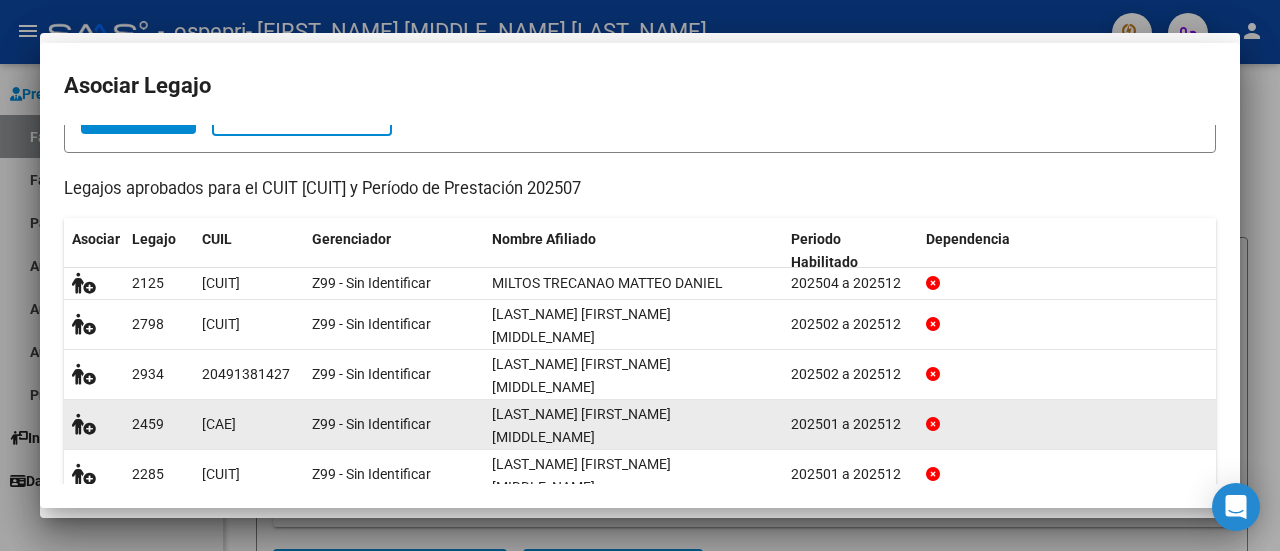 scroll, scrollTop: 0, scrollLeft: 0, axis: both 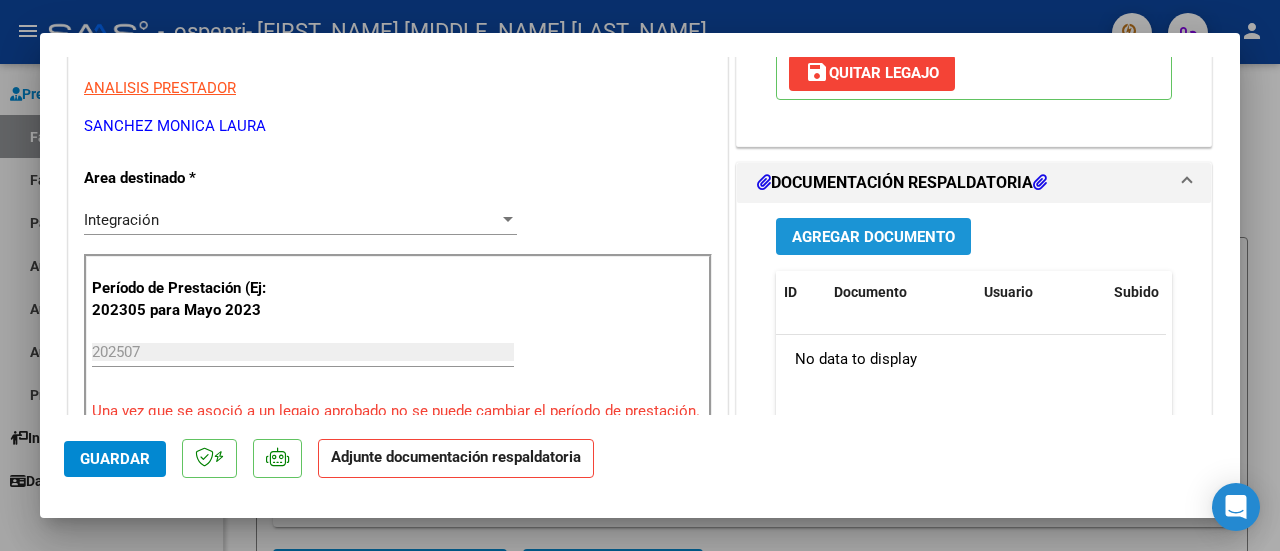 click on "Agregar Documento" at bounding box center (873, 237) 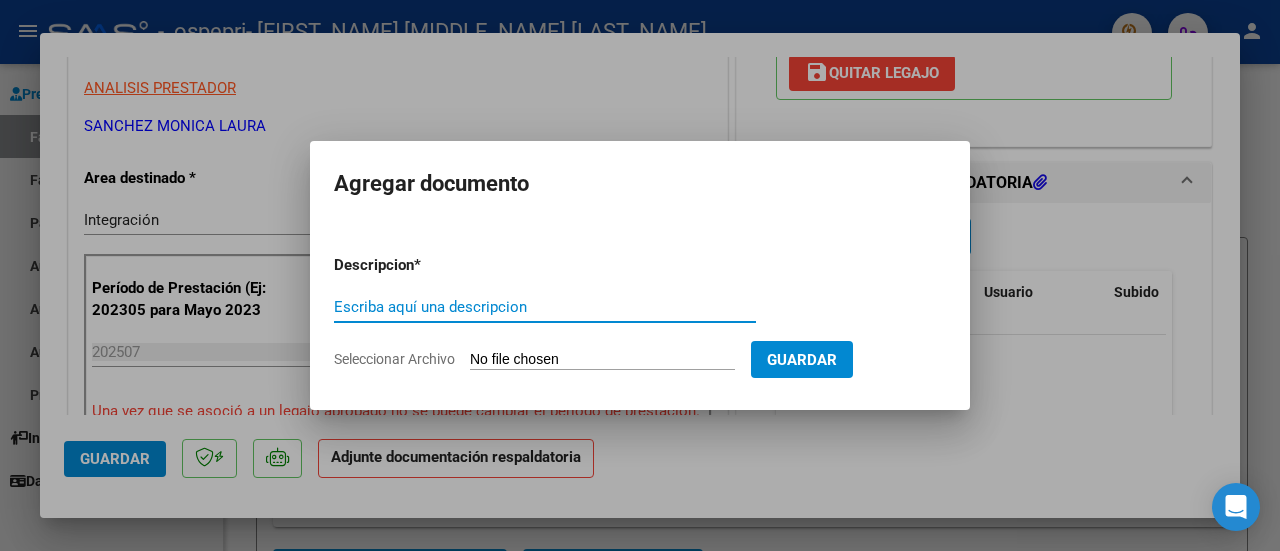 click on "Escriba aquí una descripcion" at bounding box center [545, 307] 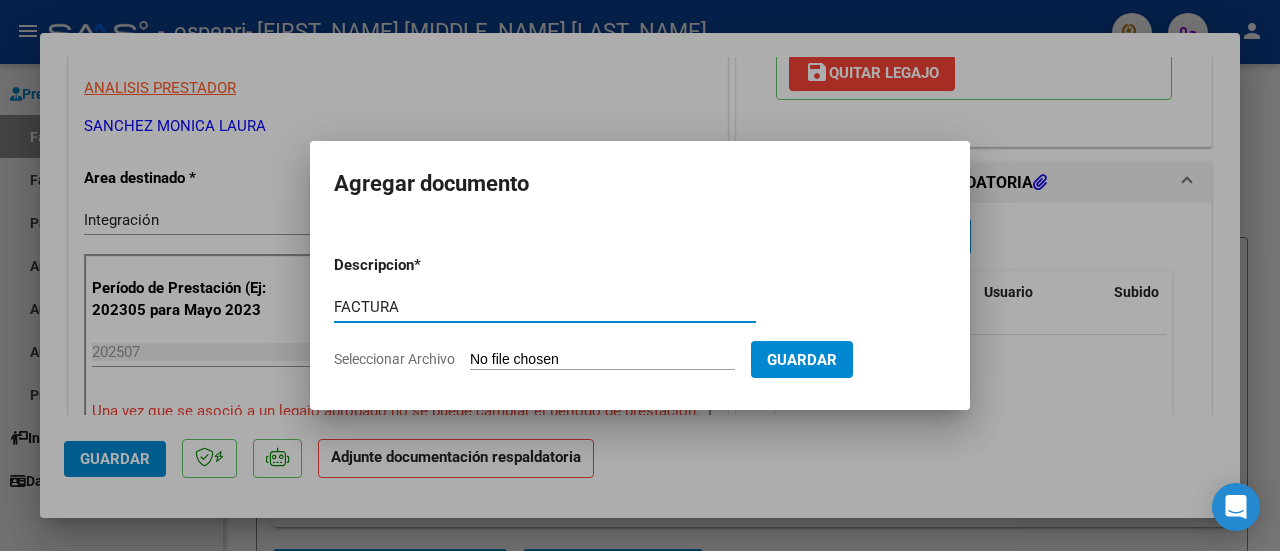 type on "FACTURA" 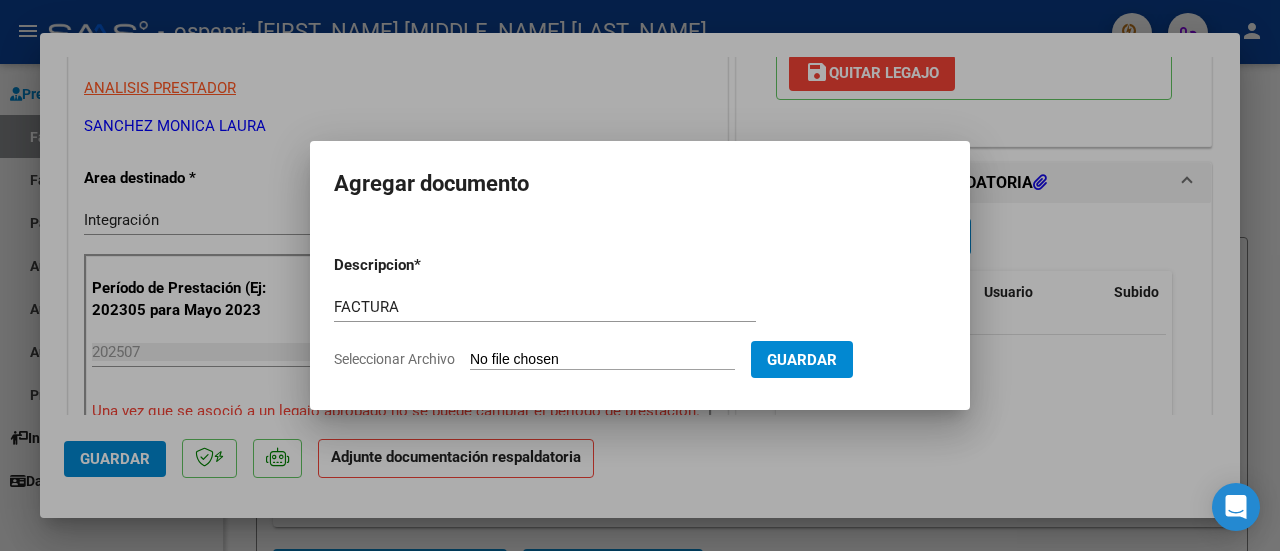 click on "Seleccionar Archivo" at bounding box center [602, 360] 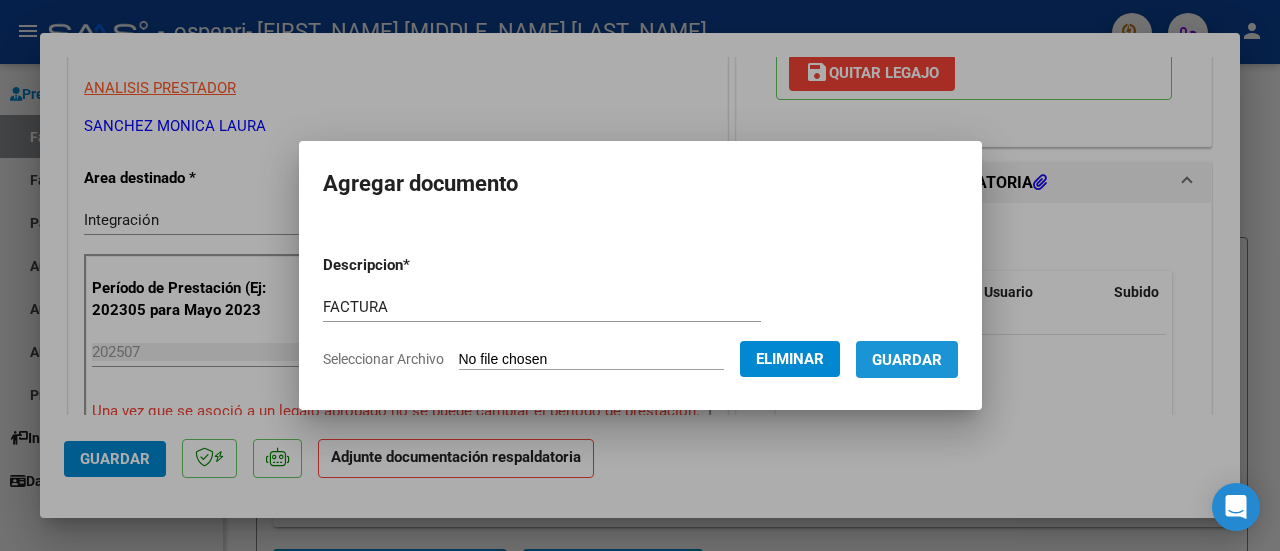 click on "Guardar" at bounding box center [907, 360] 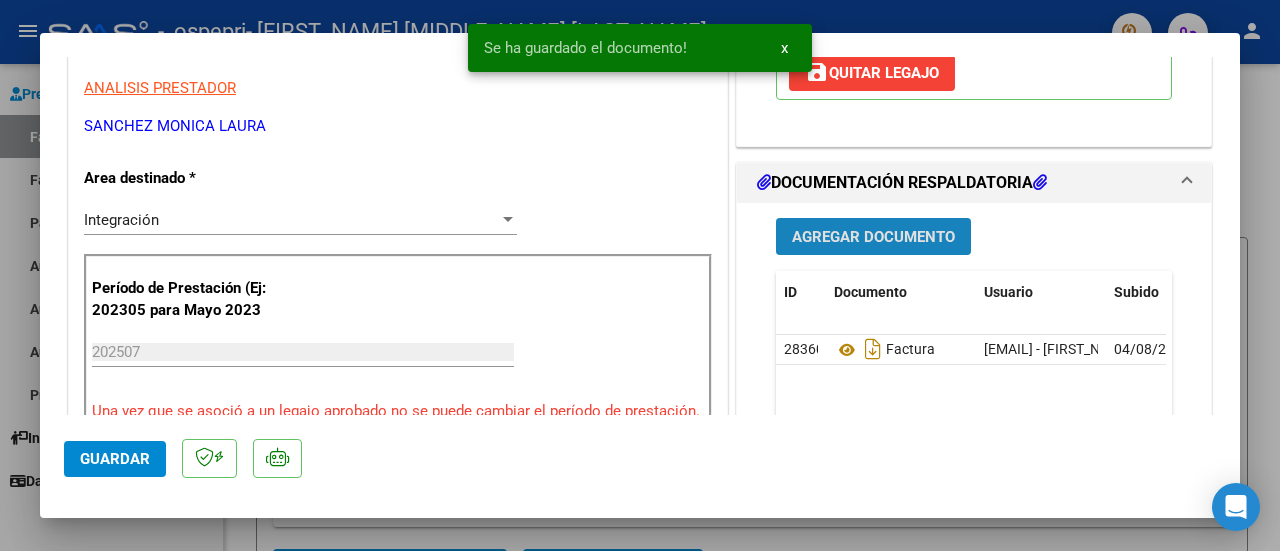 click on "Agregar Documento" at bounding box center [873, 237] 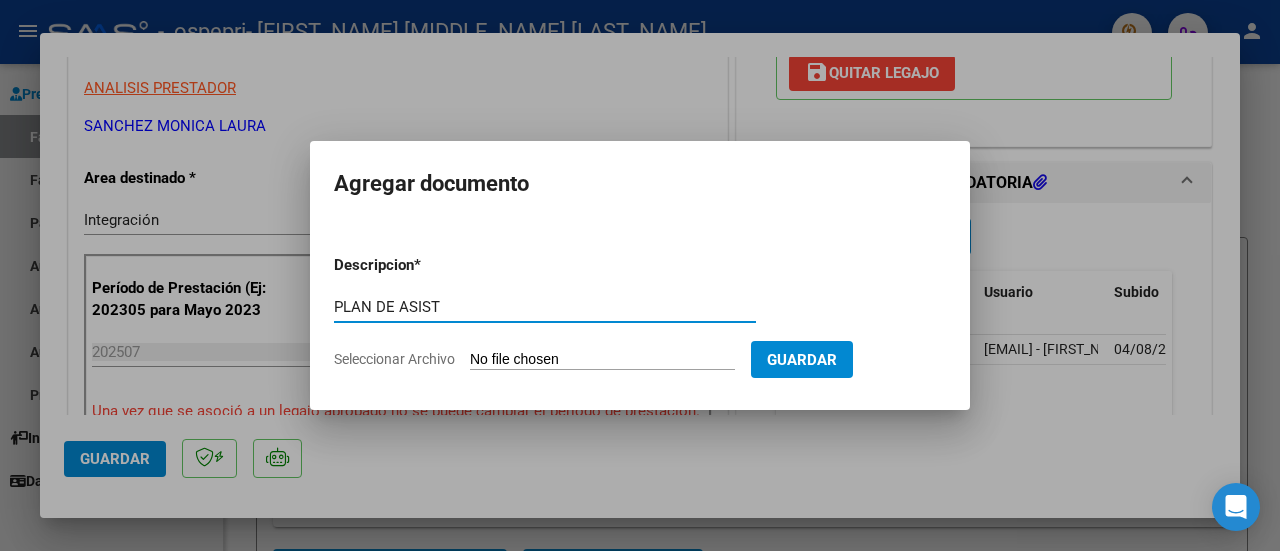 type on "PLAN DE ASIST" 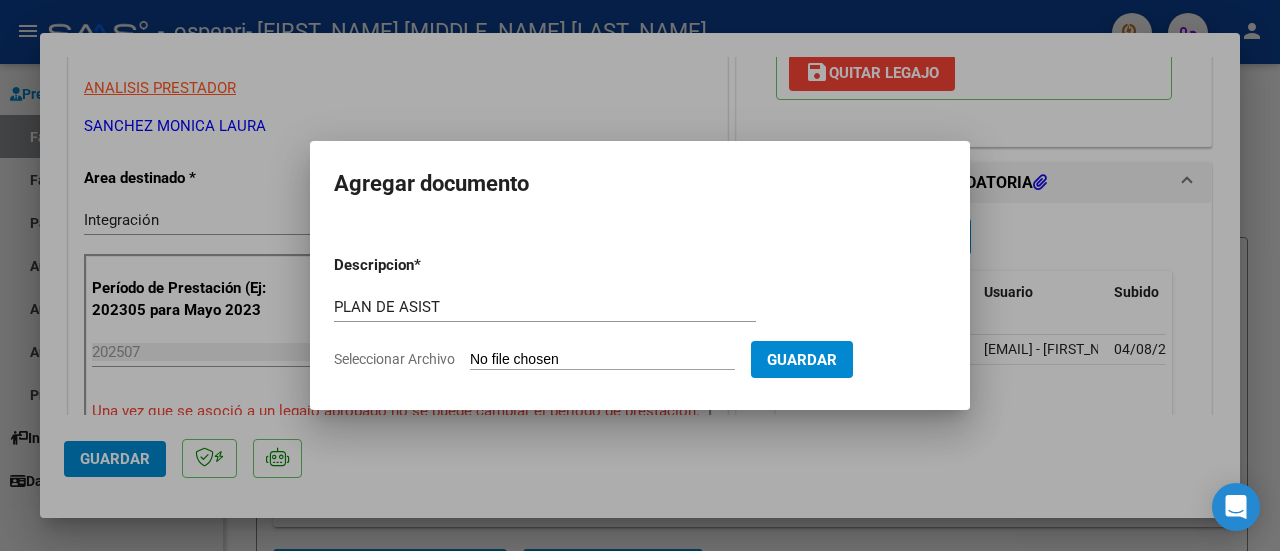 click on "Seleccionar Archivo" at bounding box center (602, 360) 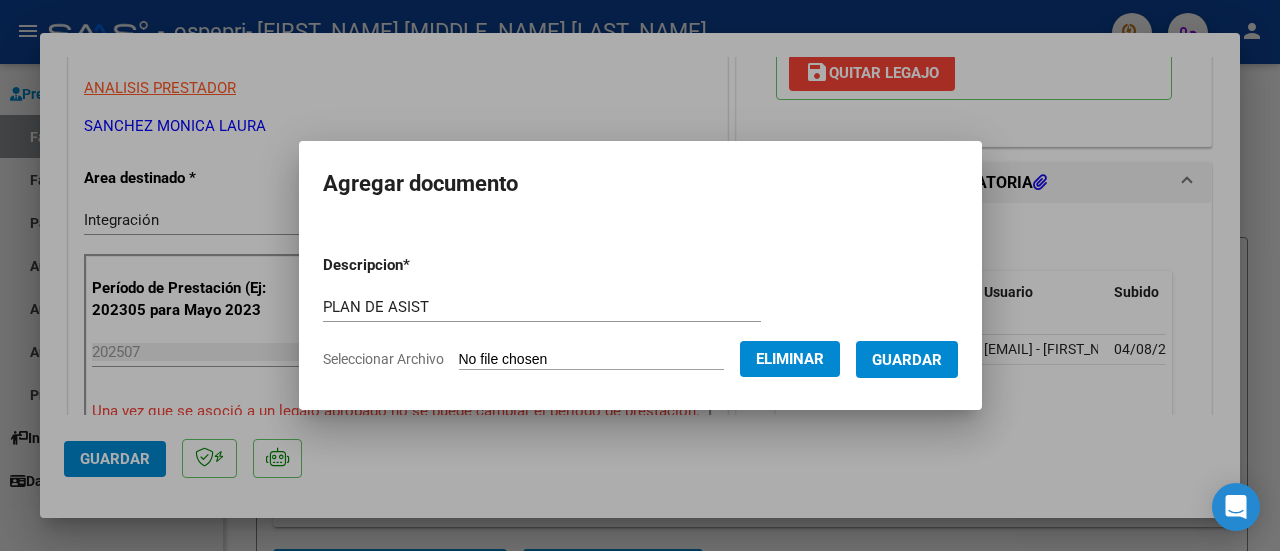 click on "Guardar" at bounding box center (907, 360) 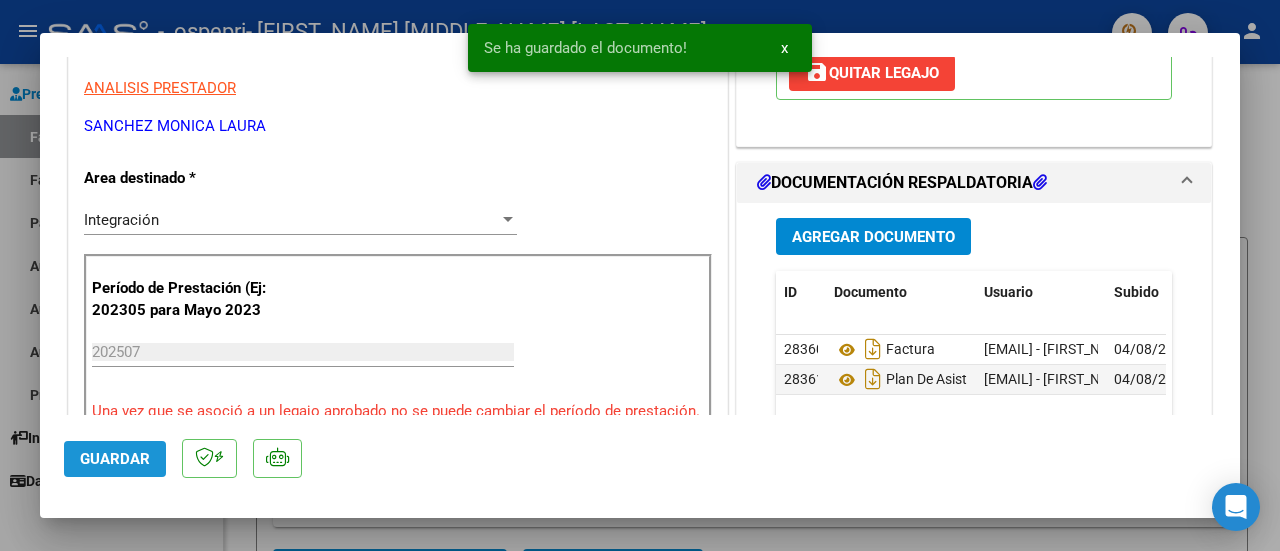 click on "Guardar" 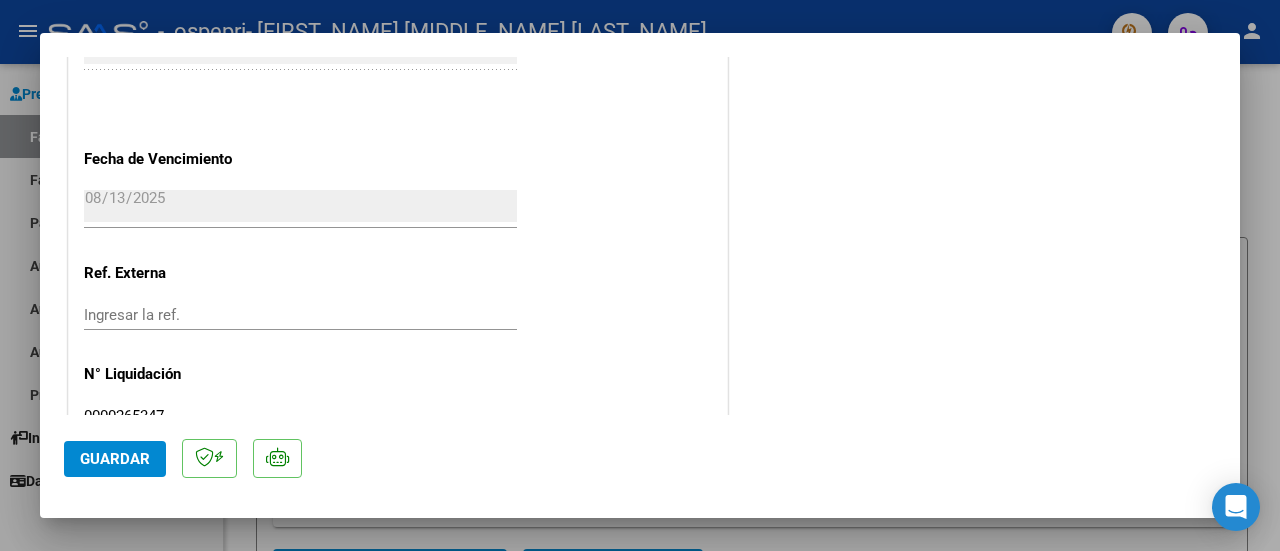 scroll, scrollTop: 1450, scrollLeft: 0, axis: vertical 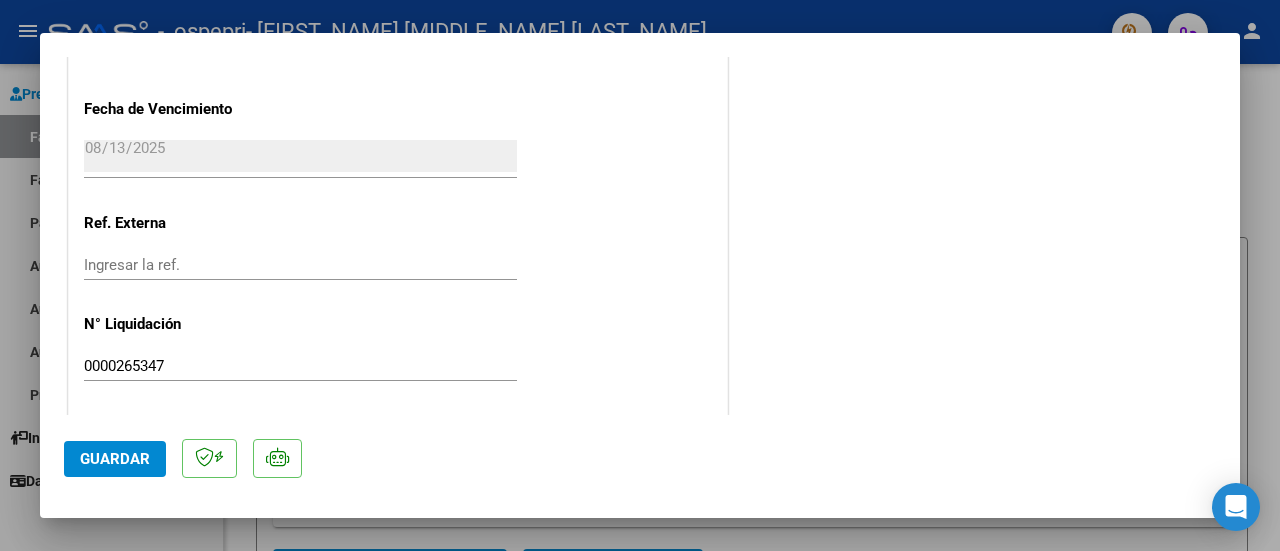 click on "Guardar" 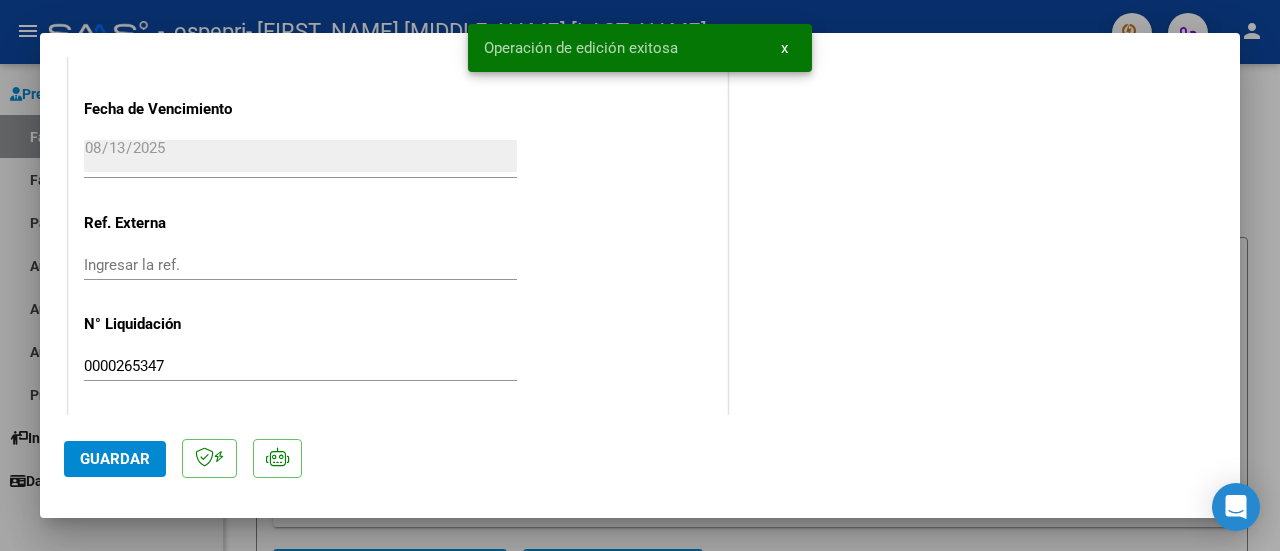 click at bounding box center [640, 275] 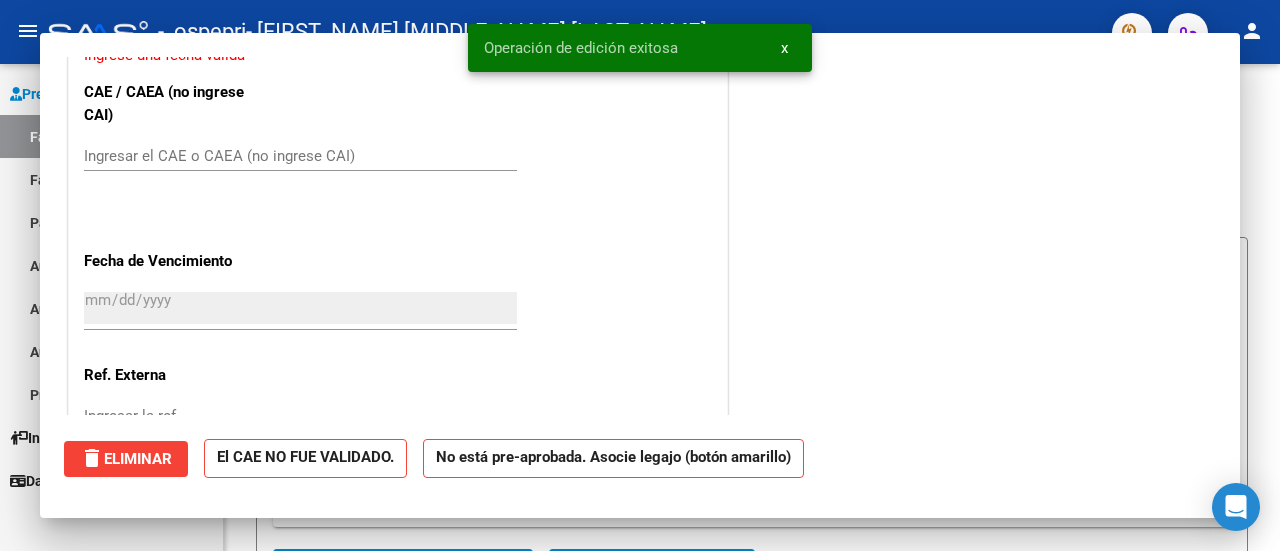 scroll, scrollTop: 1602, scrollLeft: 0, axis: vertical 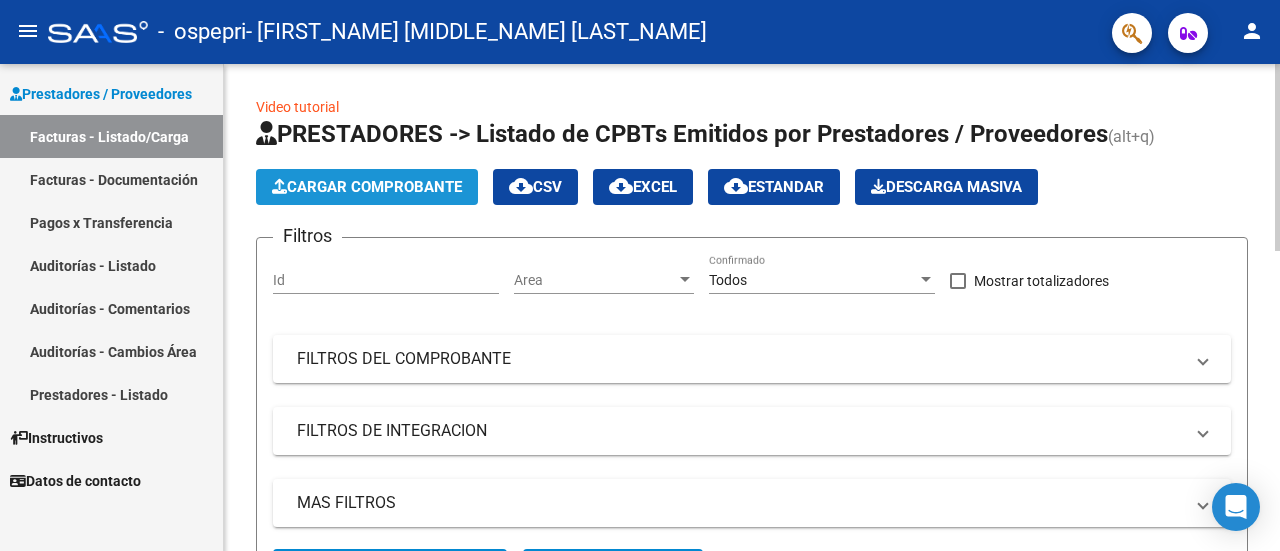 click on "Cargar Comprobante" 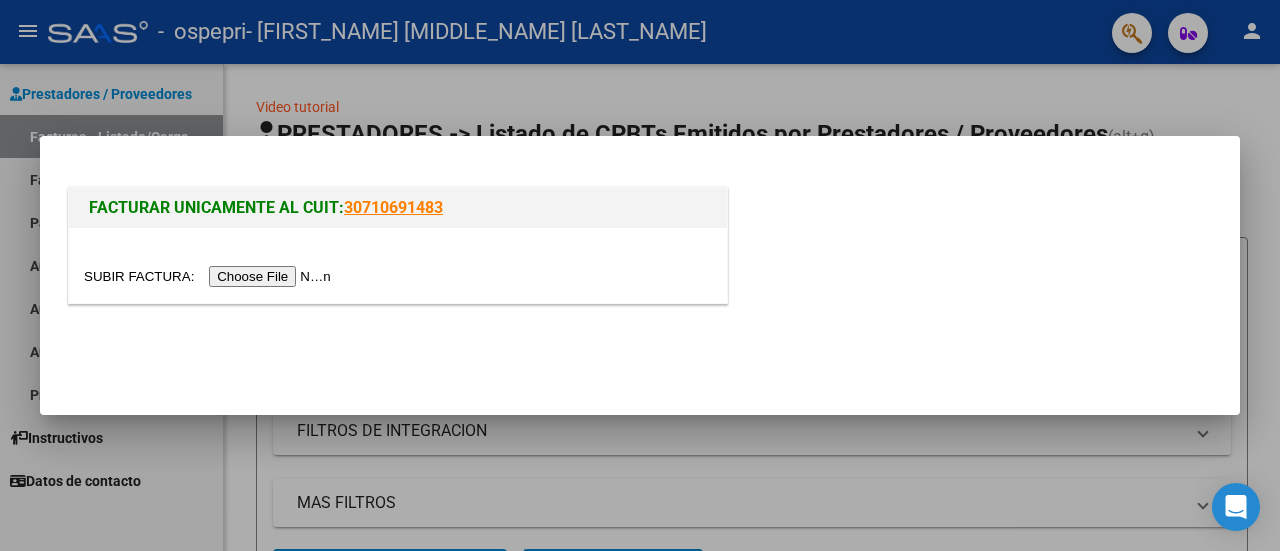 click at bounding box center [210, 276] 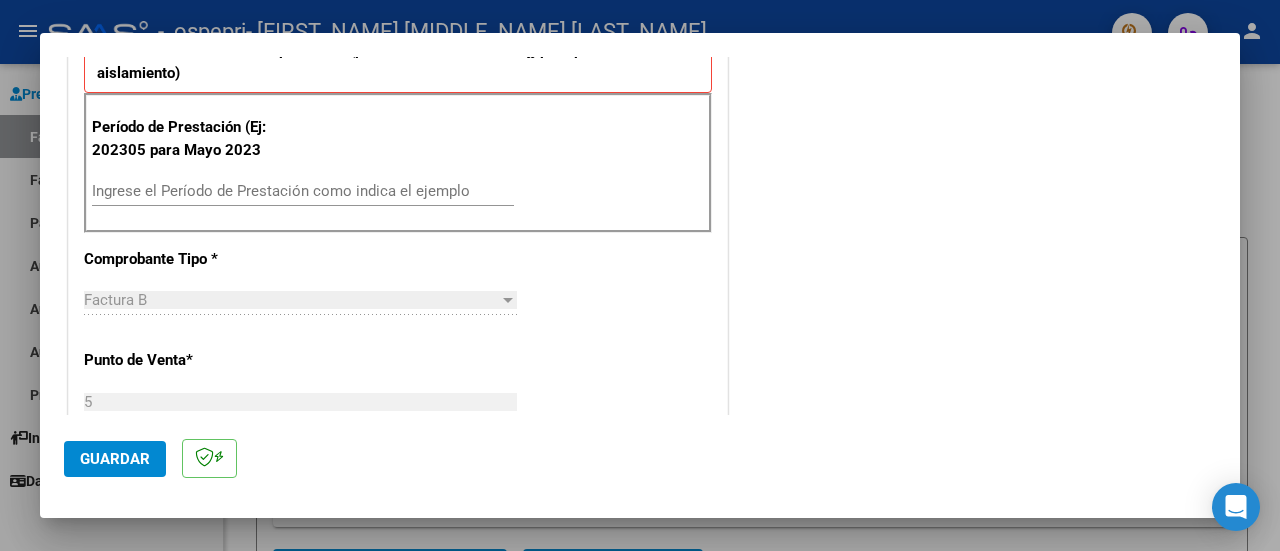 scroll, scrollTop: 600, scrollLeft: 0, axis: vertical 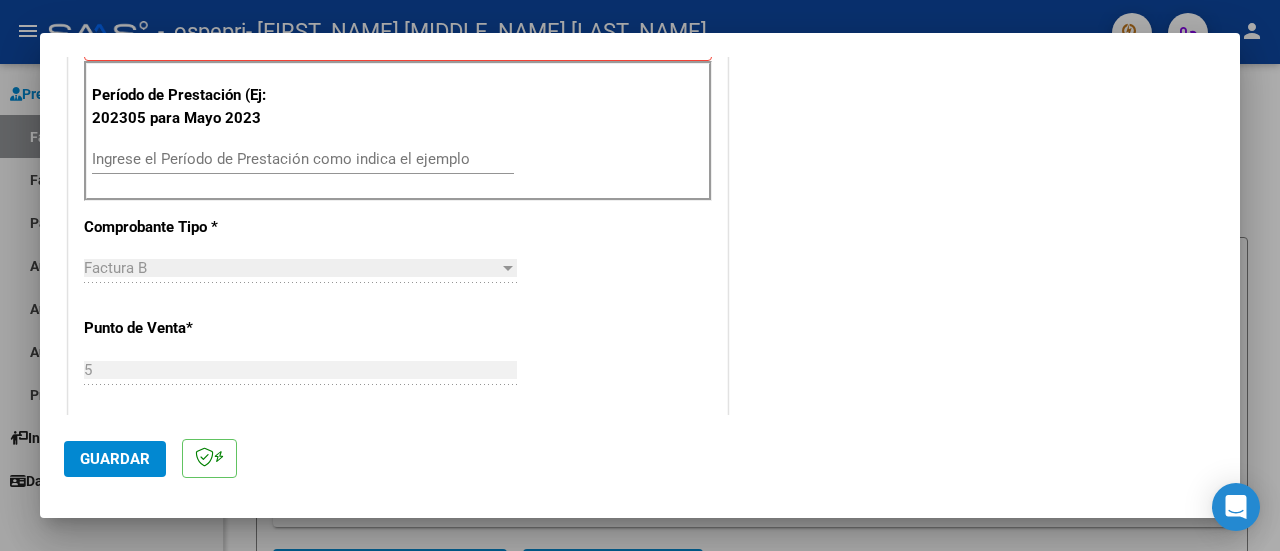click on "Ingrese el Período de Prestación como indica el ejemplo" at bounding box center [303, 159] 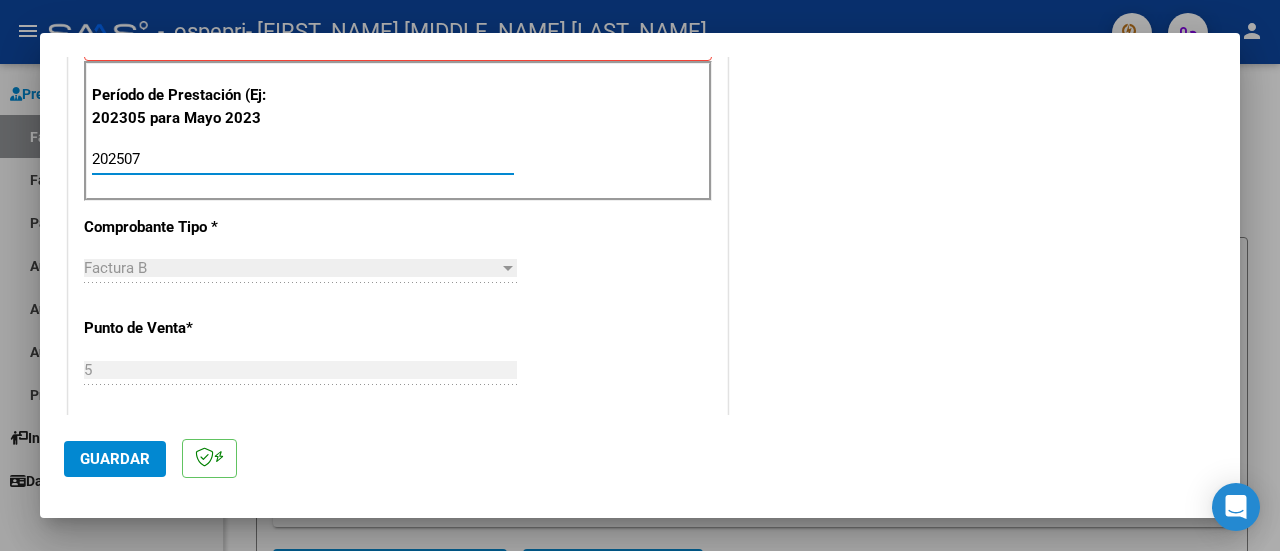 type on "202507" 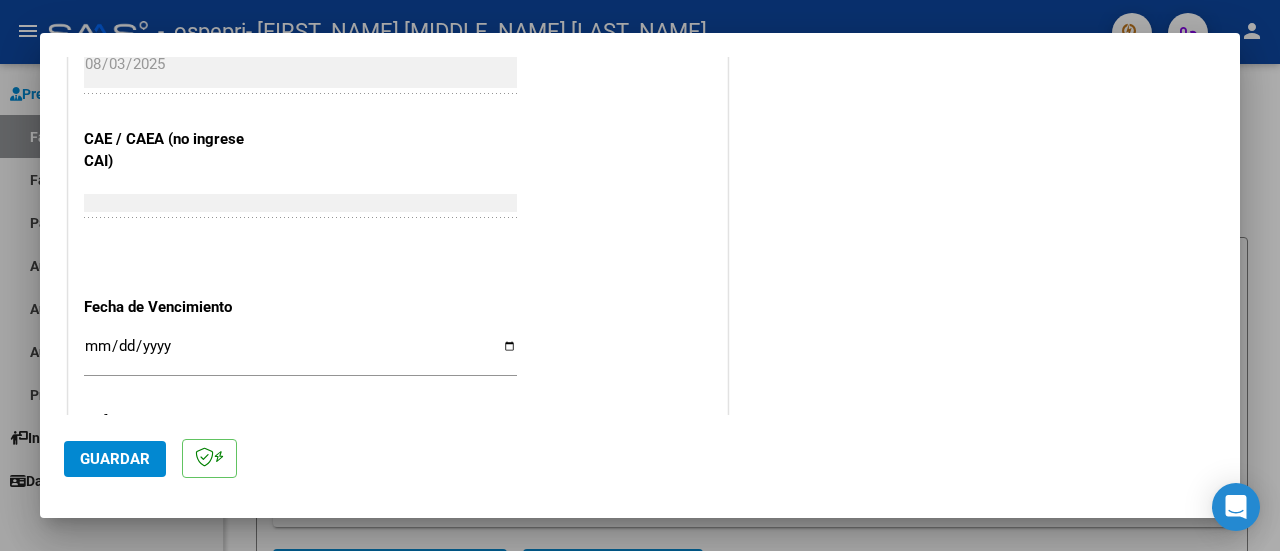 scroll, scrollTop: 1300, scrollLeft: 0, axis: vertical 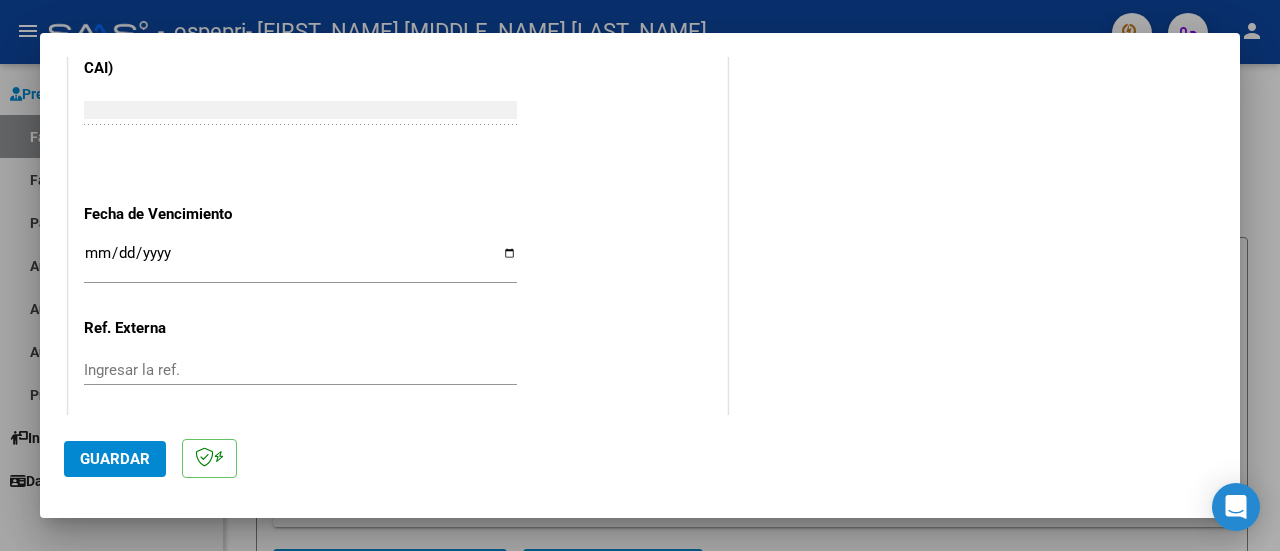 click on "Ingresar la fecha" at bounding box center [300, 261] 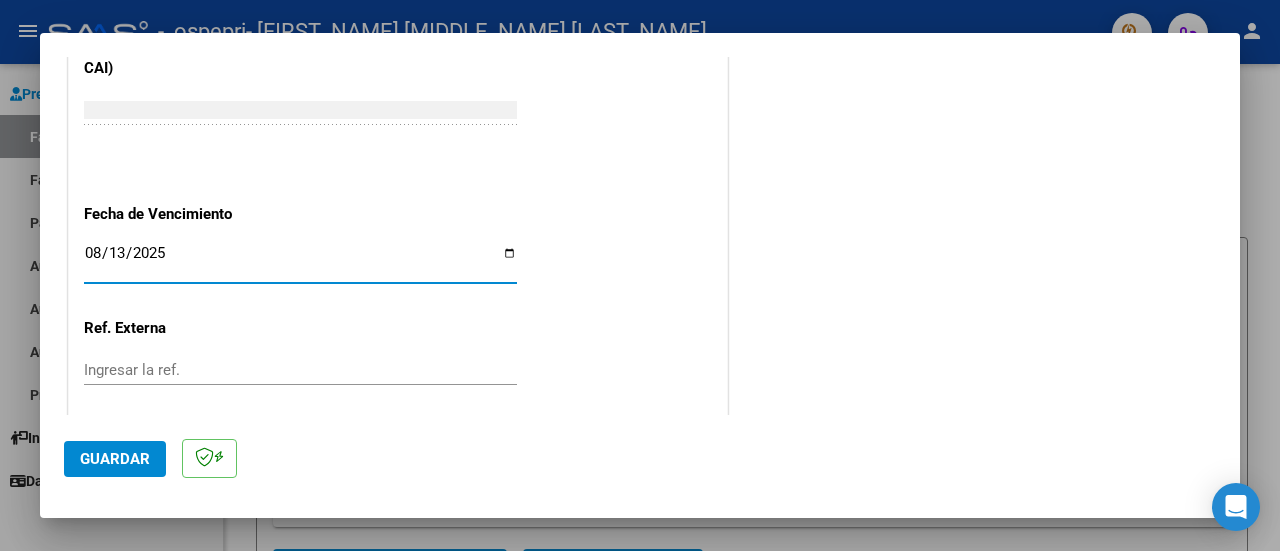 type on "2025-08-13" 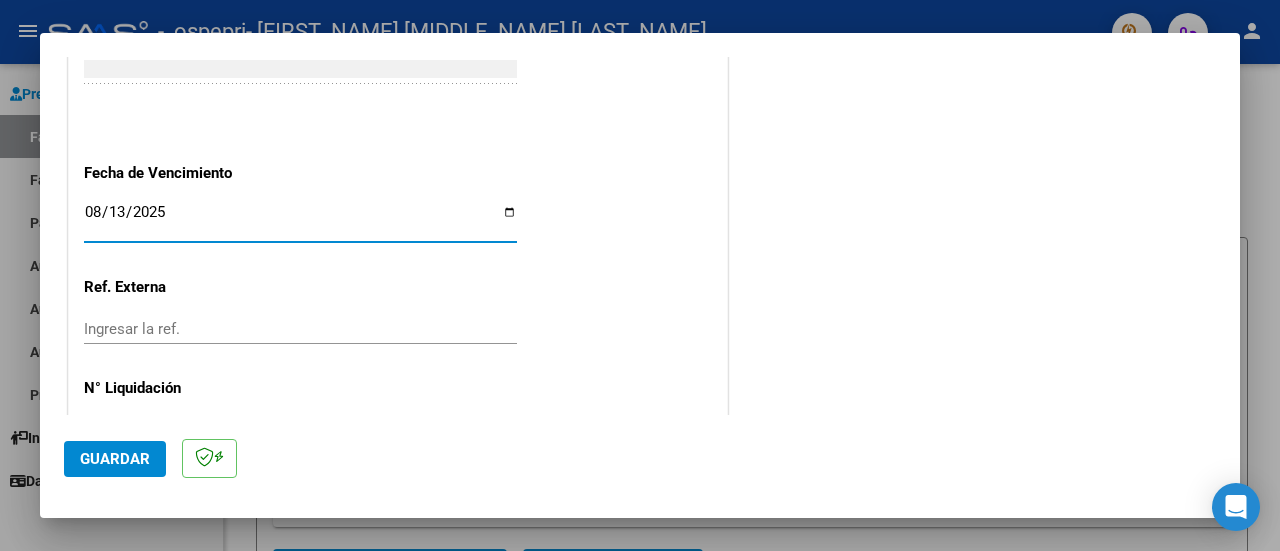 scroll, scrollTop: 1404, scrollLeft: 0, axis: vertical 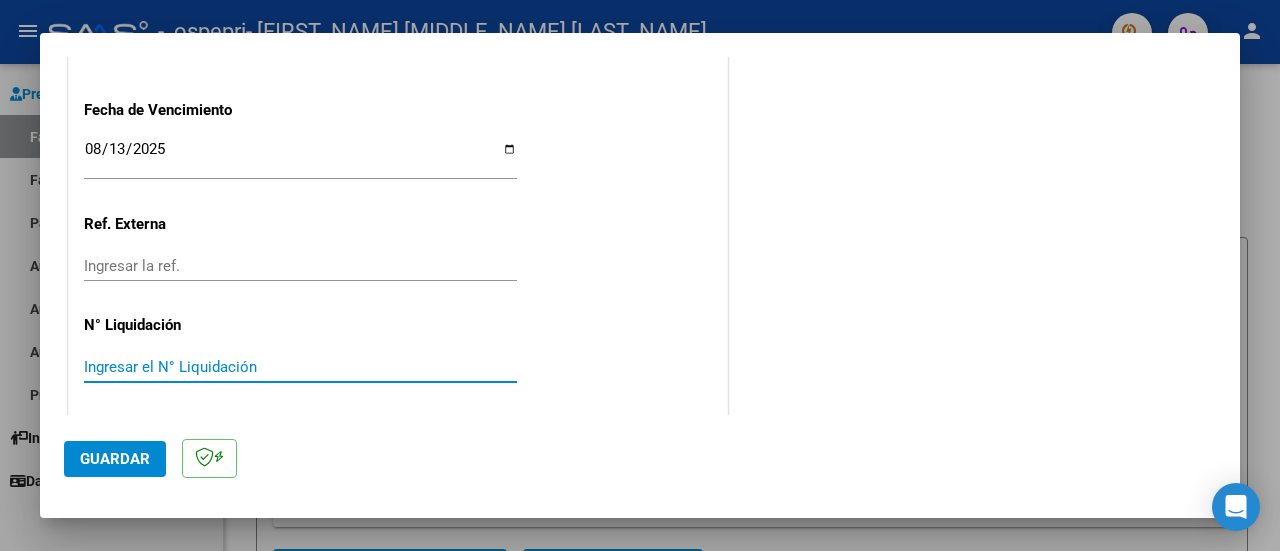 click on "Ingresar el N° Liquidación" at bounding box center (300, 367) 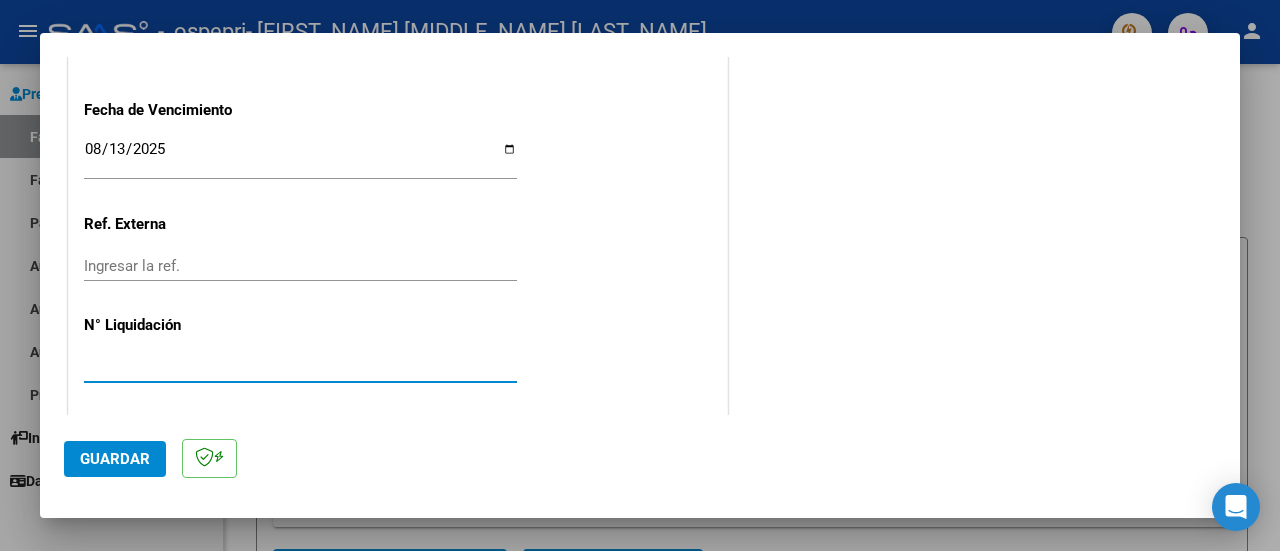 type on "[LIQUIDATION_NUMBER]" 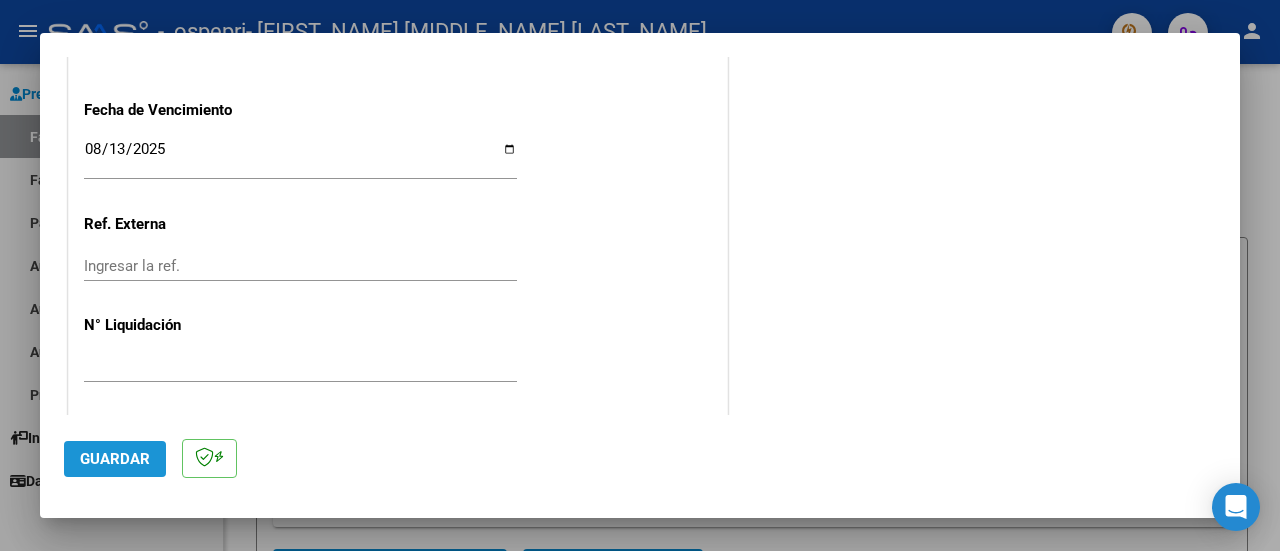 click on "Guardar" 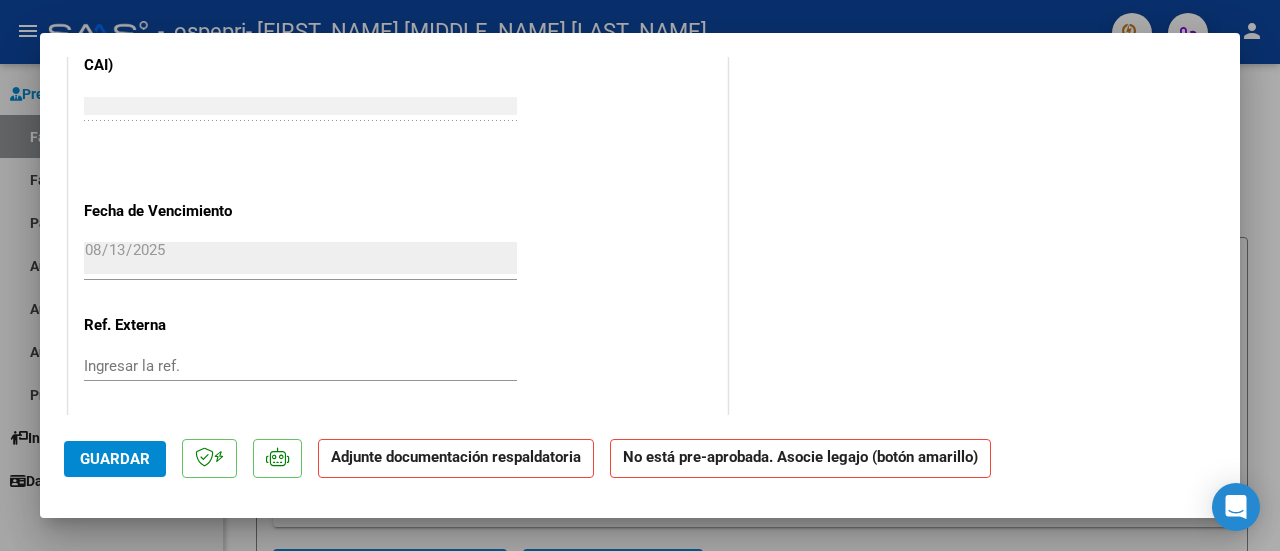 scroll, scrollTop: 1397, scrollLeft: 0, axis: vertical 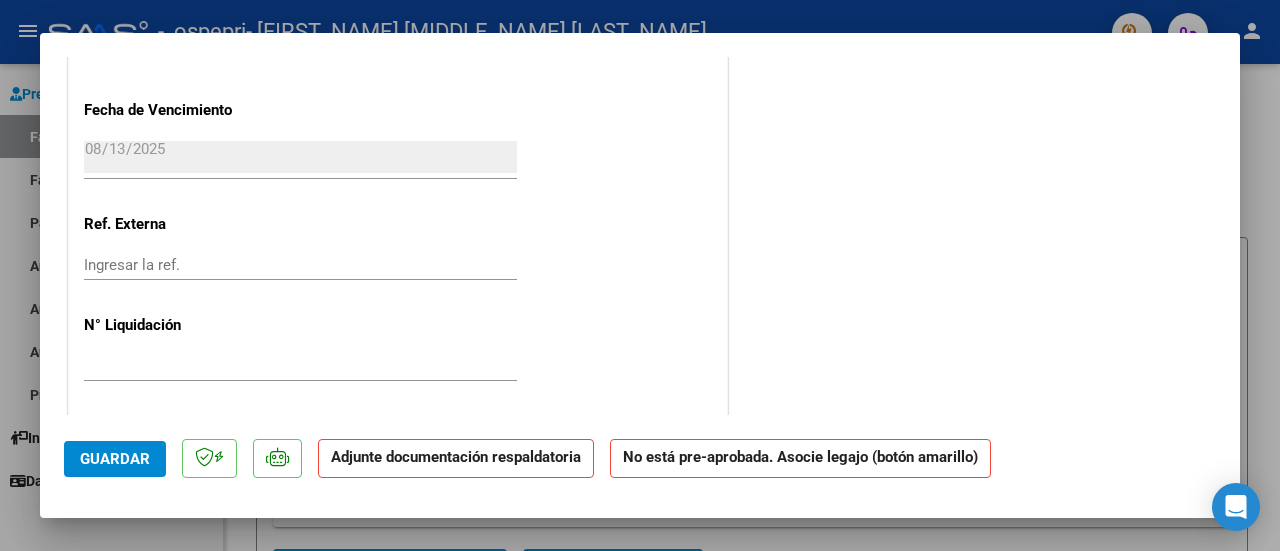 click on "Guardar" 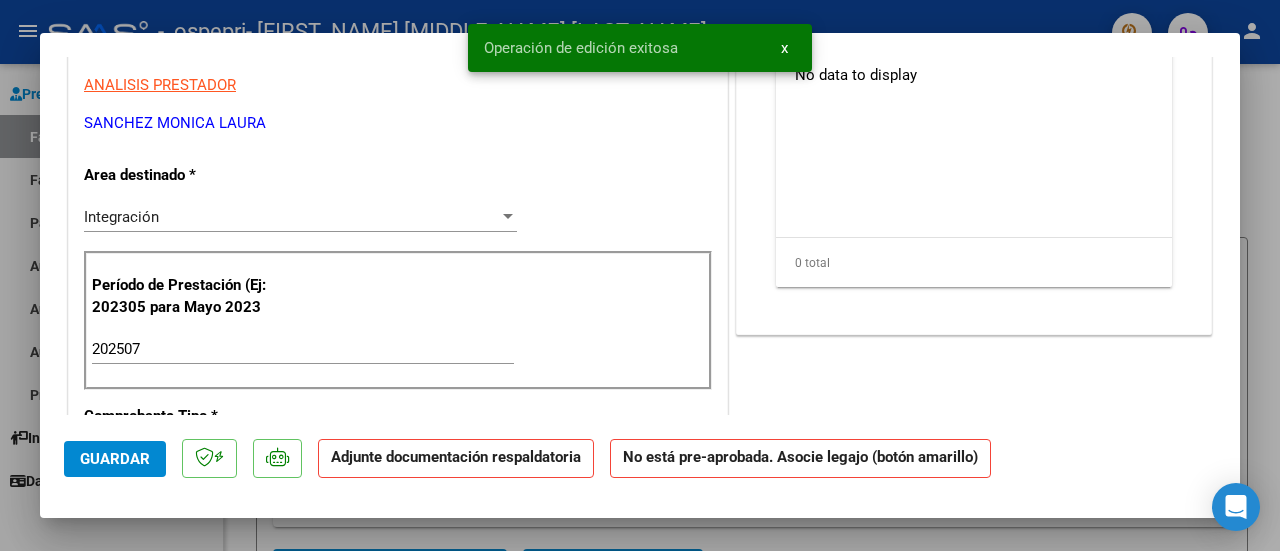 scroll, scrollTop: 97, scrollLeft: 0, axis: vertical 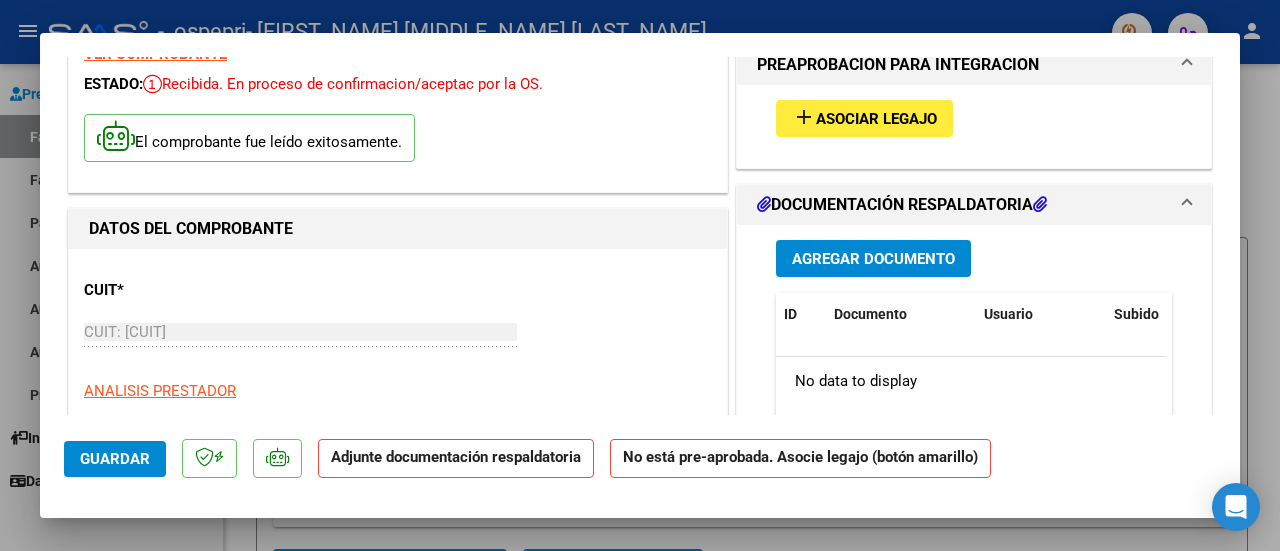 click on "Asociar Legajo" at bounding box center (876, 119) 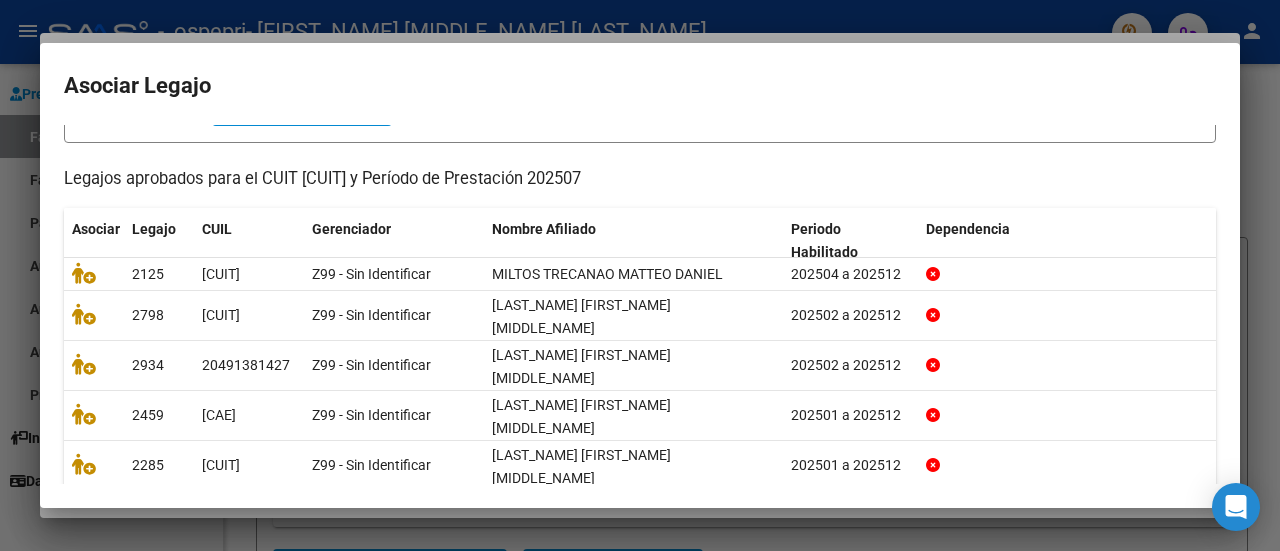 scroll, scrollTop: 158, scrollLeft: 0, axis: vertical 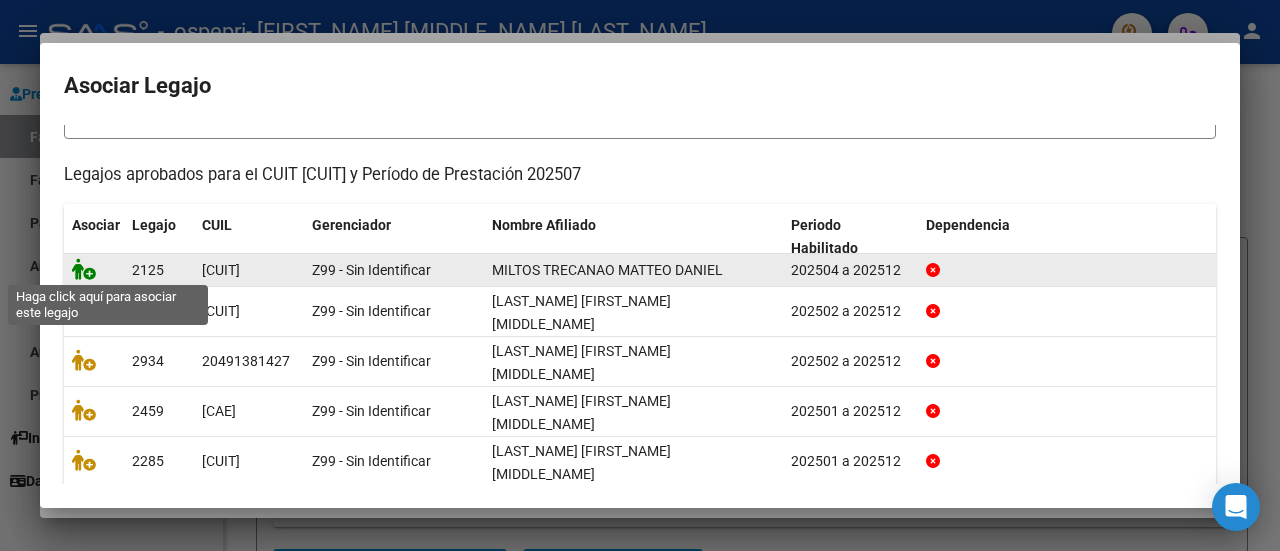 click 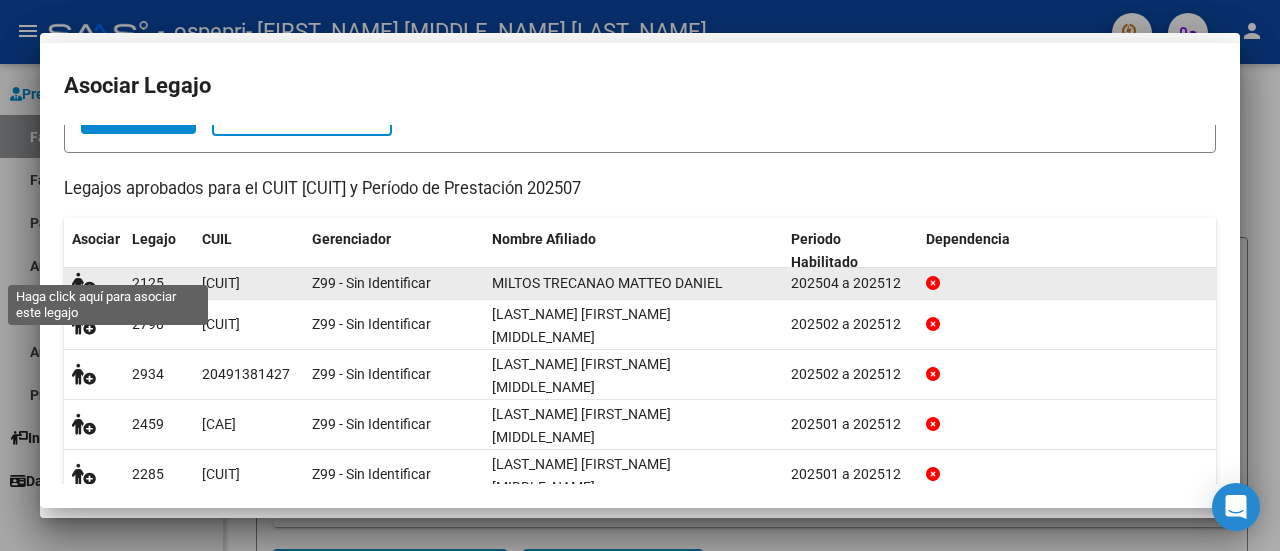 scroll, scrollTop: 0, scrollLeft: 0, axis: both 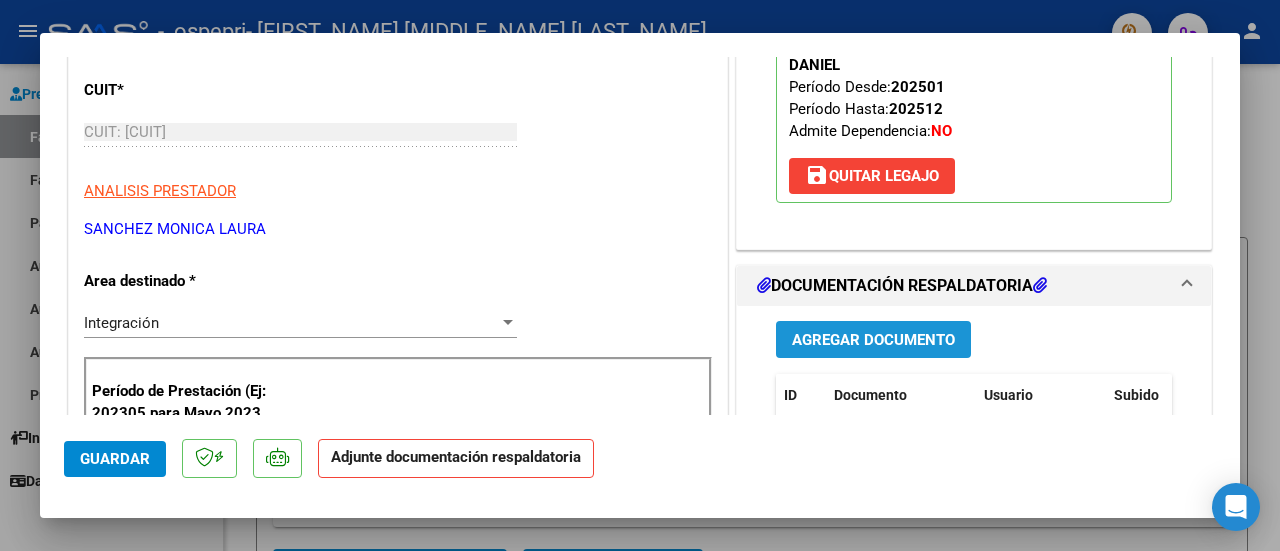 click on "Agregar Documento" at bounding box center [873, 340] 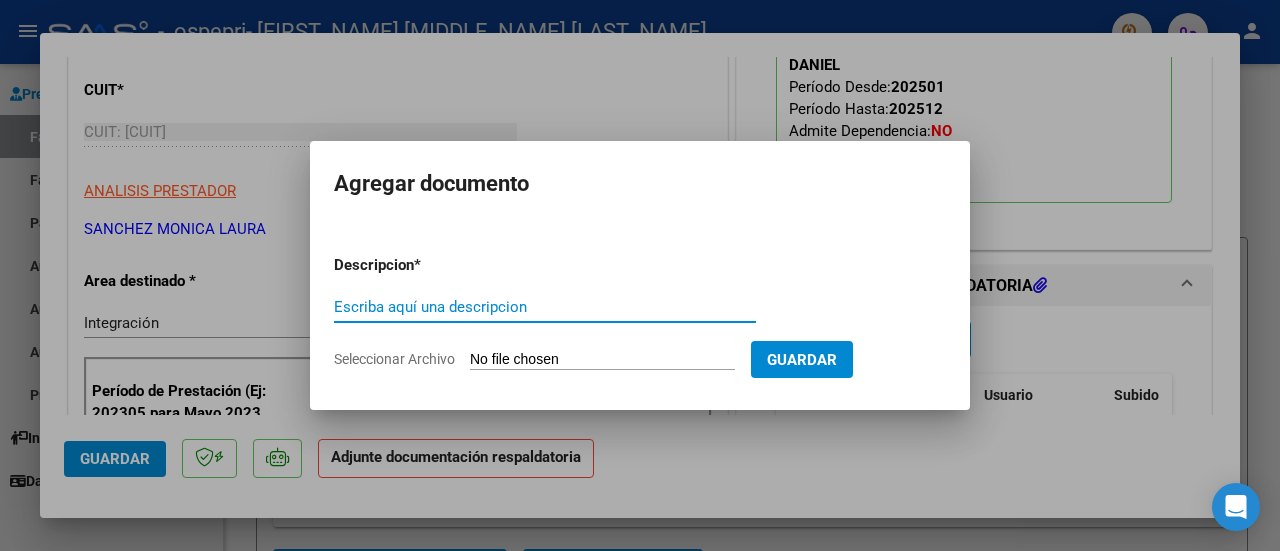 click on "Escriba aquí una descripcion" at bounding box center (545, 307) 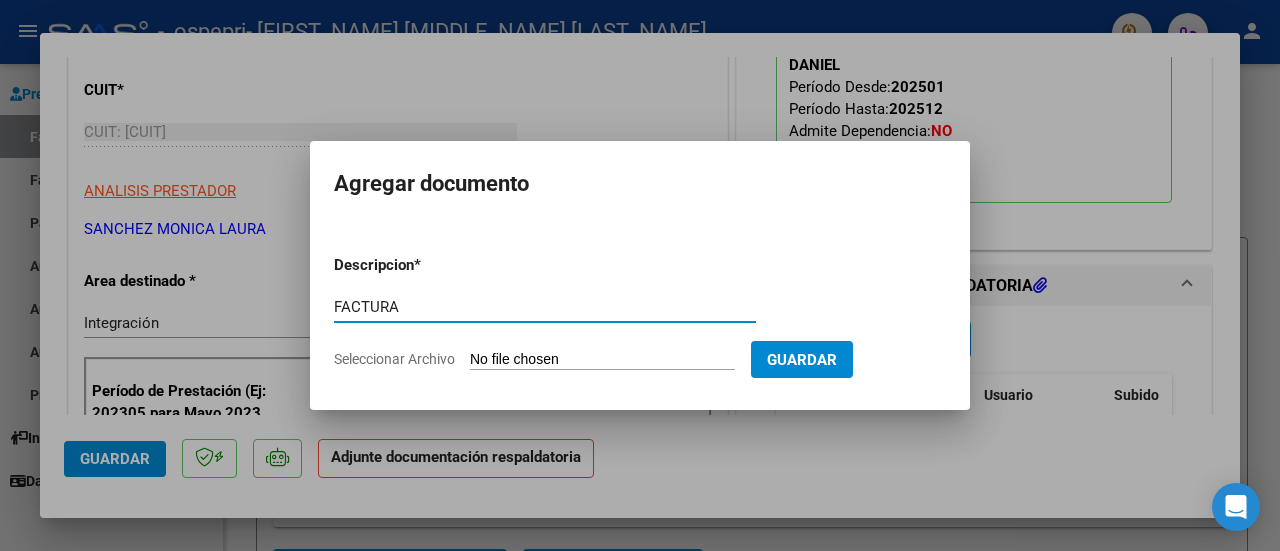 type on "FACTURA" 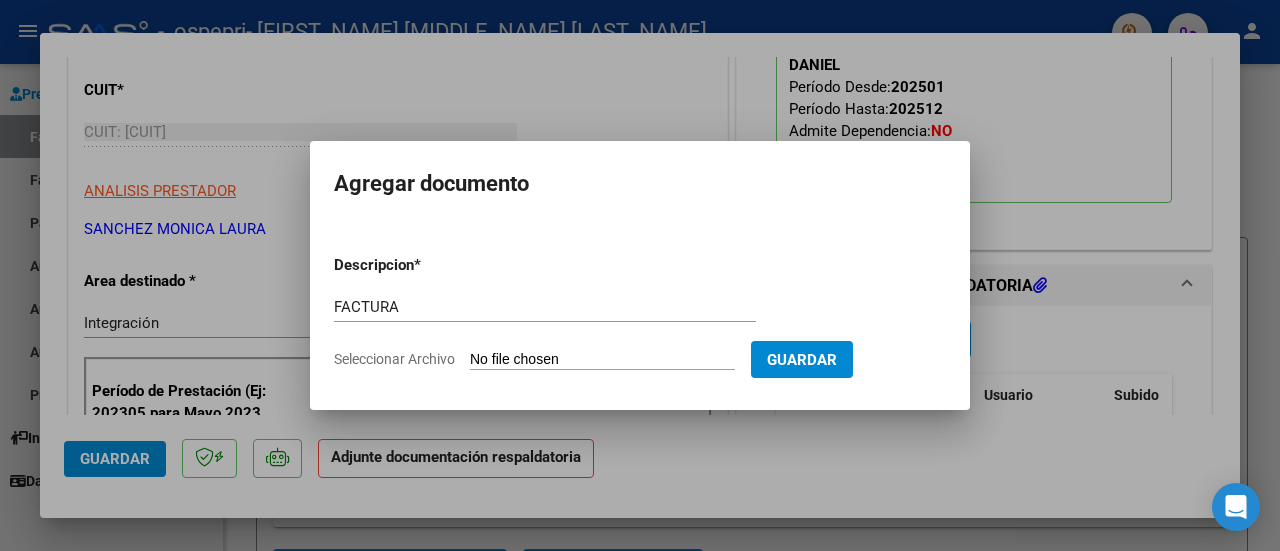 click on "Seleccionar Archivo" at bounding box center [602, 360] 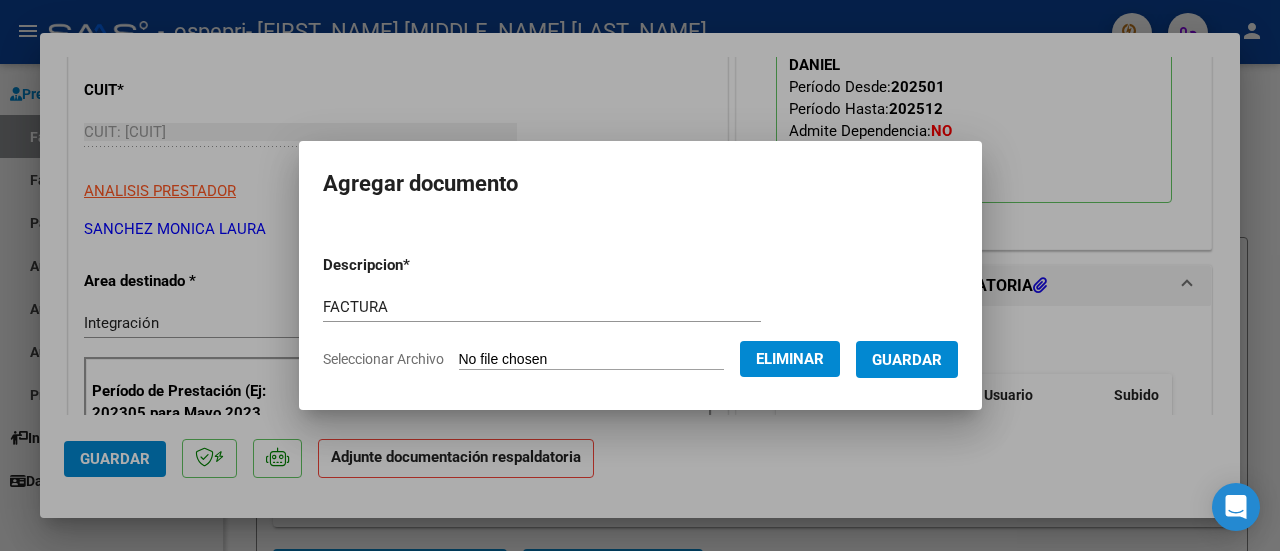 click on "Guardar" at bounding box center (907, 360) 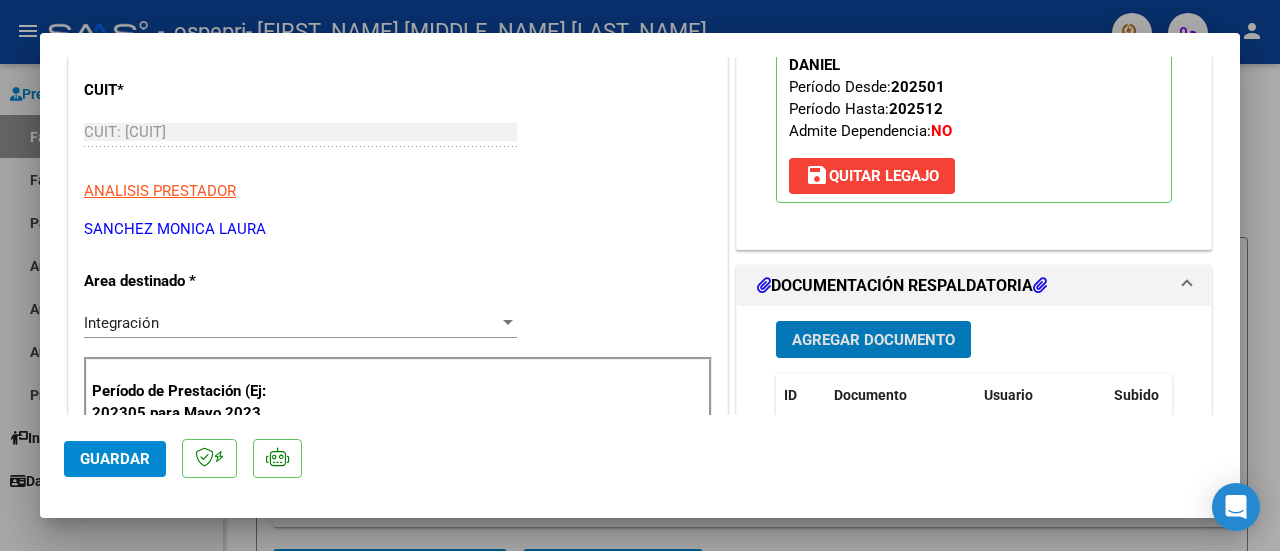 click on "Agregar Documento" at bounding box center (873, 340) 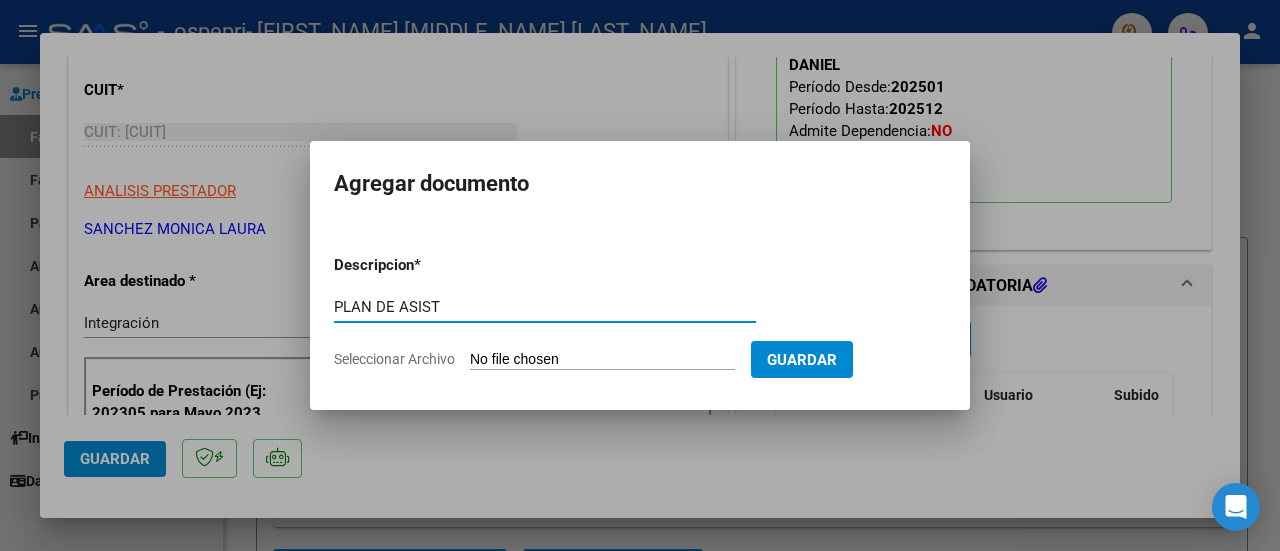 type on "PLAN DE ASIST" 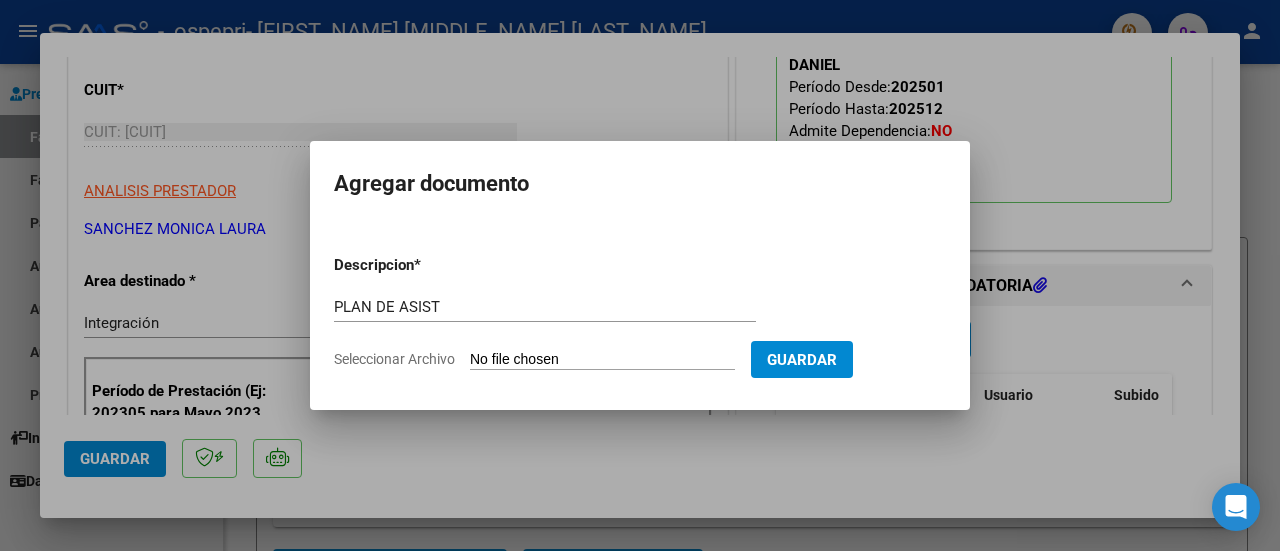 type on "C:\fakepath\PLAN DE ASIST DE MILTOS MATEO.pdf" 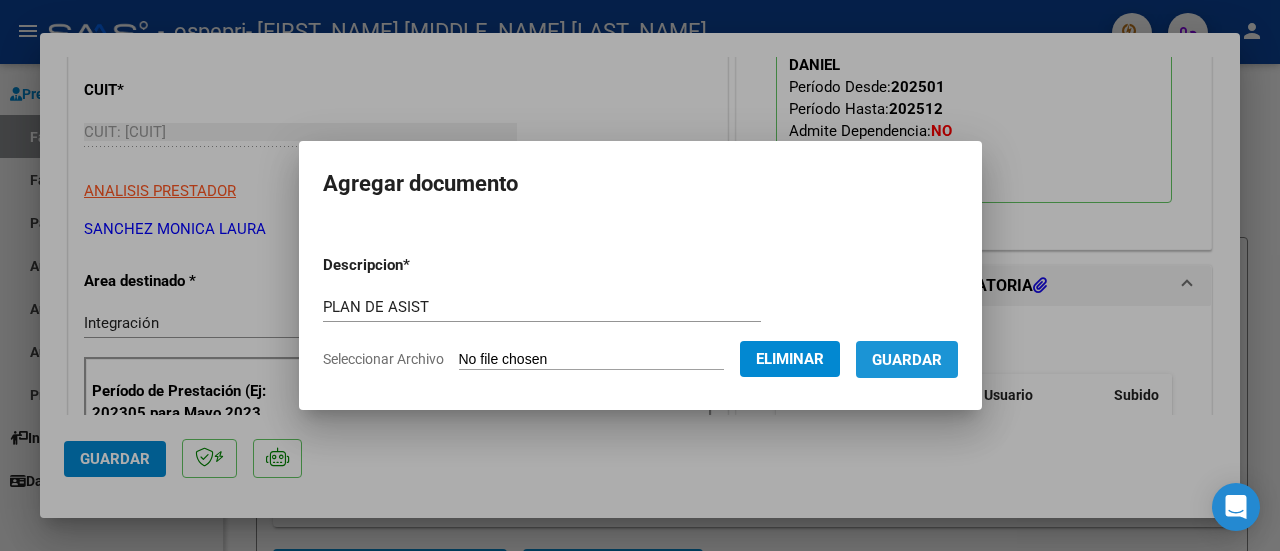 click on "Guardar" at bounding box center [907, 360] 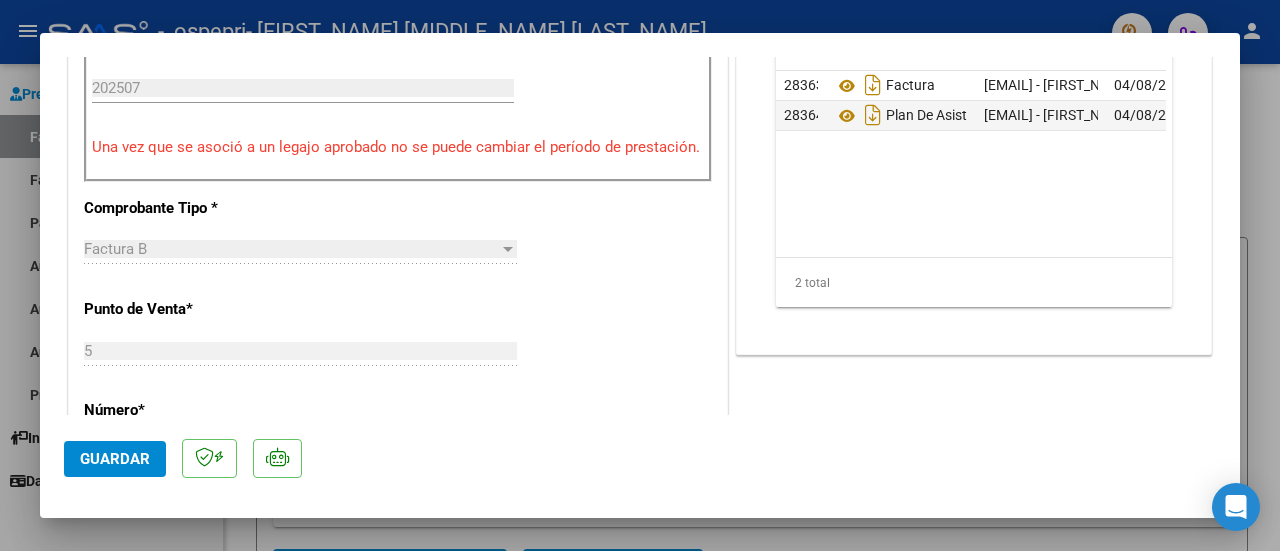 scroll, scrollTop: 797, scrollLeft: 0, axis: vertical 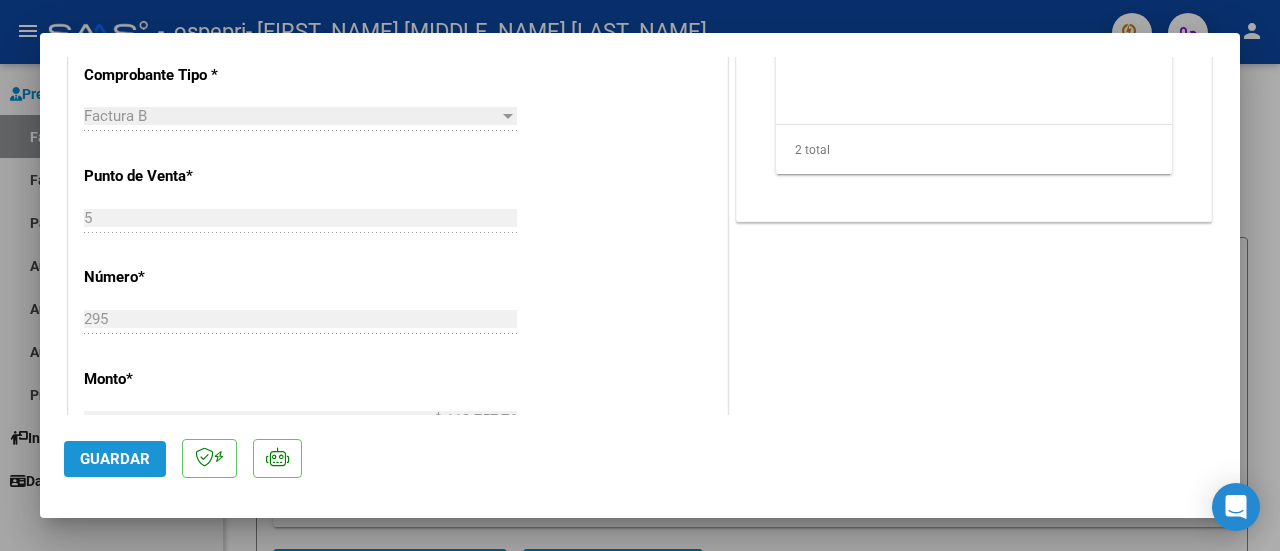 click on "Guardar" 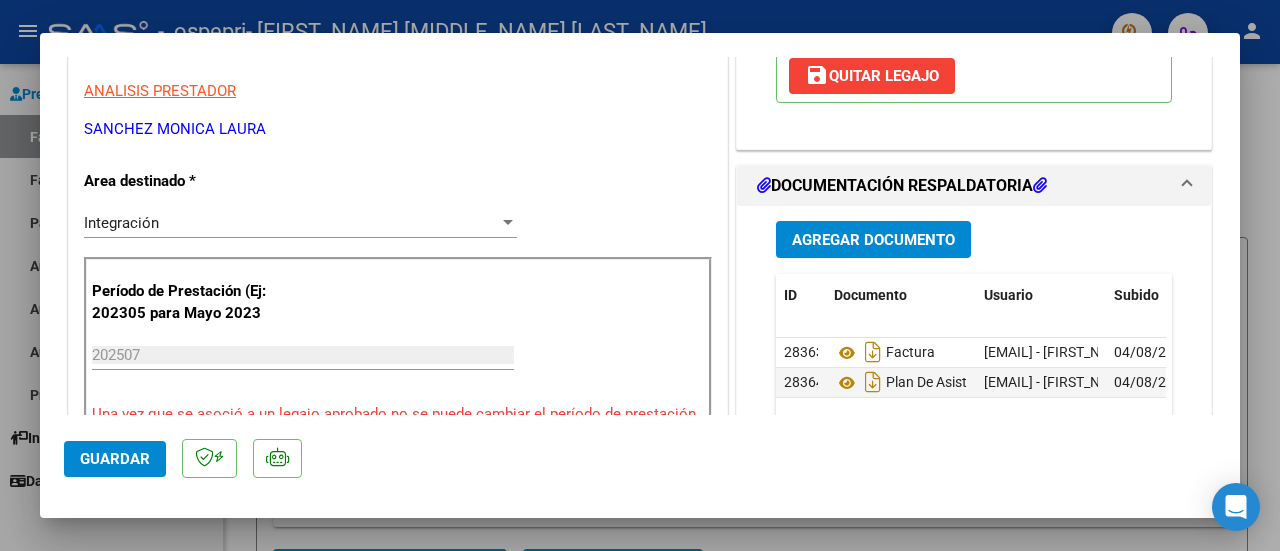 scroll, scrollTop: 0, scrollLeft: 0, axis: both 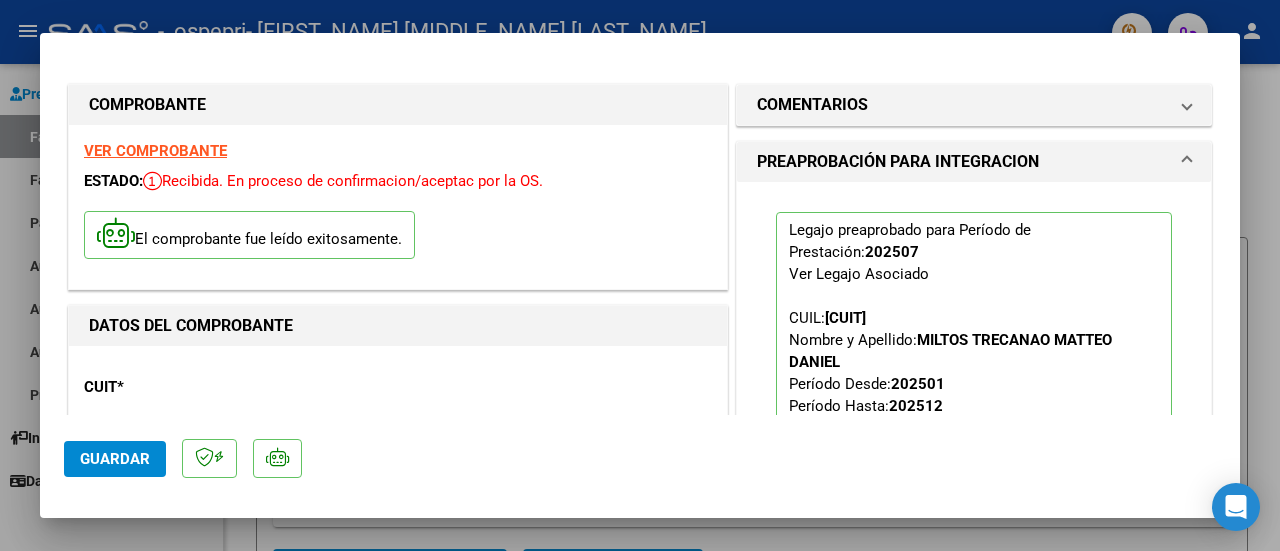 click on "Guardar" 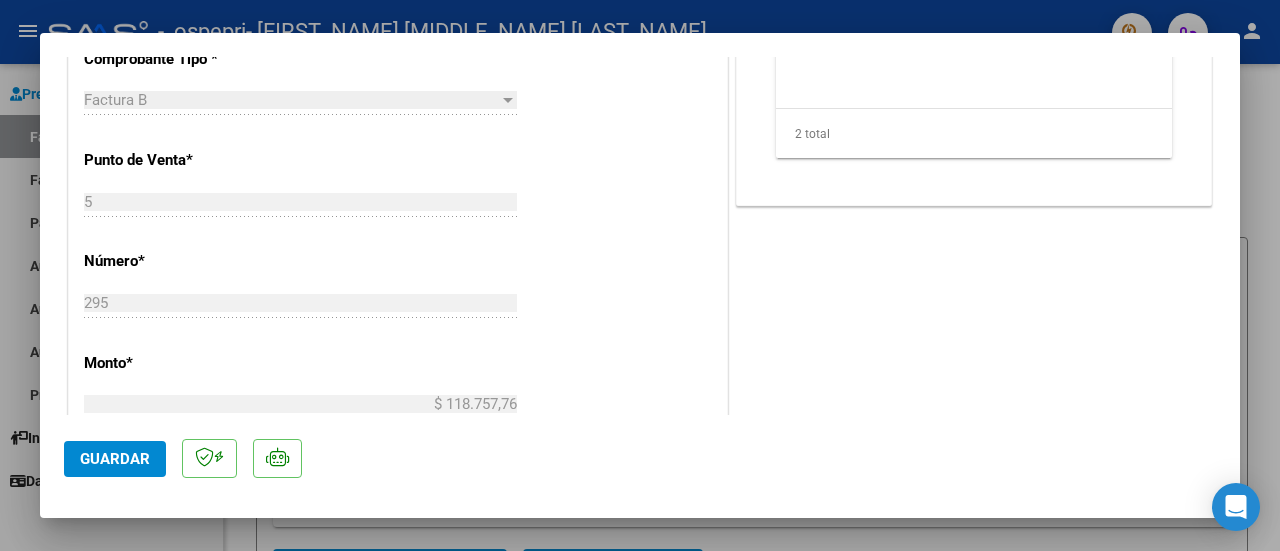 scroll, scrollTop: 900, scrollLeft: 0, axis: vertical 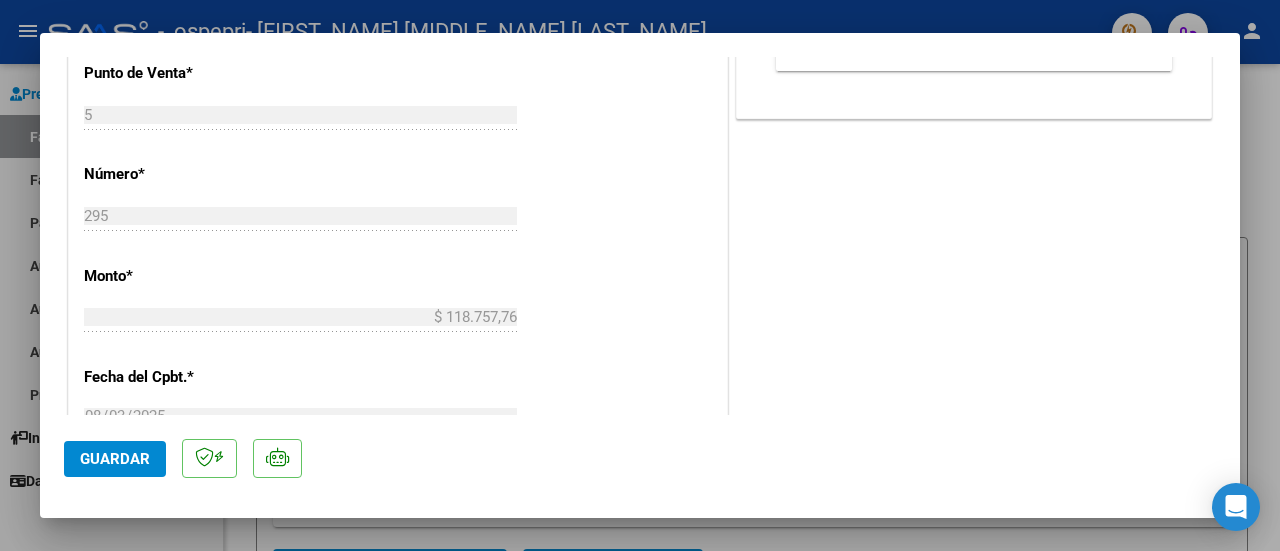 click at bounding box center (640, 275) 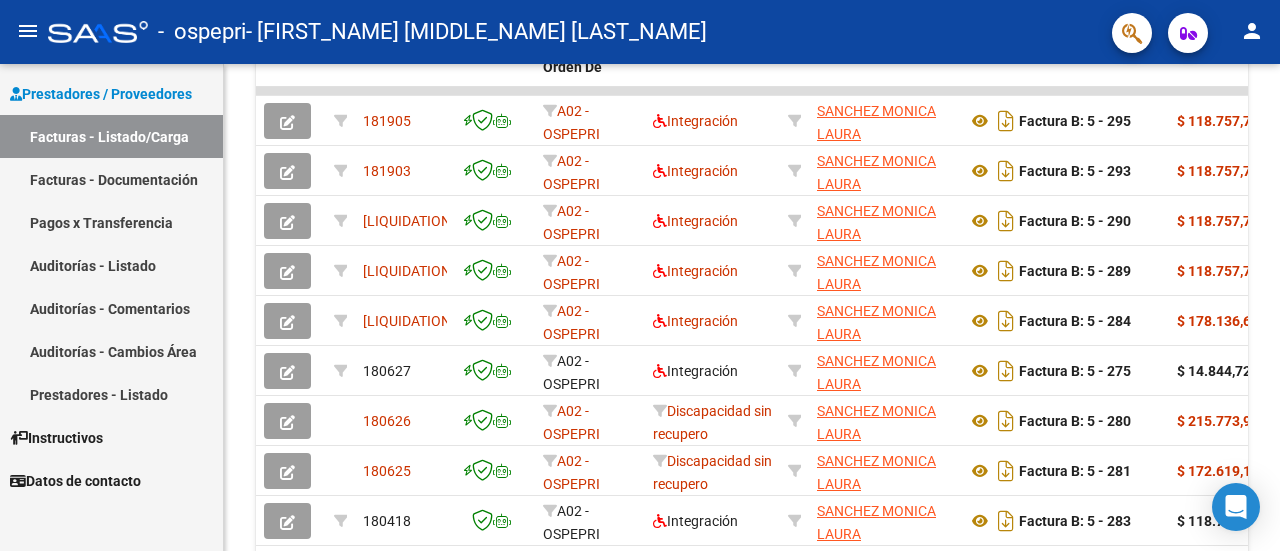 scroll, scrollTop: 600, scrollLeft: 0, axis: vertical 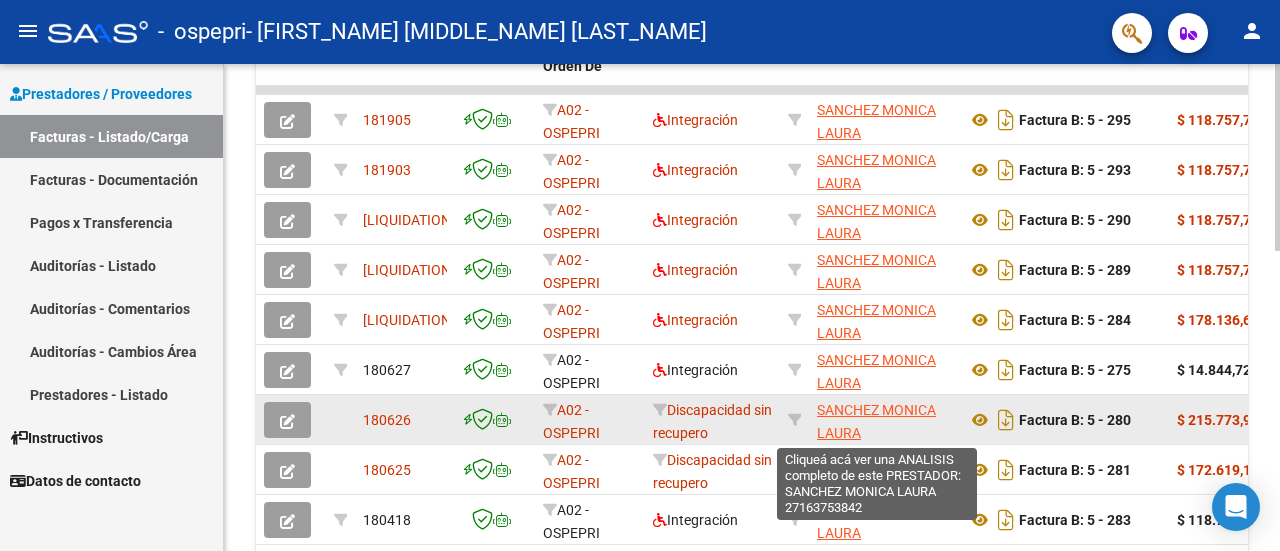 click on "SANCHEZ MONICA LAURA" 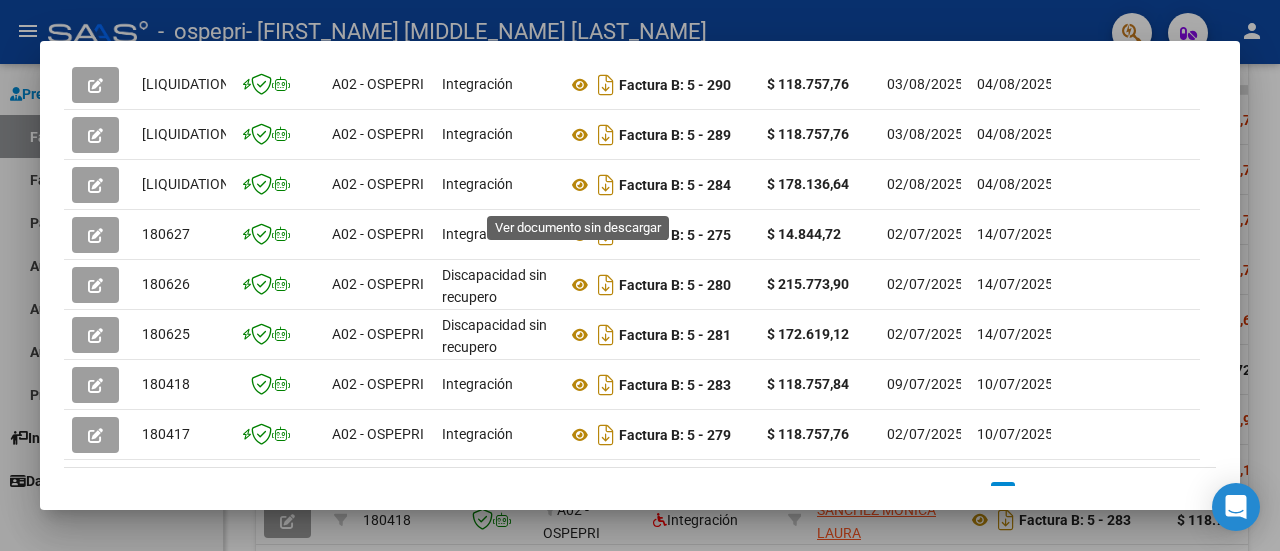 scroll, scrollTop: 700, scrollLeft: 0, axis: vertical 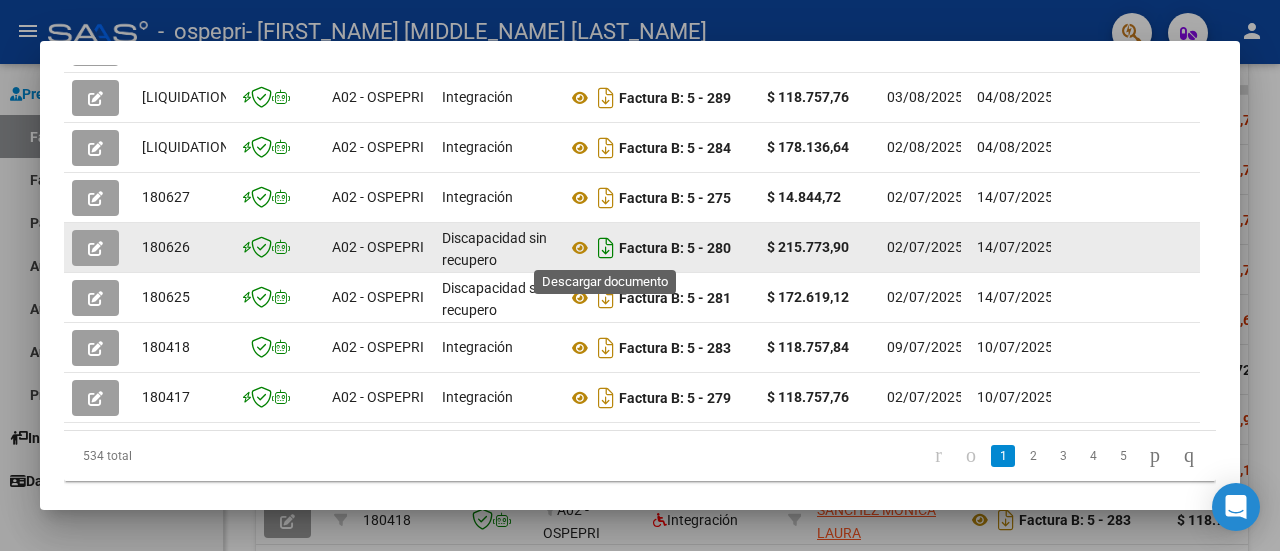 click 